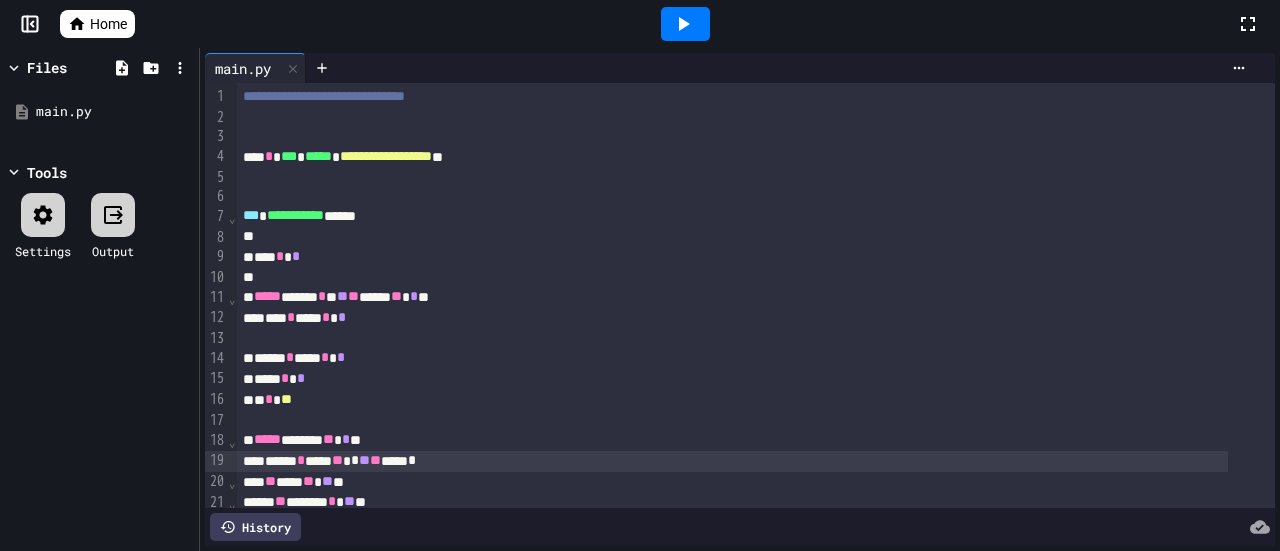 scroll, scrollTop: 0, scrollLeft: 0, axis: both 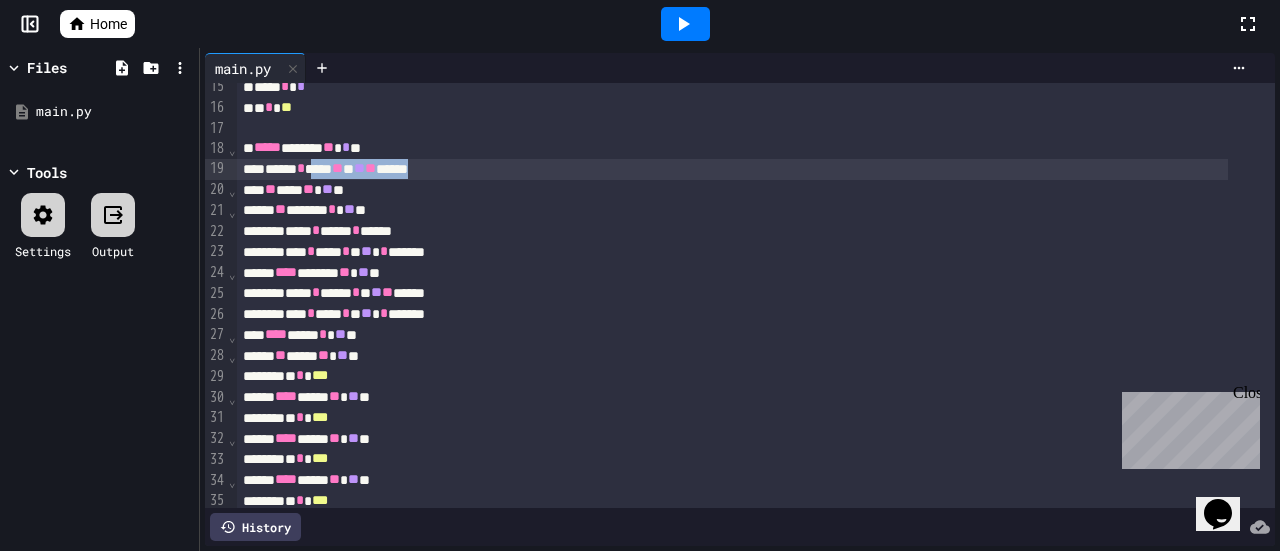 drag, startPoint x: 482, startPoint y: 167, endPoint x: 336, endPoint y: 166, distance: 146.00342 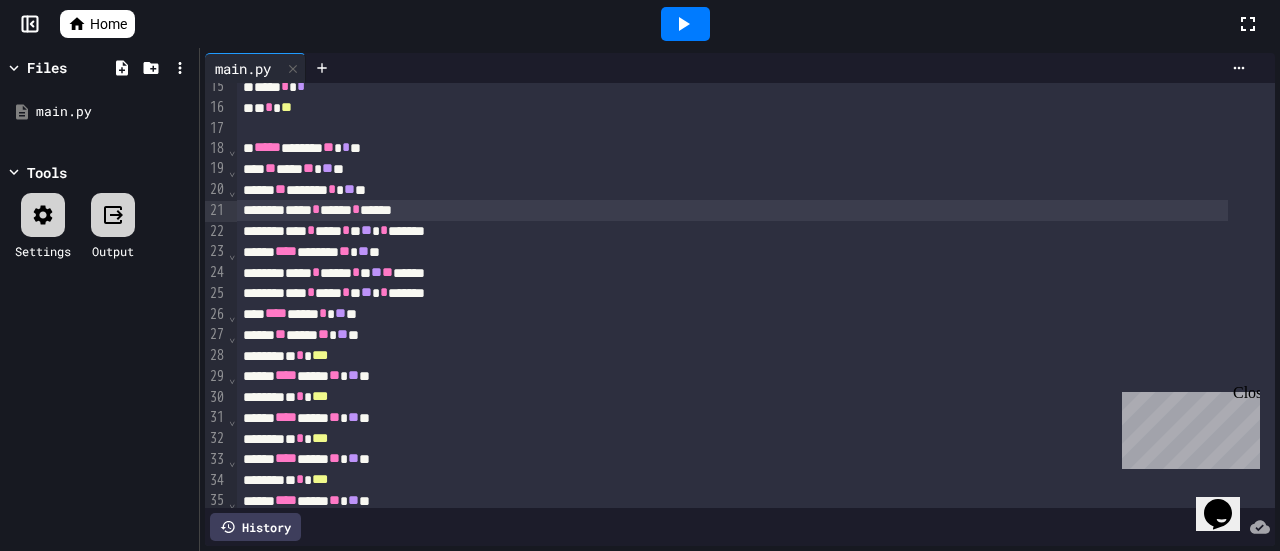 click on "**** * **** * *****" at bounding box center (732, 210) 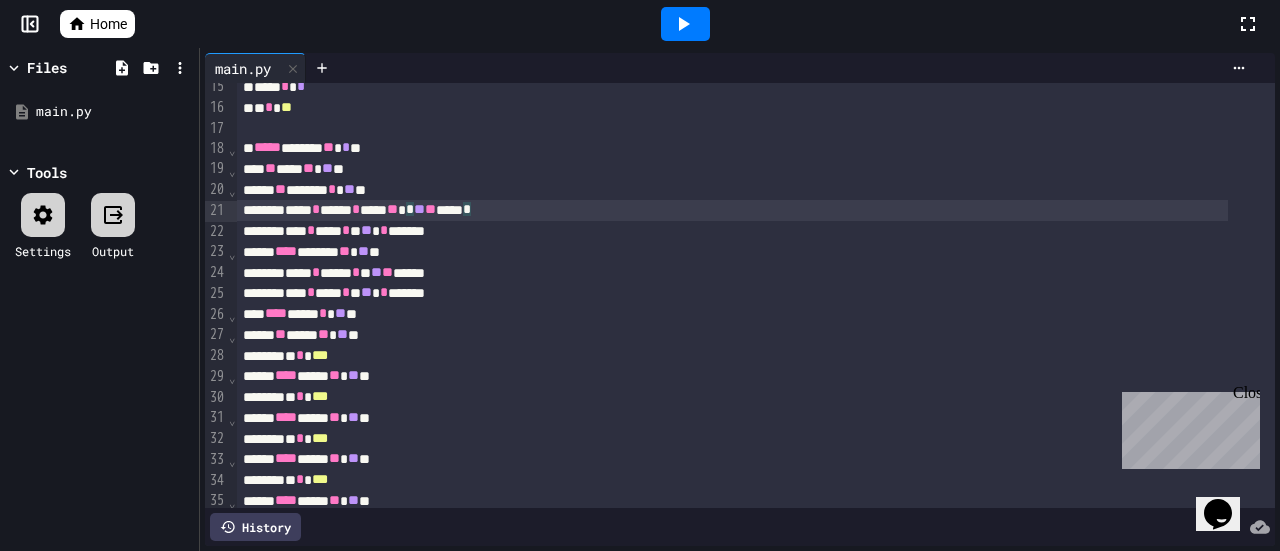 click on "**** * **** * *** **   * ** ** ***** *" at bounding box center [732, 210] 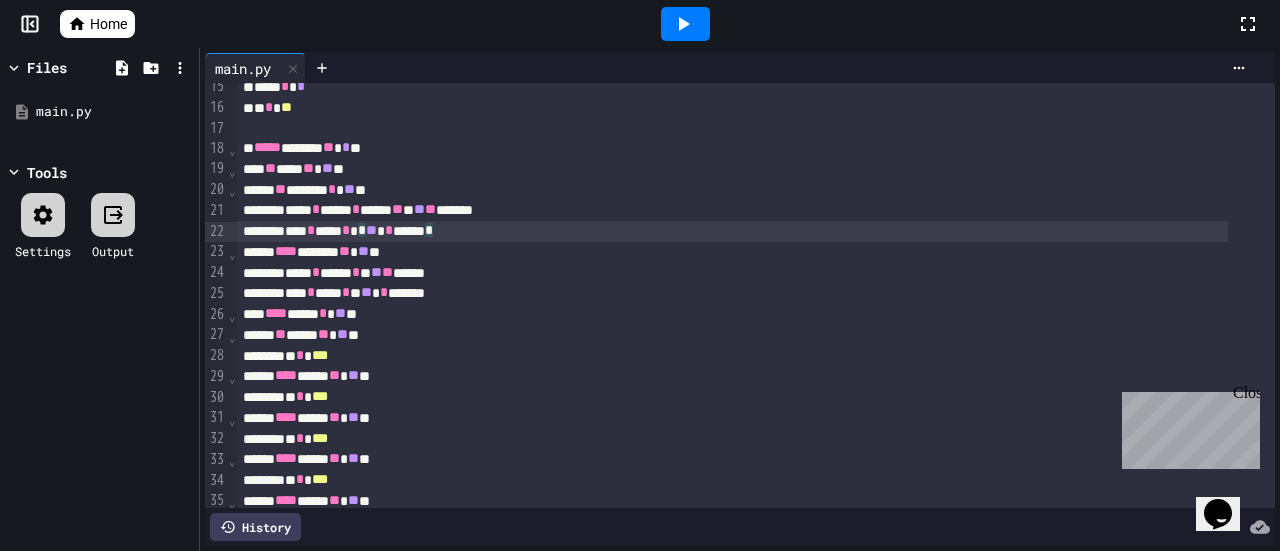 click on "*** * *** *   * **   * ***** *" at bounding box center [732, 231] 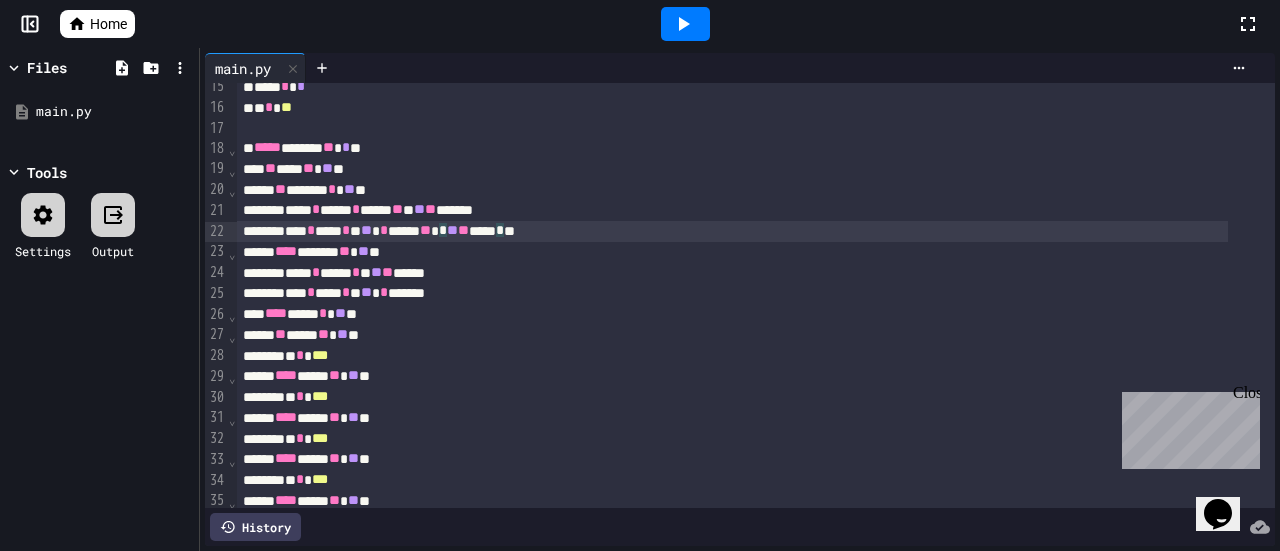 click on "**** ****** **   ** **" at bounding box center [732, 252] 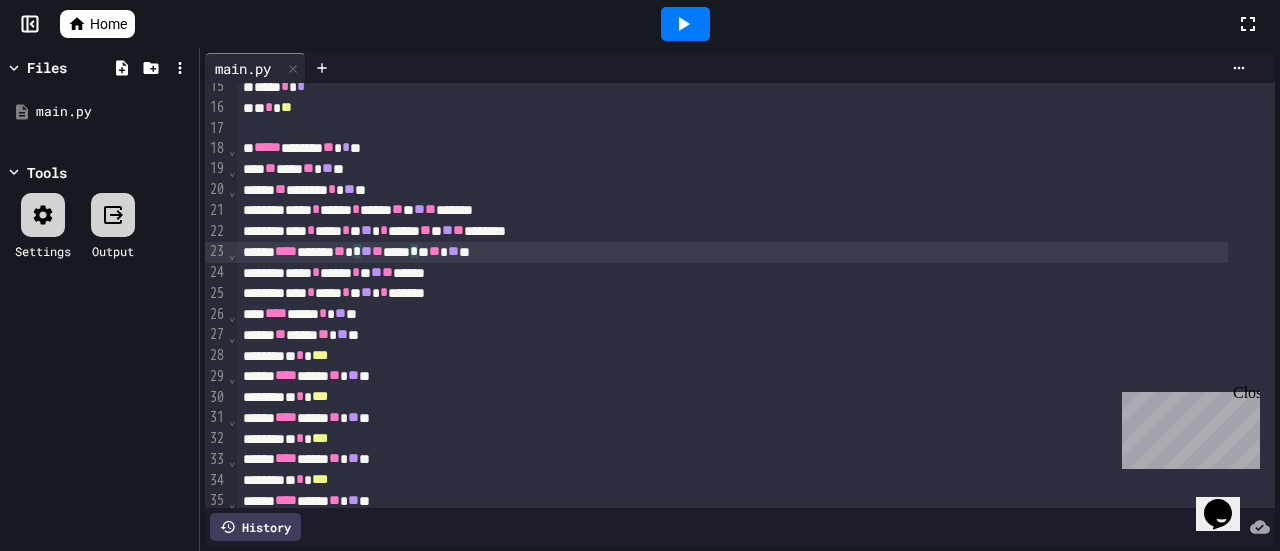 click on "*** * *** * * **   * ******" at bounding box center (732, 293) 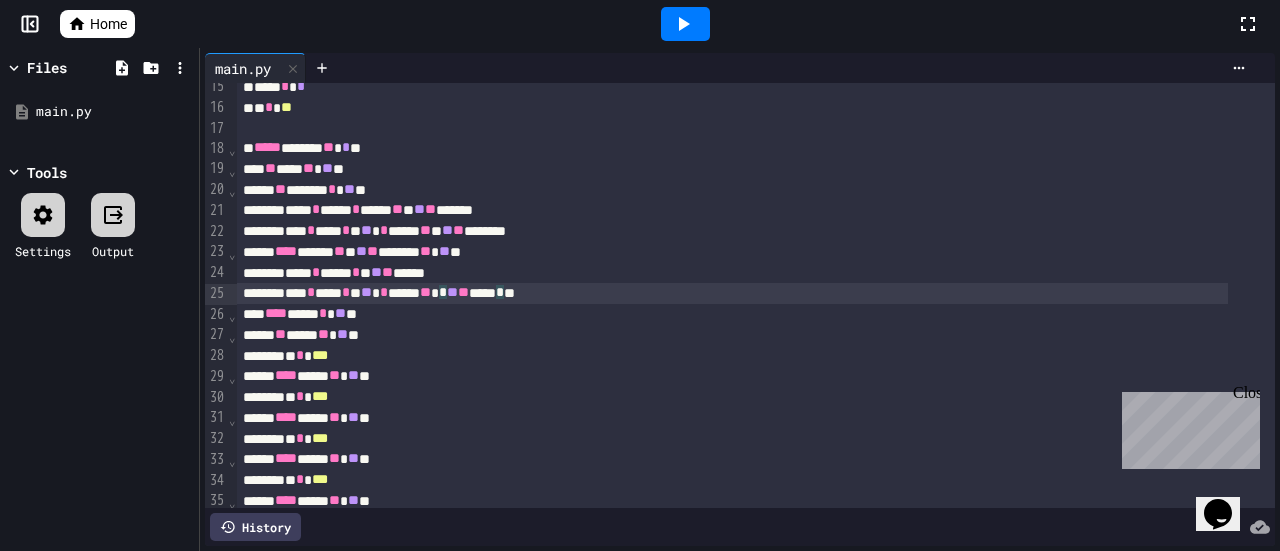 click 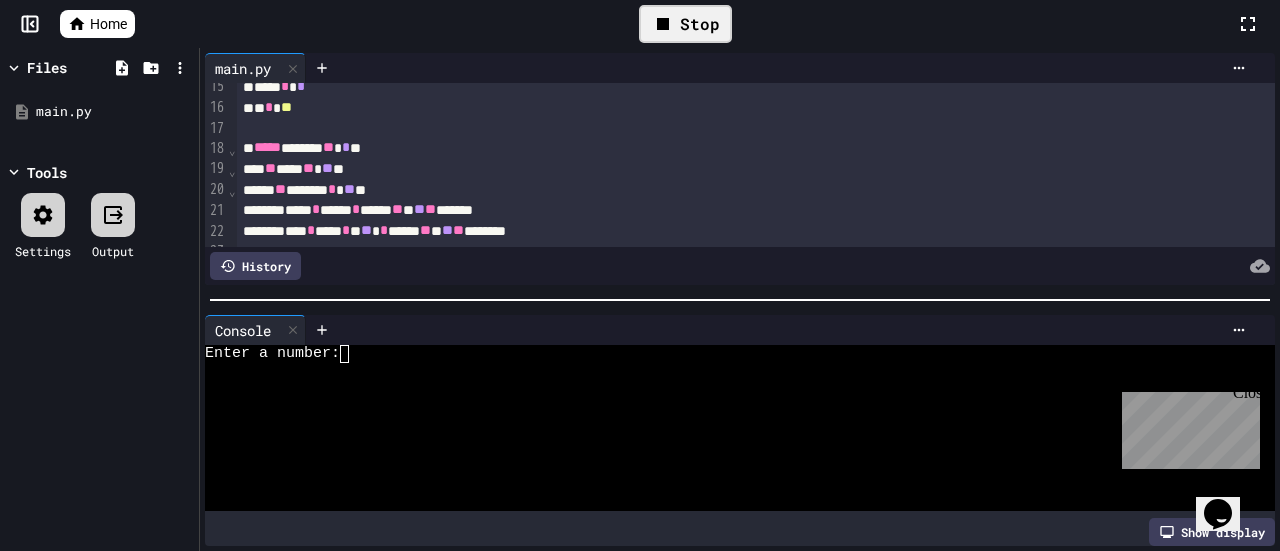 click at bounding box center (353, 354) 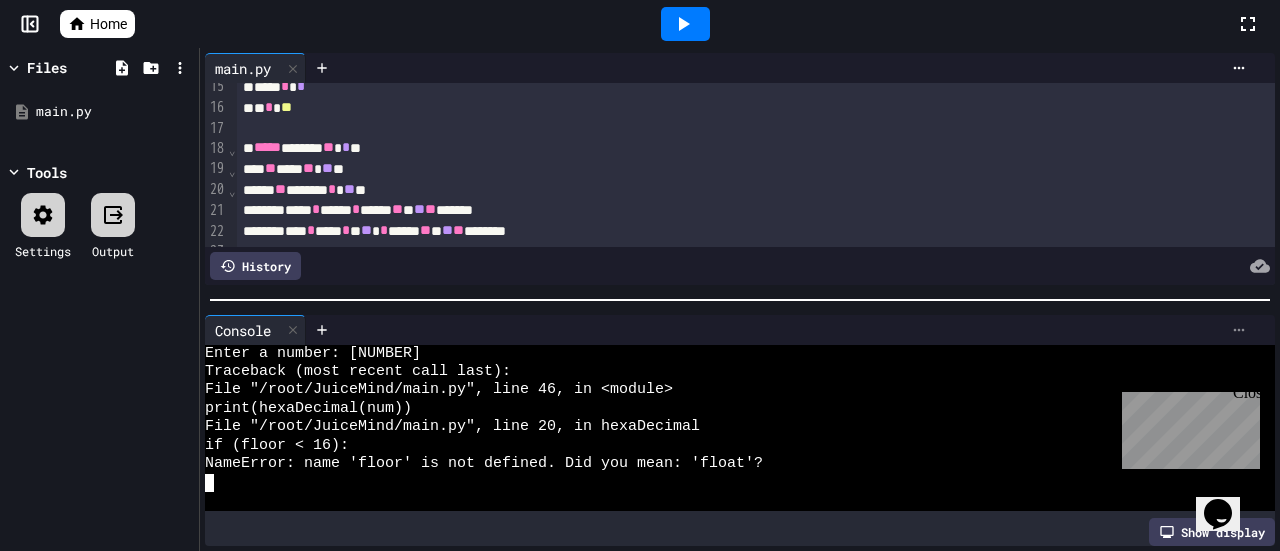 click 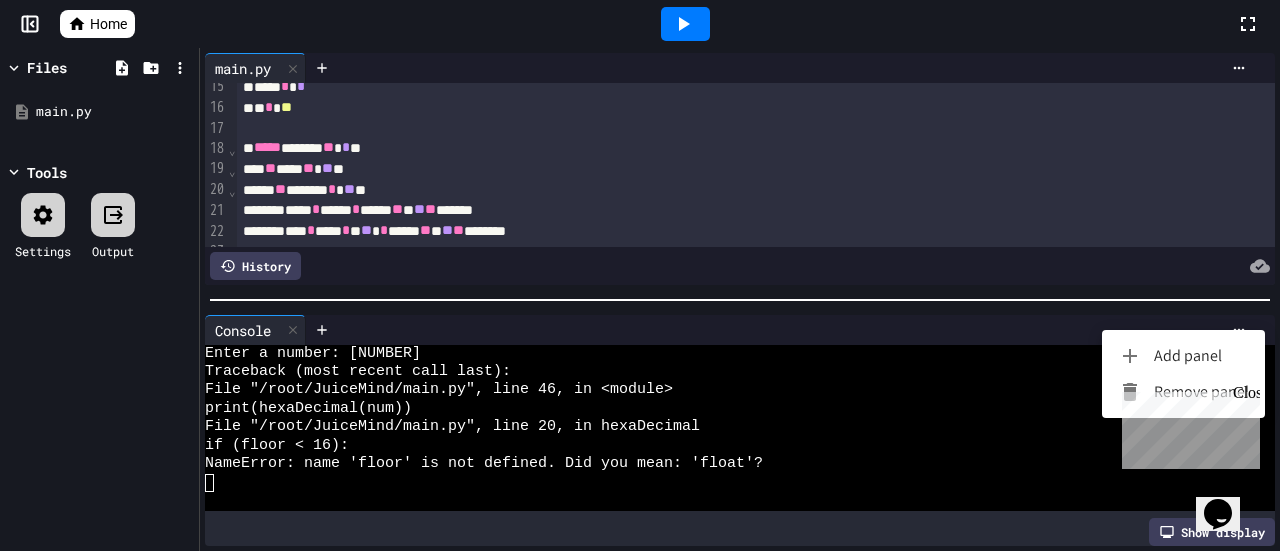 click on "Close" at bounding box center [1245, 396] 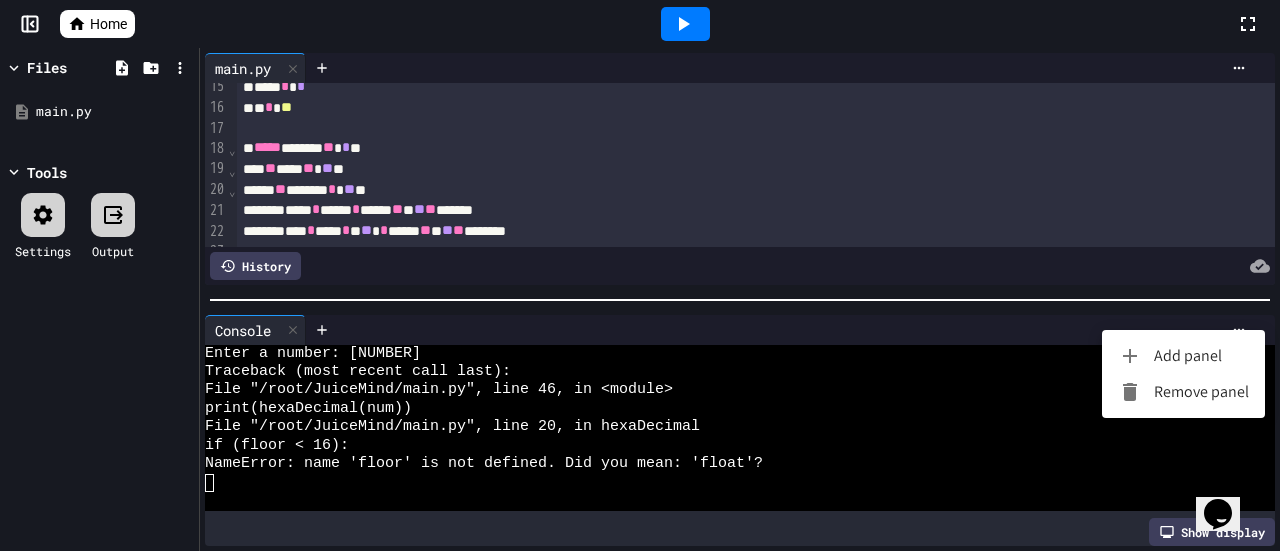 click on "Remove panel" at bounding box center [1183, 392] 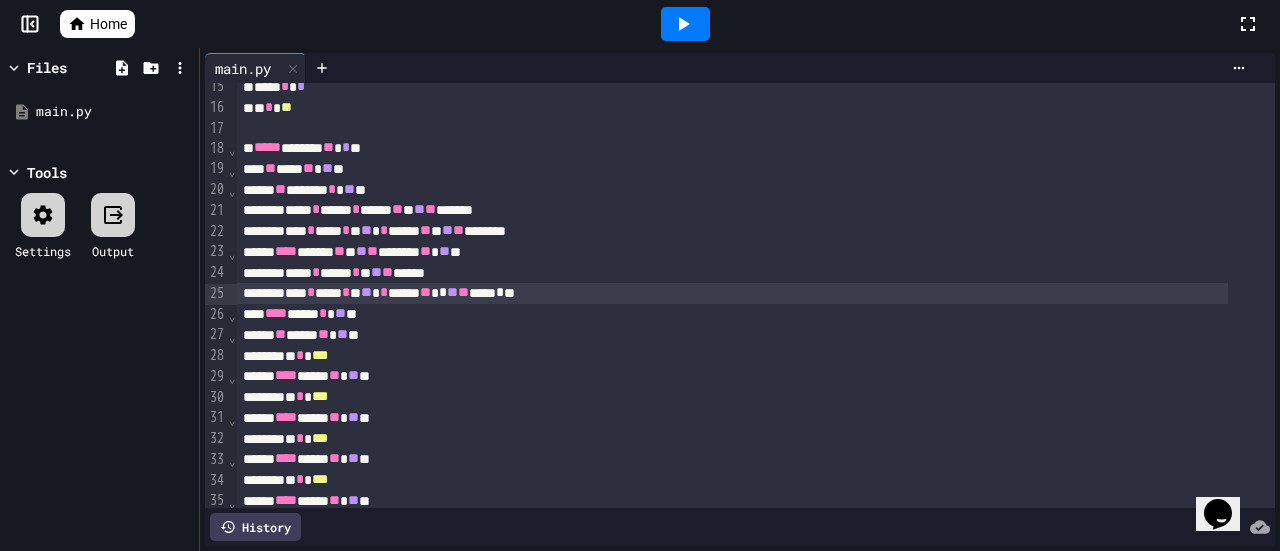 scroll, scrollTop: 292, scrollLeft: 0, axis: vertical 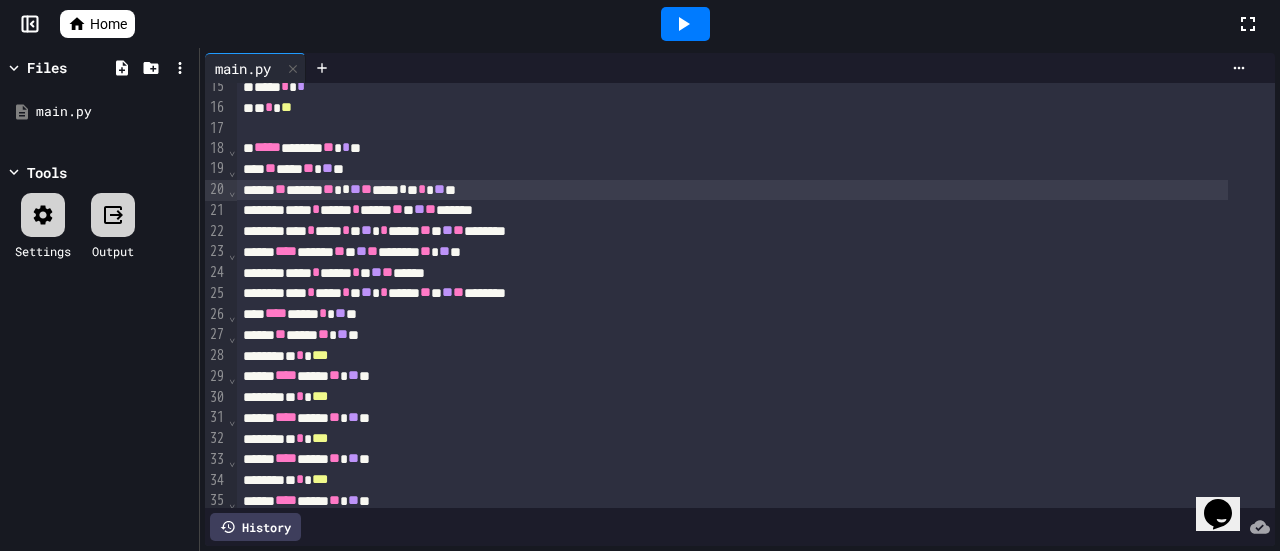 click 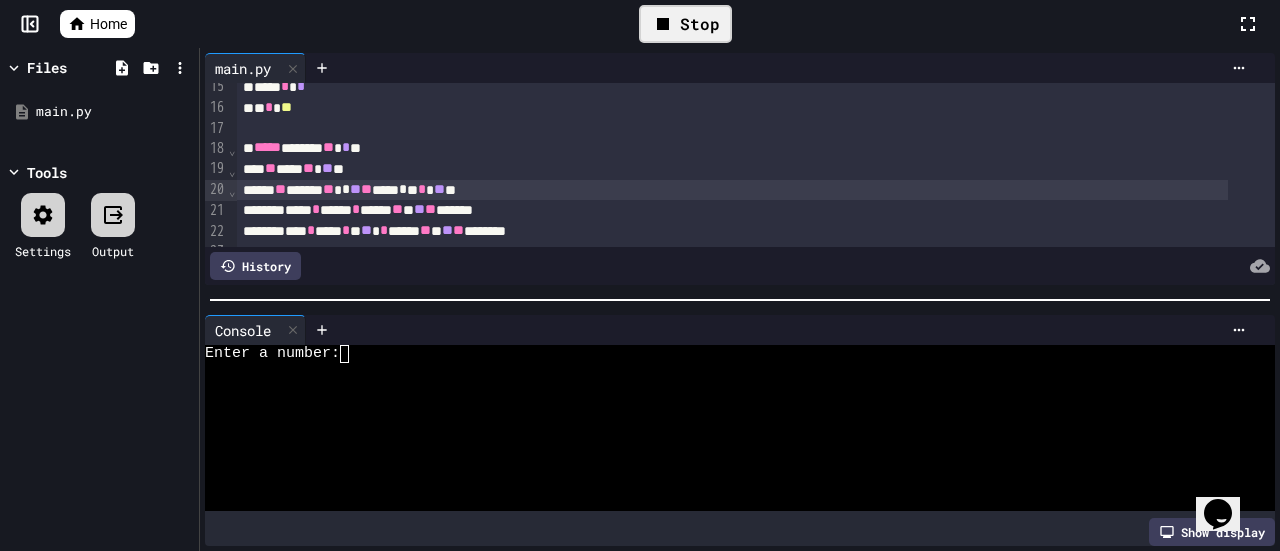 click at bounding box center [353, 354] 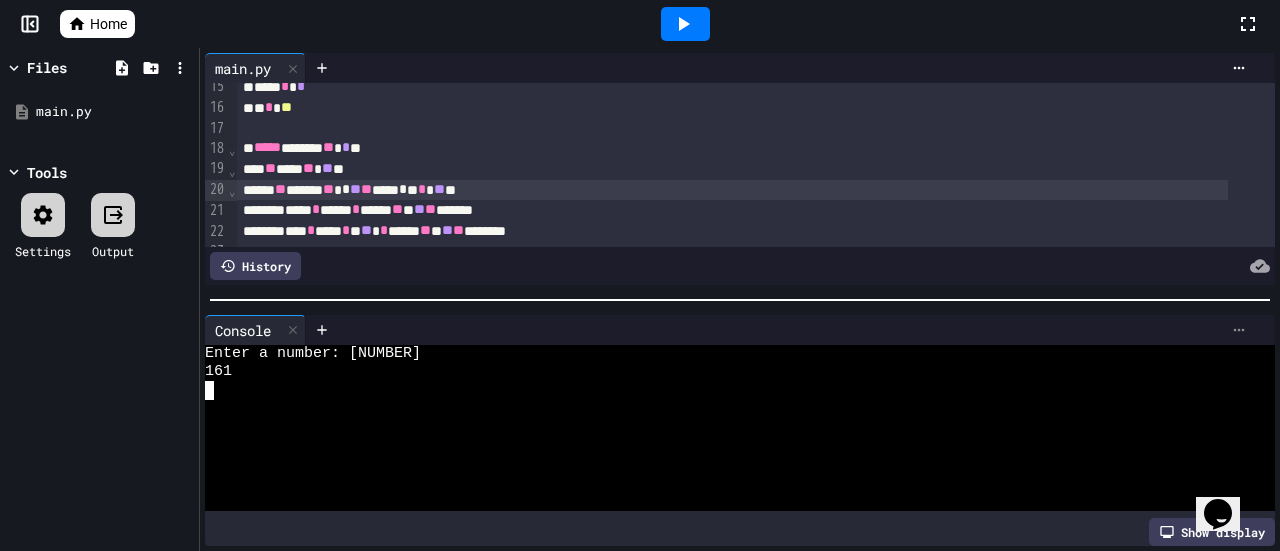 click 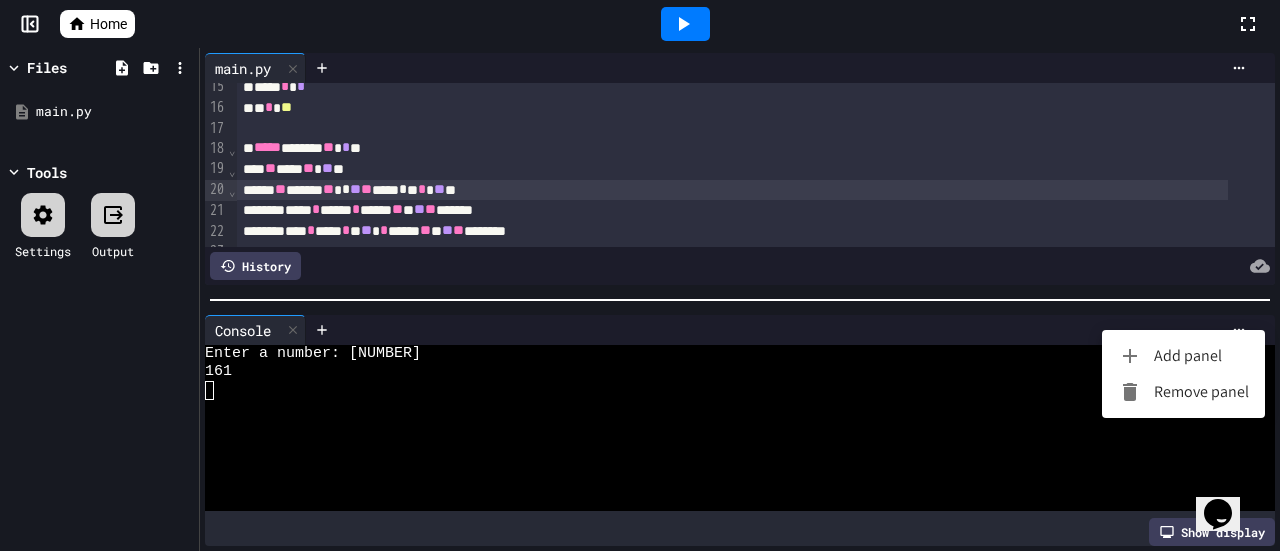 drag, startPoint x: 1190, startPoint y: 398, endPoint x: 1133, endPoint y: 381, distance: 59.48109 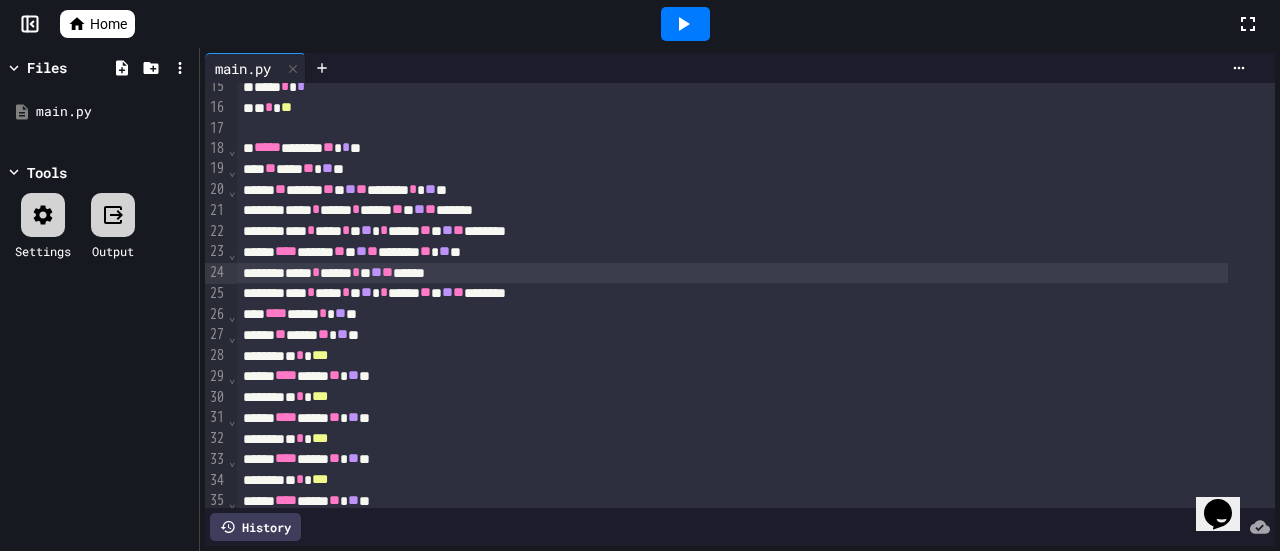click on "**** * **** * * ** ** ******" at bounding box center [732, 273] 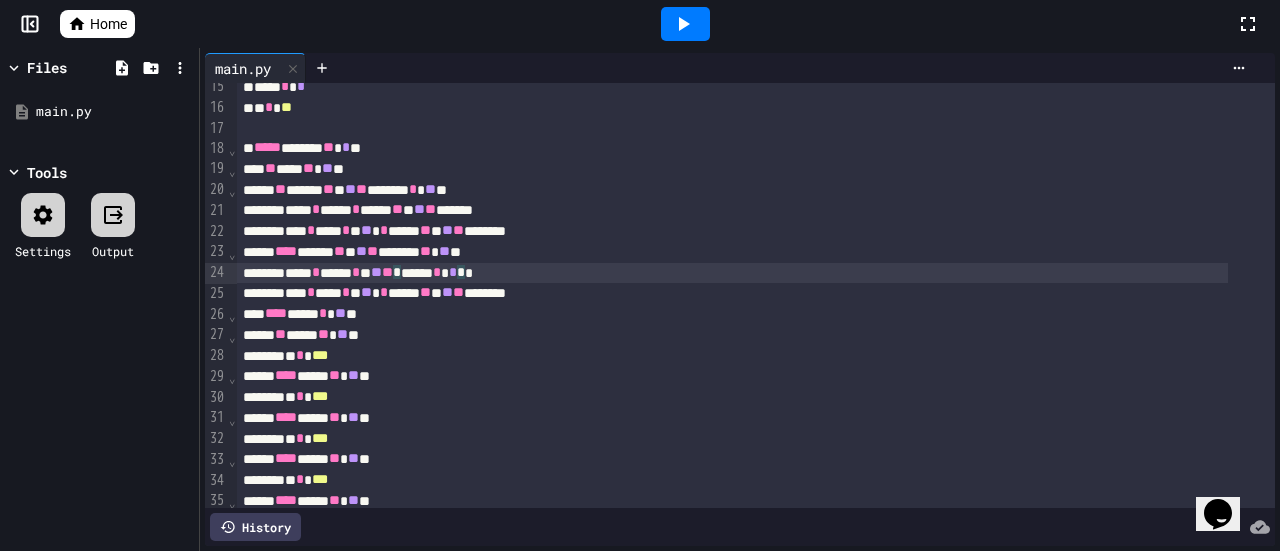click on "** **** **   ** **" at bounding box center [732, 169] 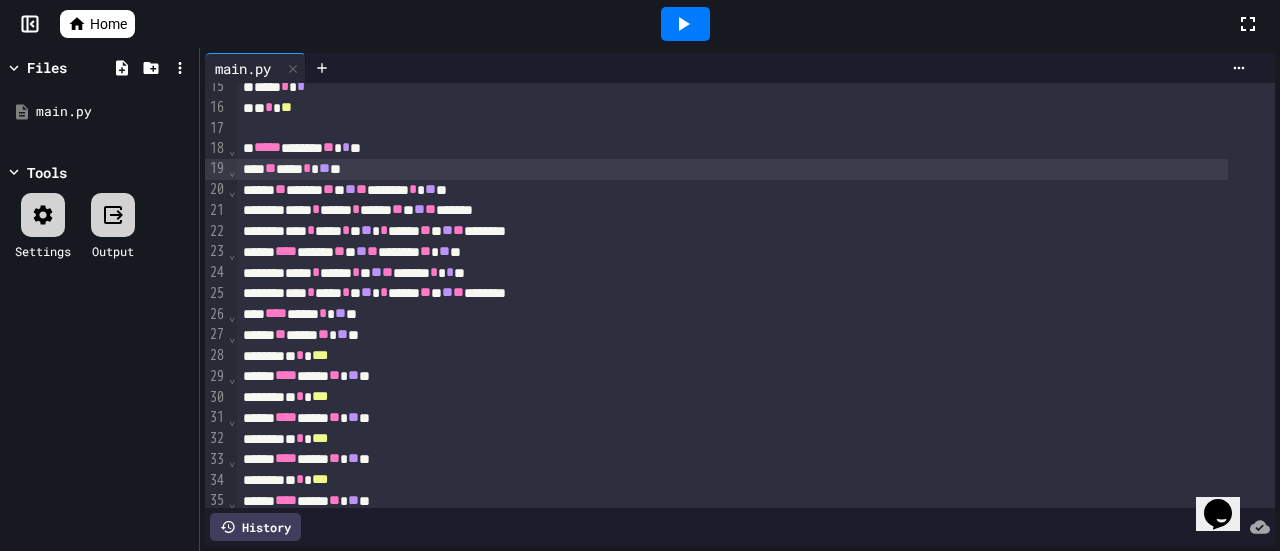 click 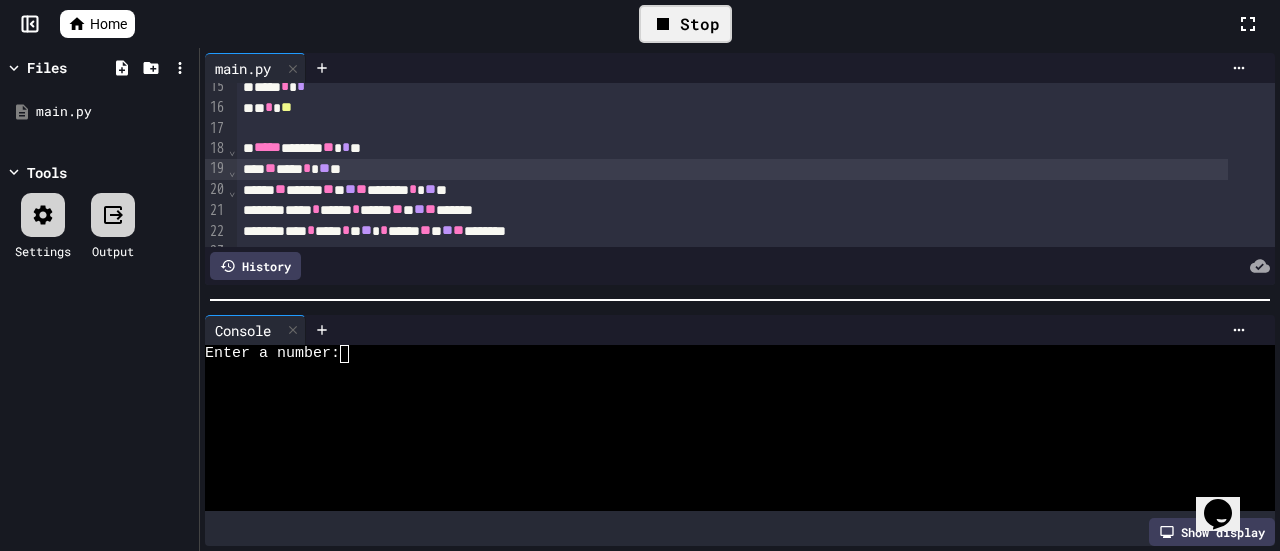 click at bounding box center (353, 354) 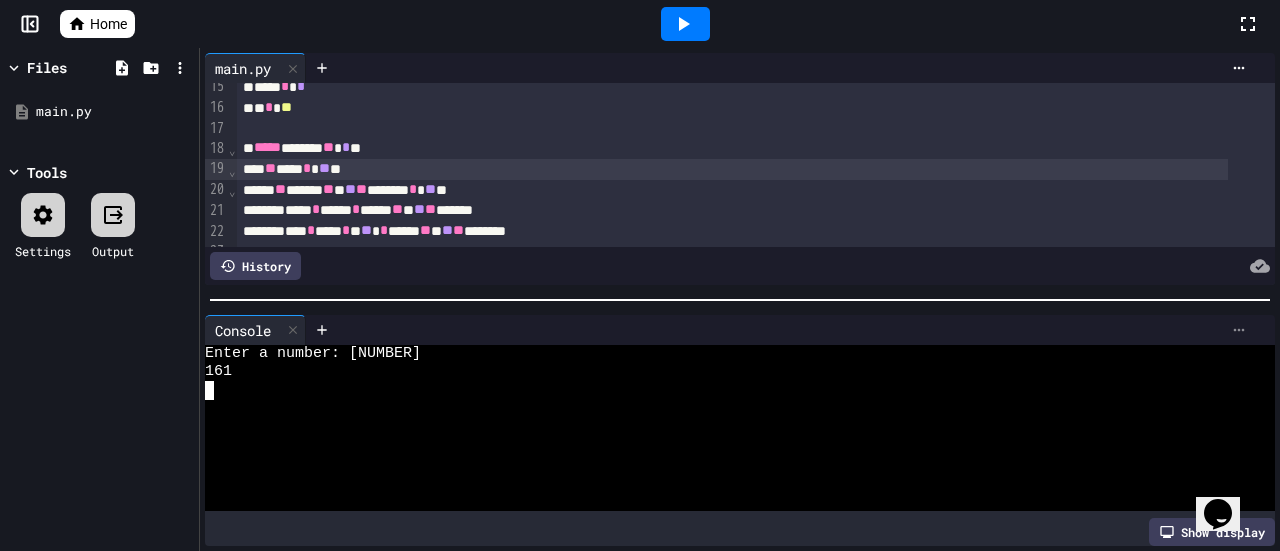 click 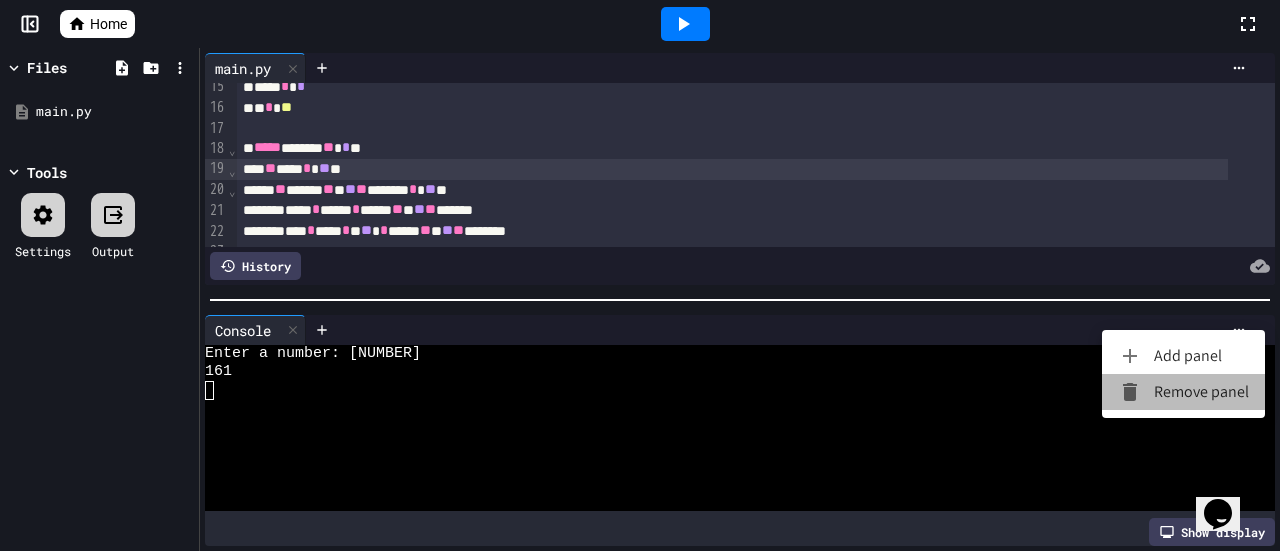 click on "Remove panel" at bounding box center [1183, 392] 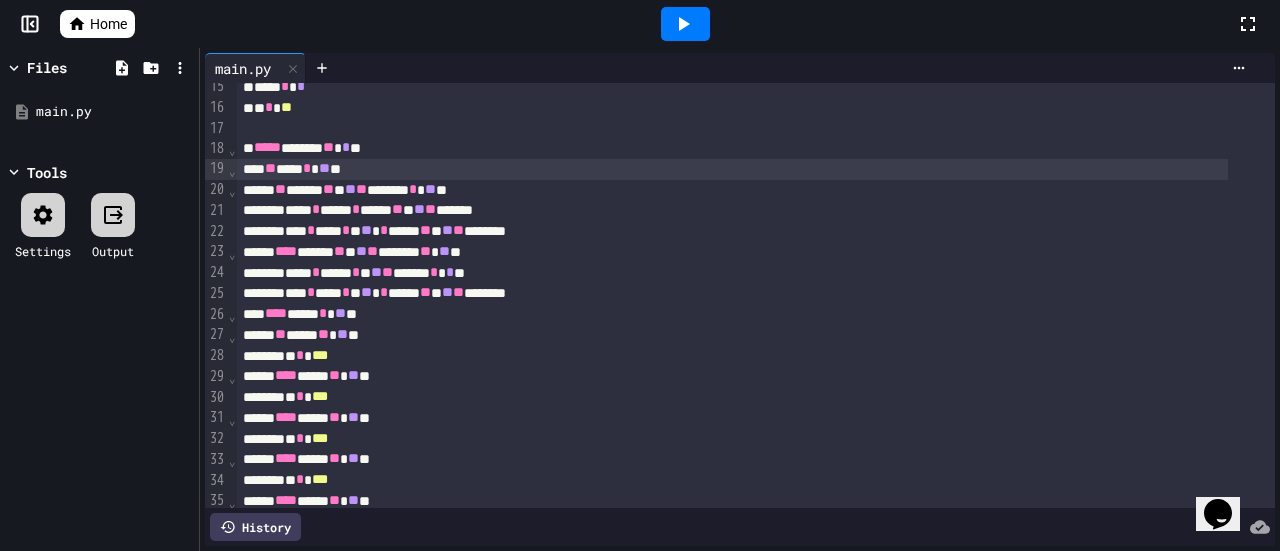 click on "** **** *   ** **" at bounding box center (732, 169) 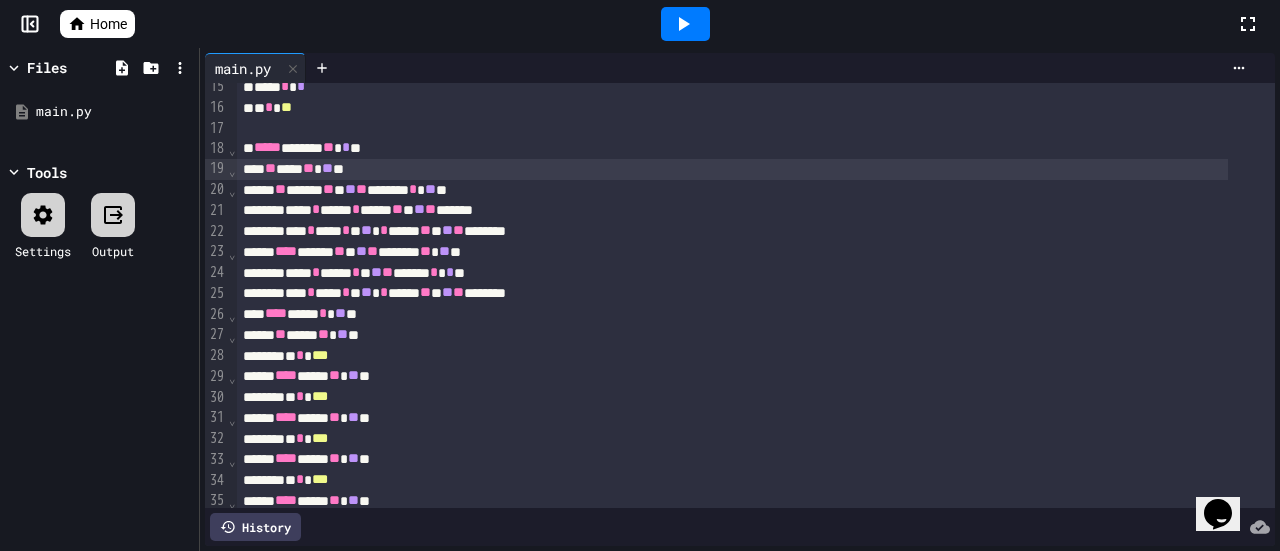click 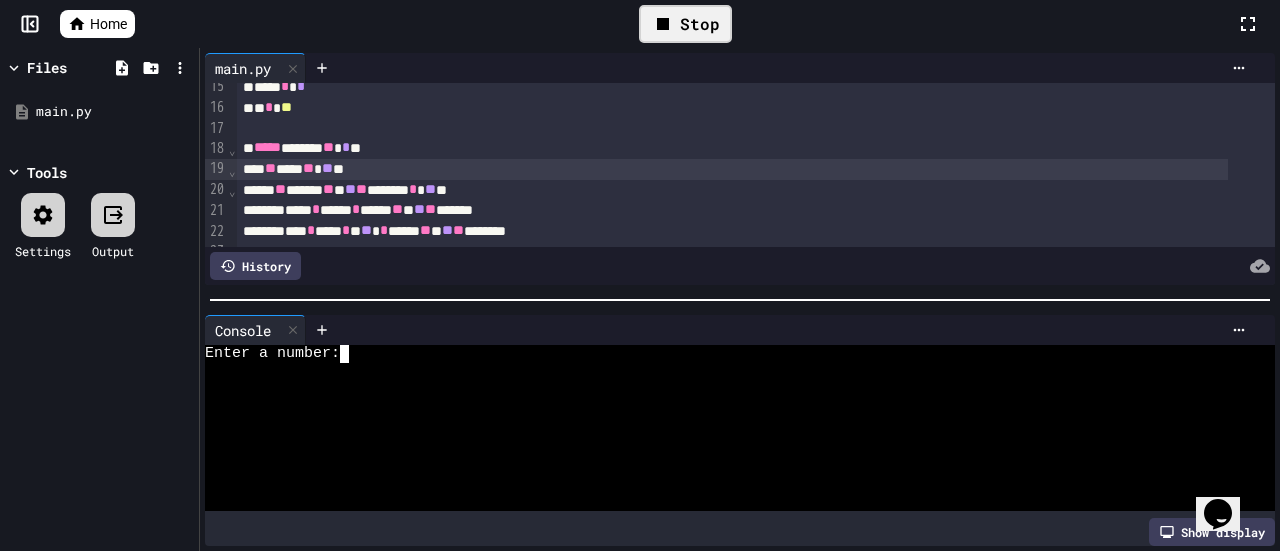 click at bounding box center (353, 354) 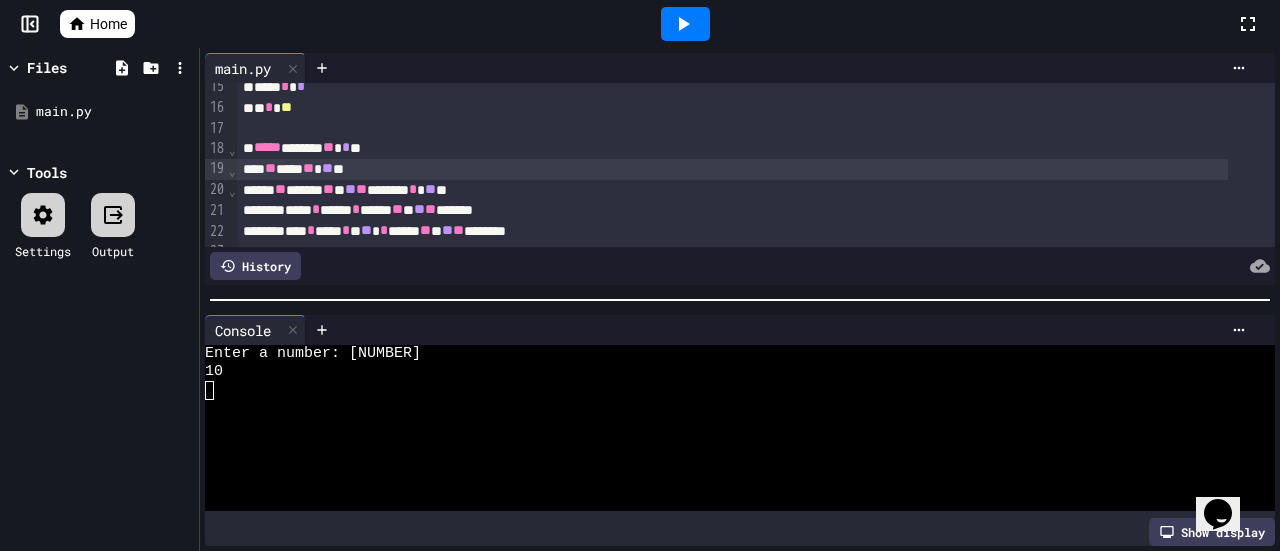 click 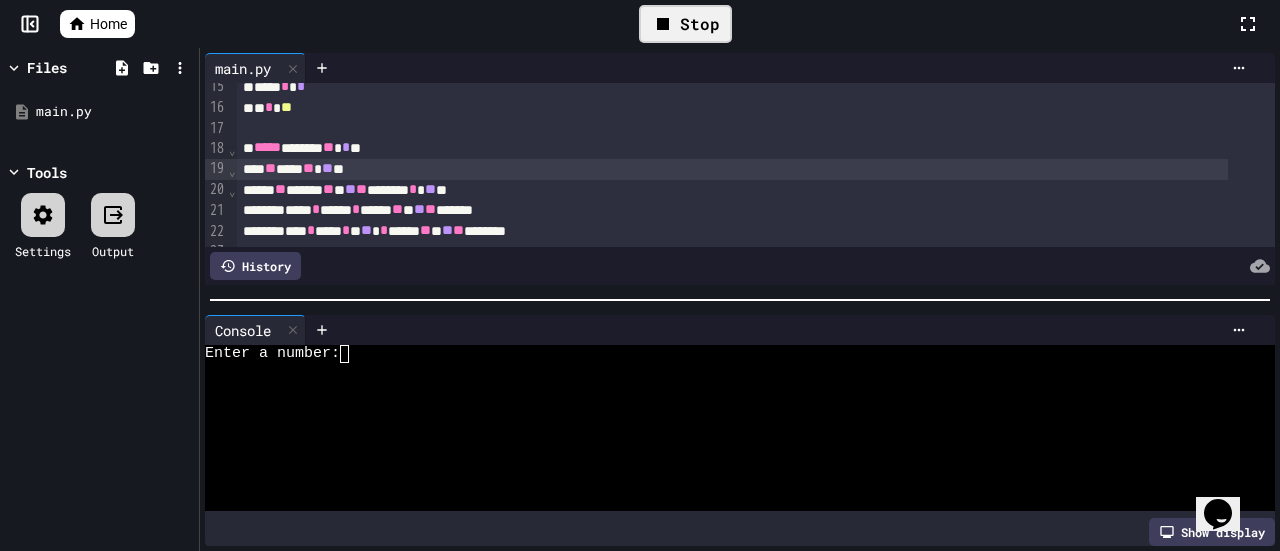 click at bounding box center (353, 354) 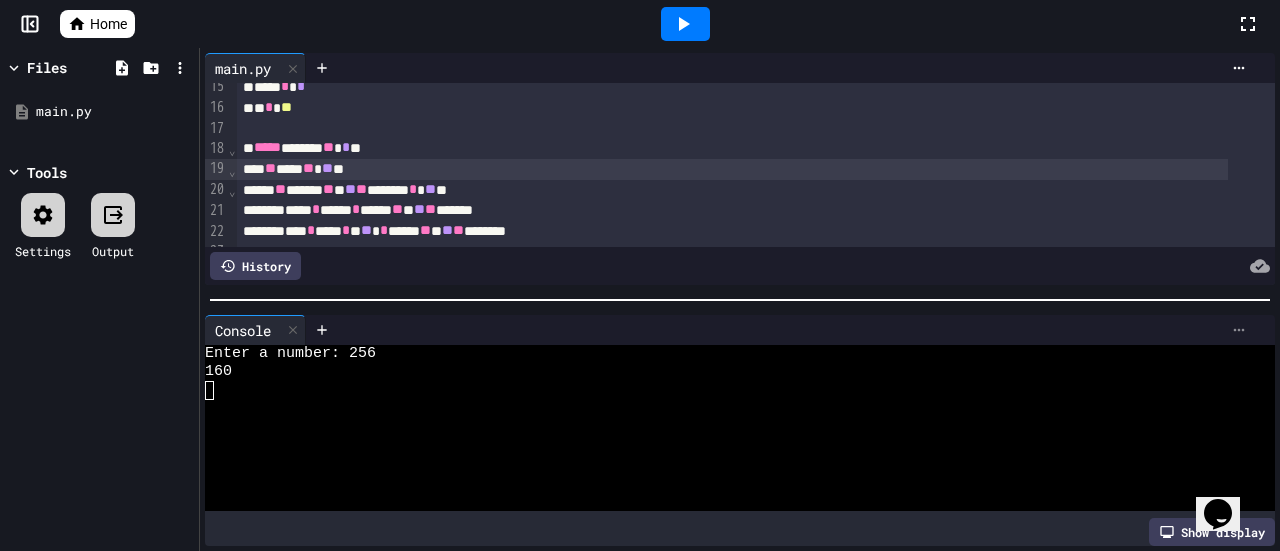 click 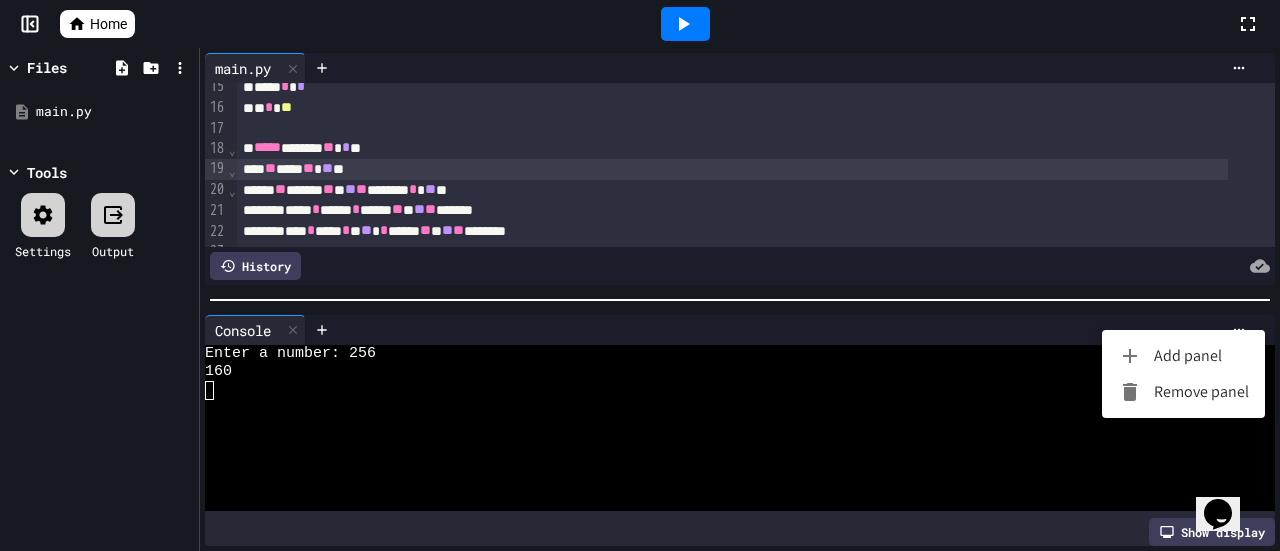 click on "Remove panel" at bounding box center [1183, 392] 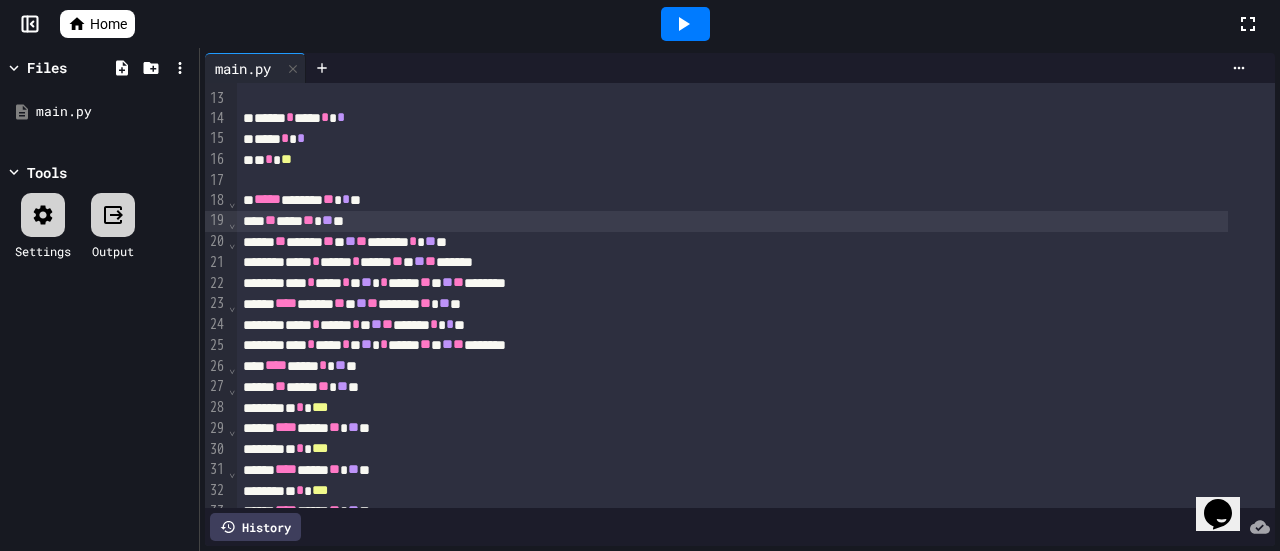 scroll, scrollTop: 192, scrollLeft: 0, axis: vertical 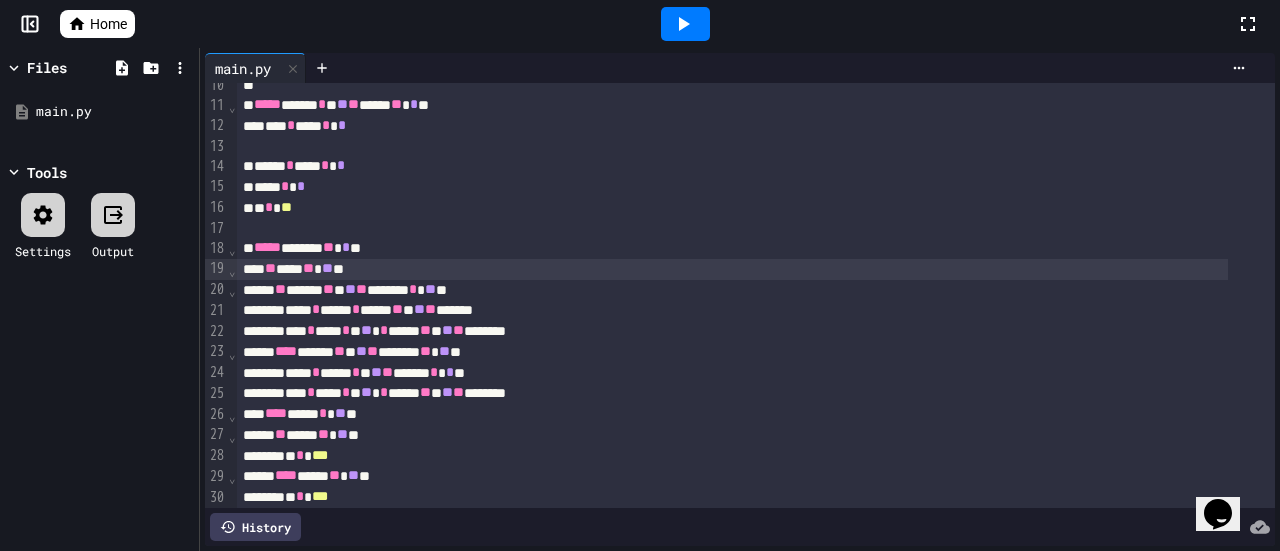 click on "*" at bounding box center (450, 372) 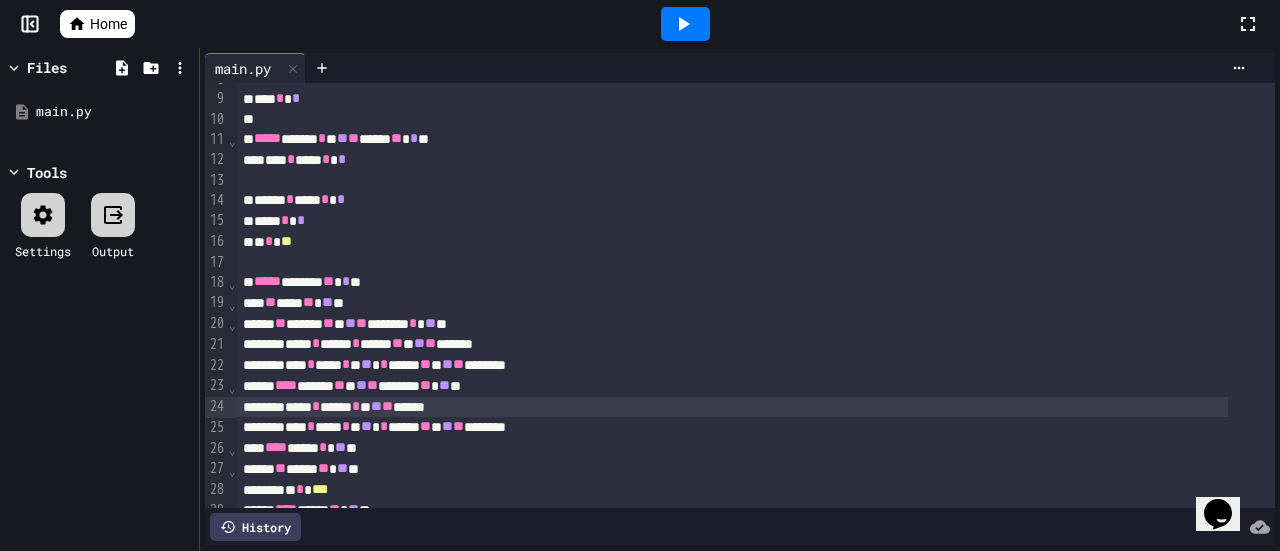scroll, scrollTop: 192, scrollLeft: 0, axis: vertical 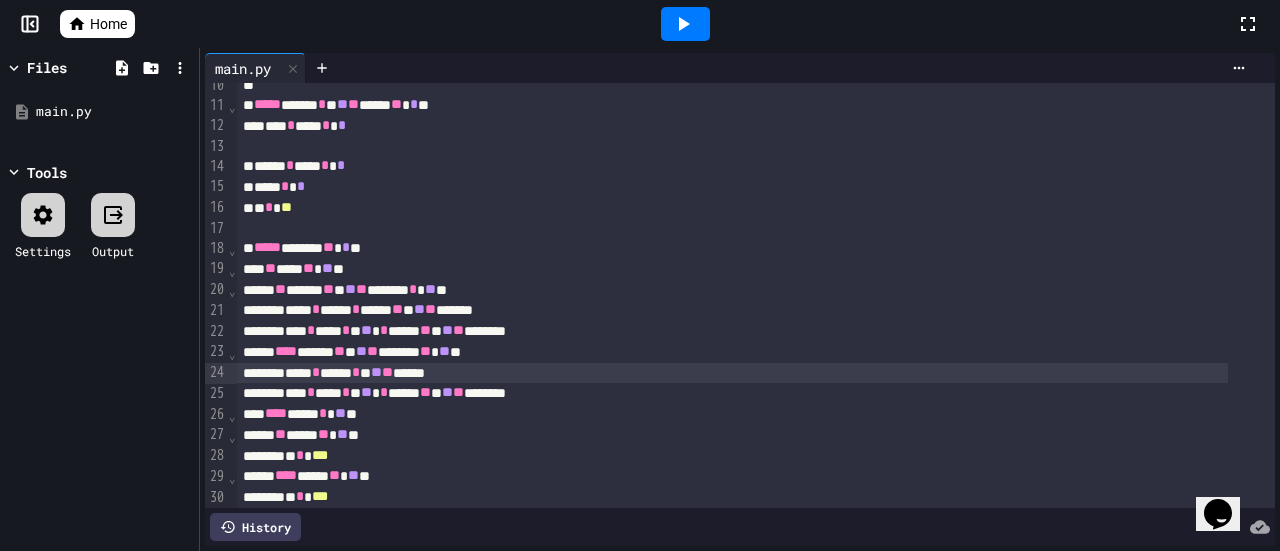 click on "** **** **   ** **" at bounding box center (732, 269) 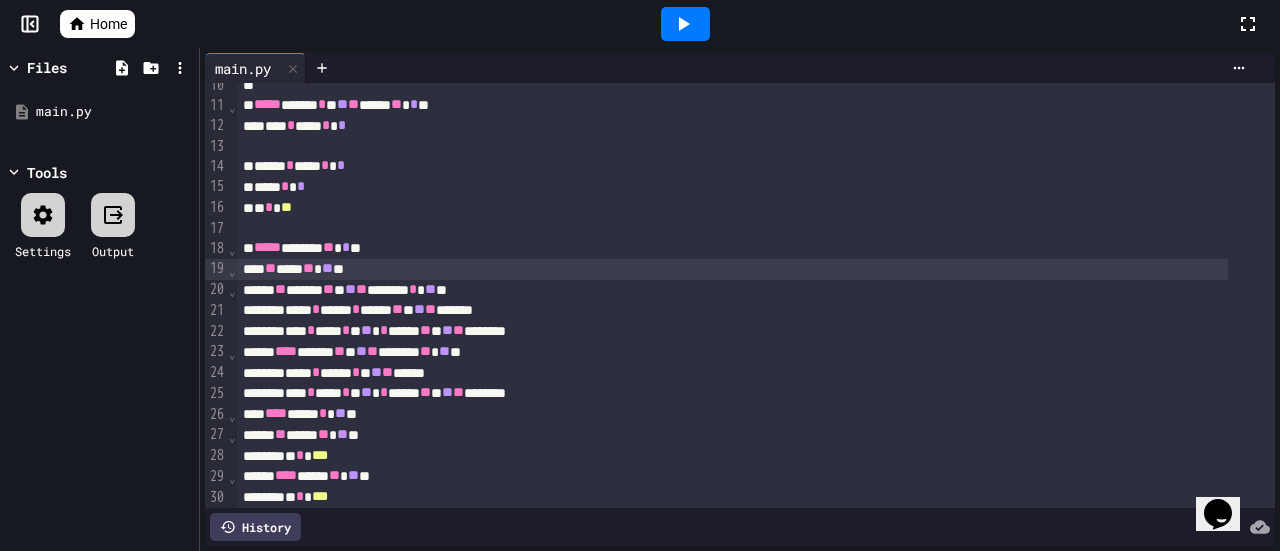 click 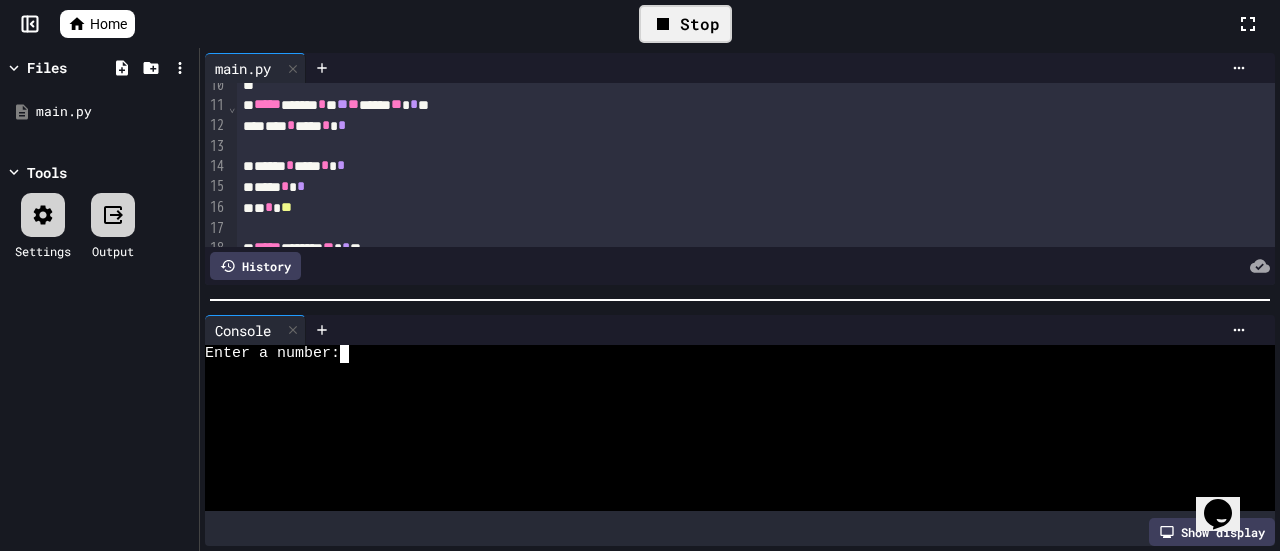 click at bounding box center [353, 354] 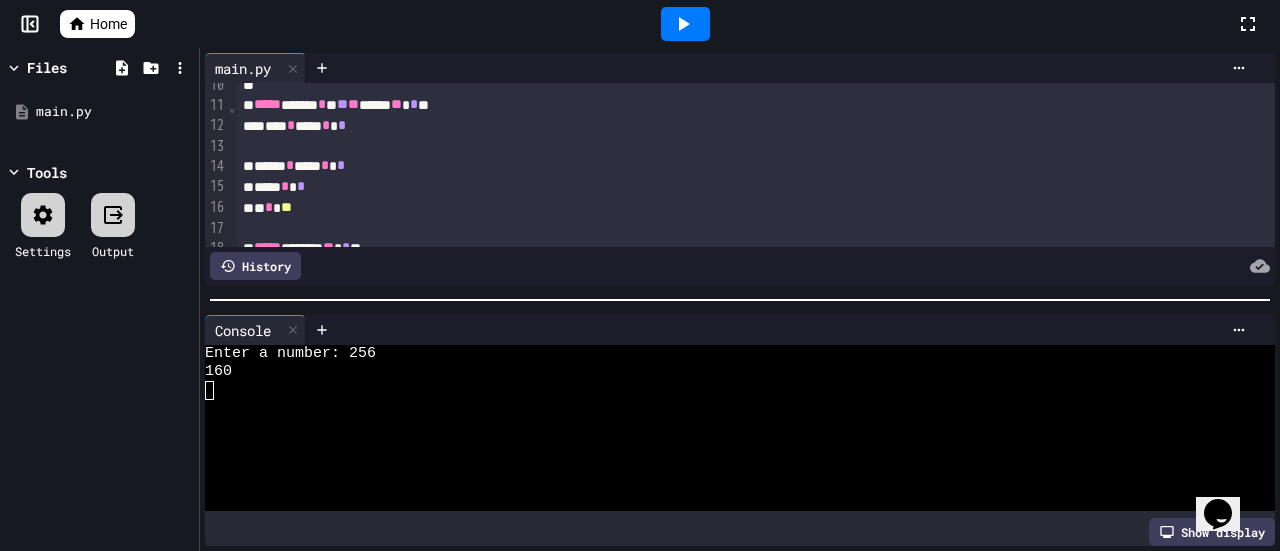 click at bounding box center (780, 330) 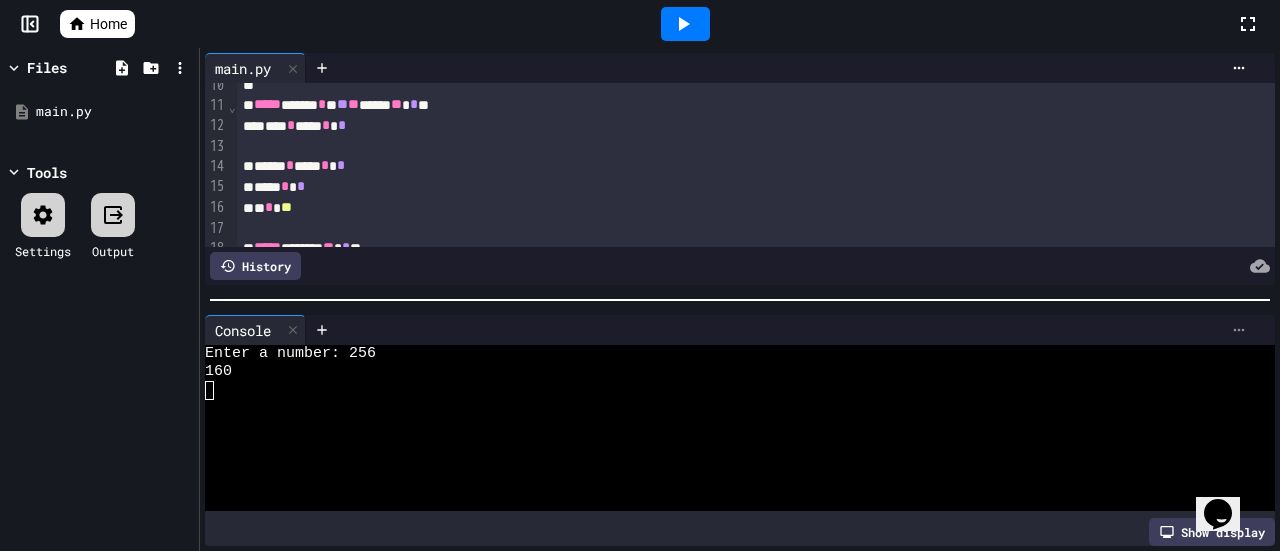 click 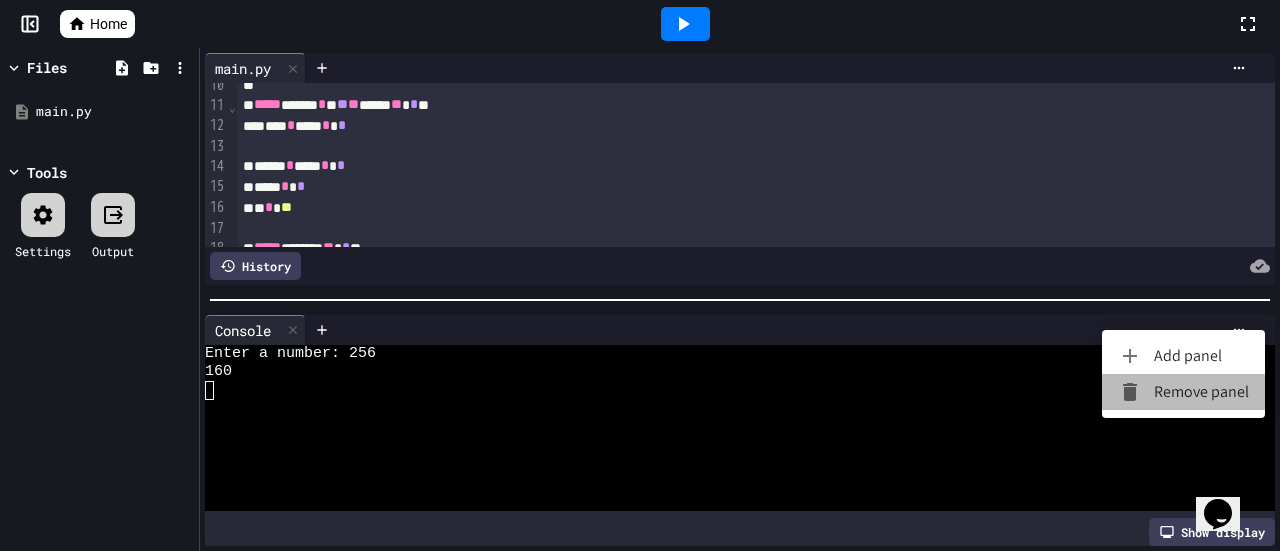 click on "Remove panel" at bounding box center [1183, 392] 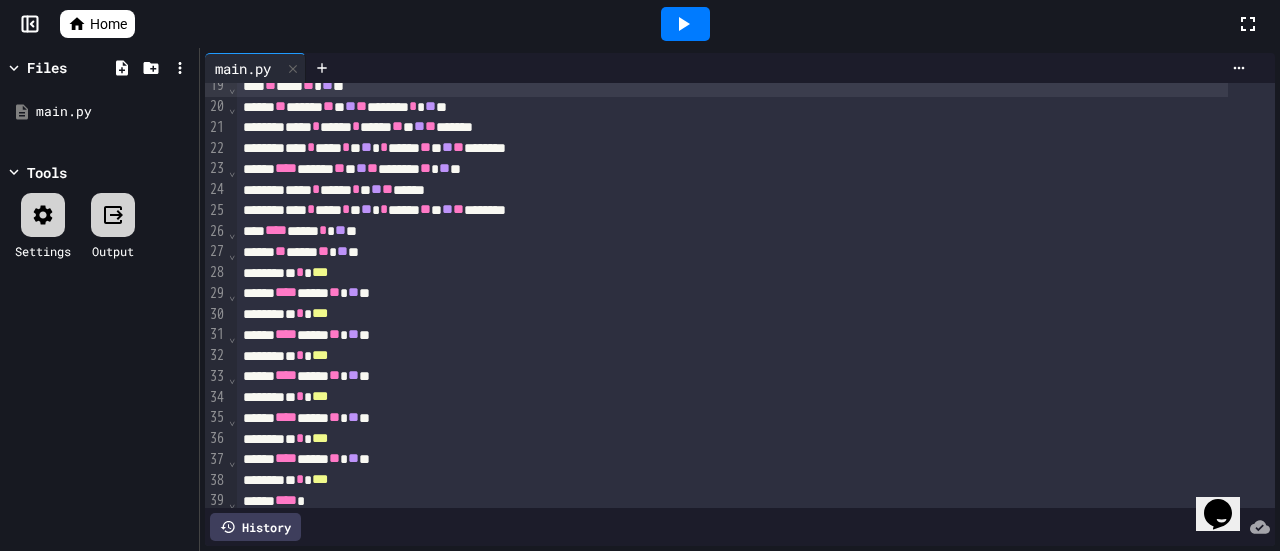 scroll, scrollTop: 275, scrollLeft: 0, axis: vertical 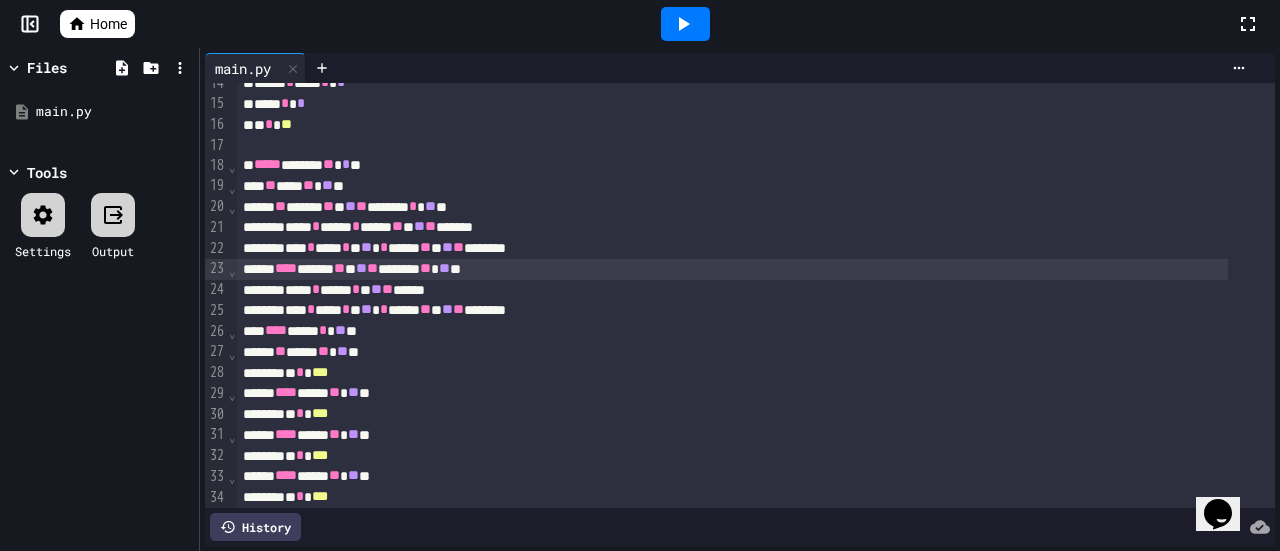 click on "****" at bounding box center [286, 268] 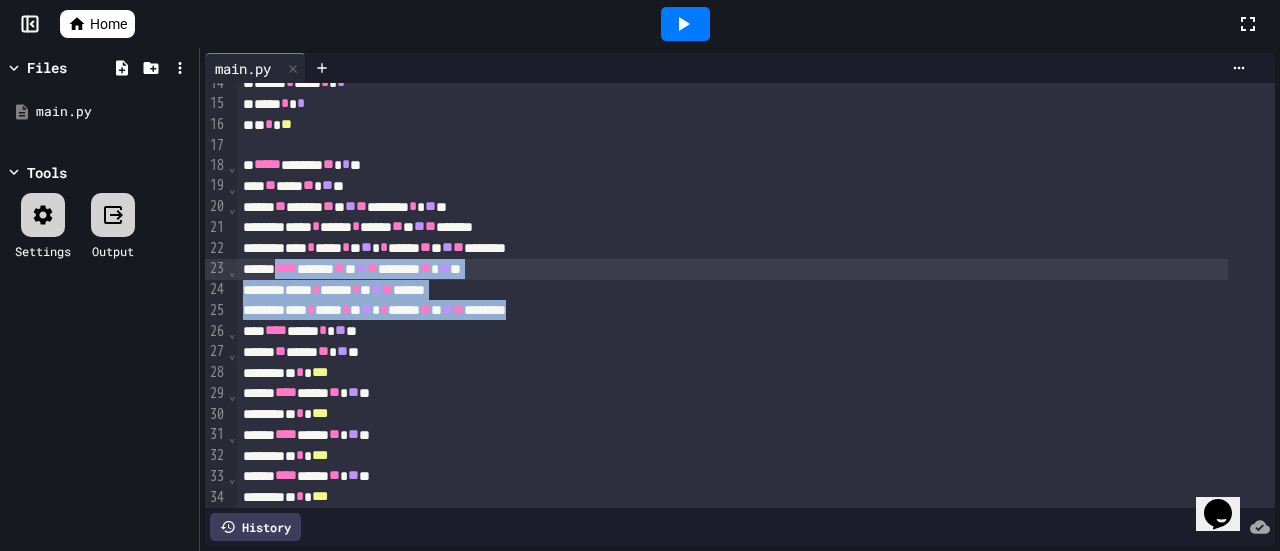 drag, startPoint x: 612, startPoint y: 308, endPoint x: 288, endPoint y: 268, distance: 326.4598 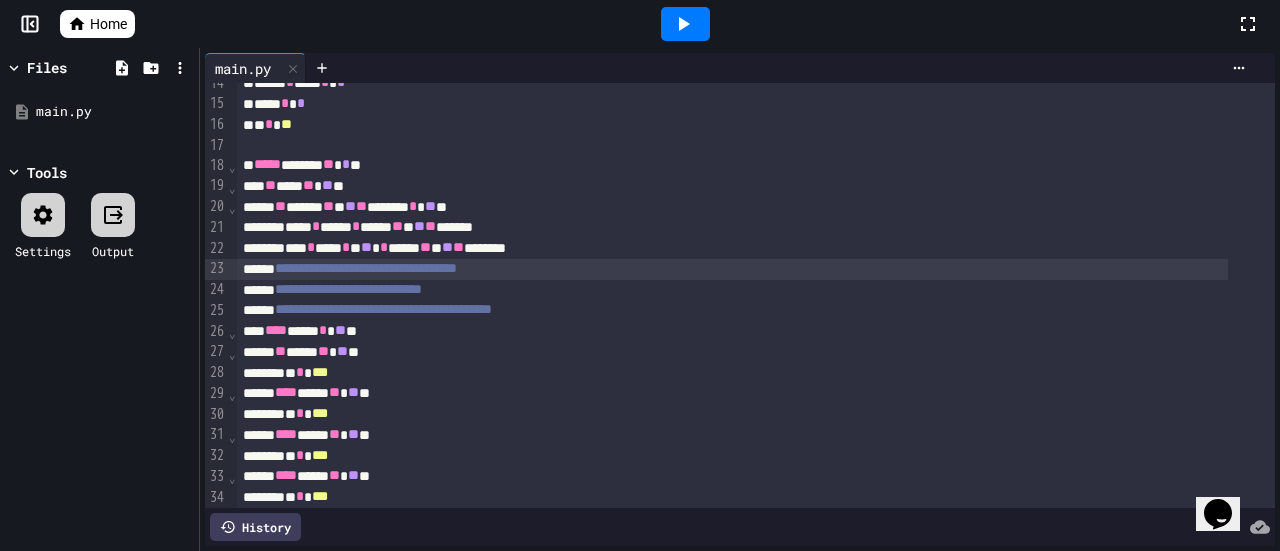 click at bounding box center [685, 24] 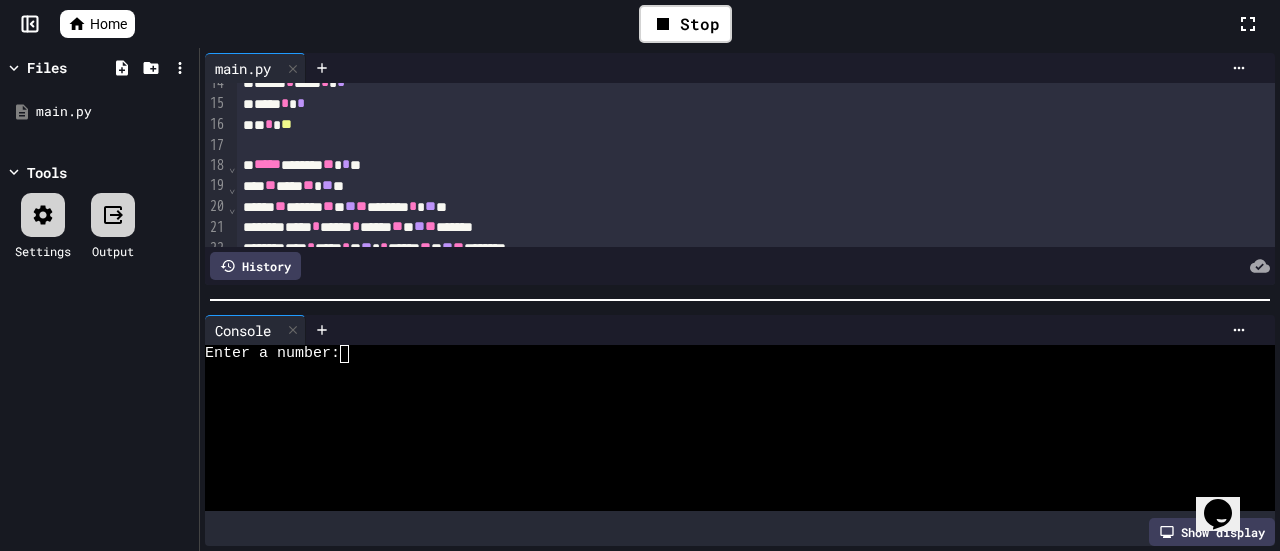 click at bounding box center (353, 354) 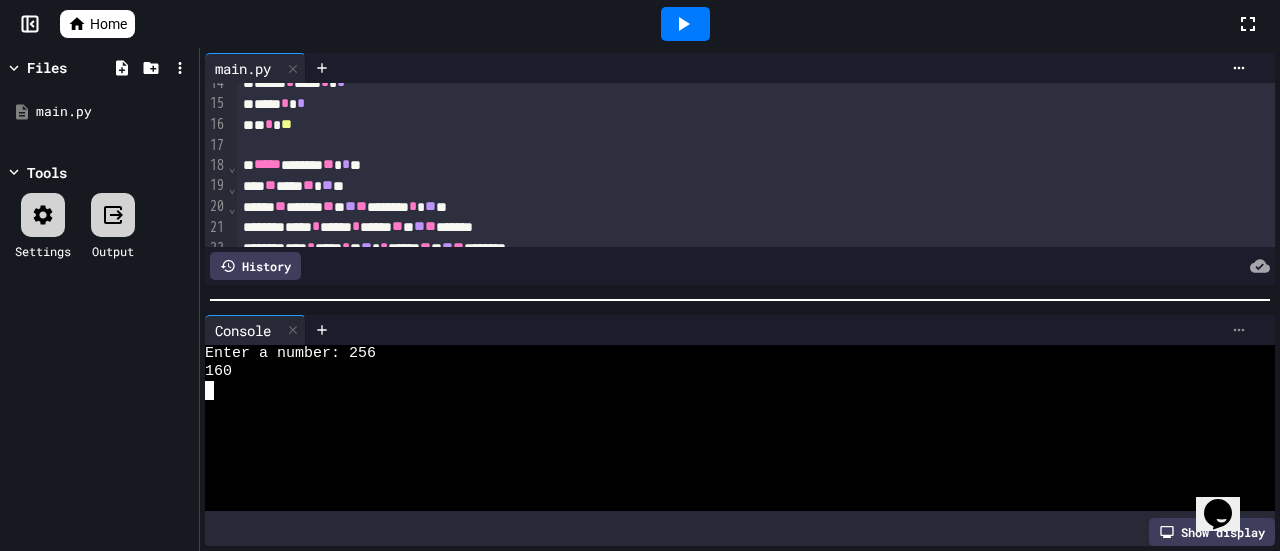 click 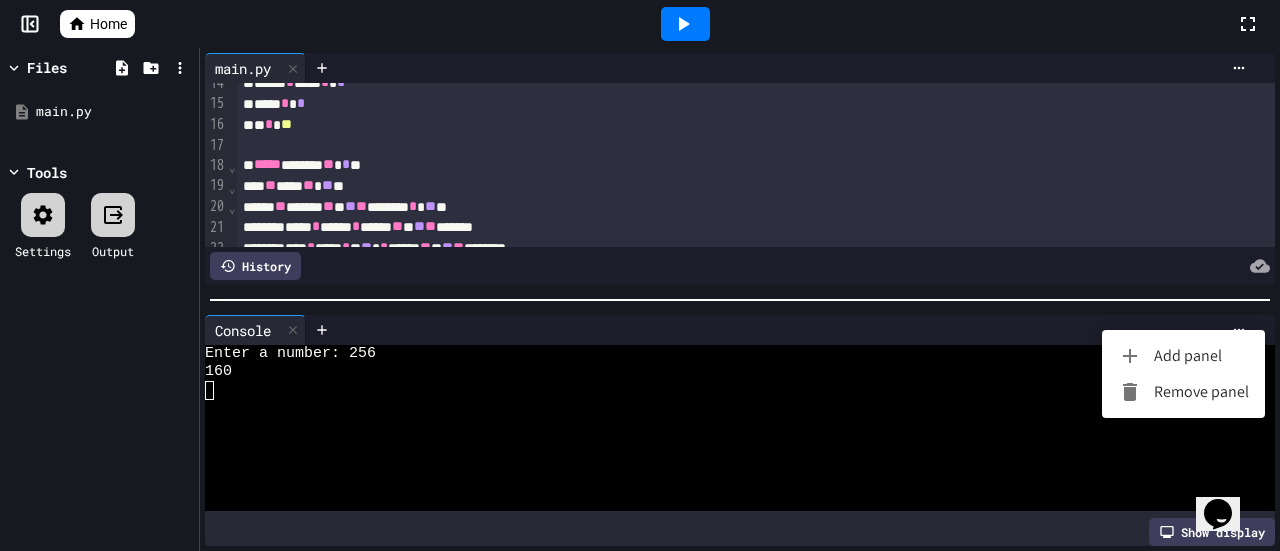 click on "Remove panel" at bounding box center [1183, 392] 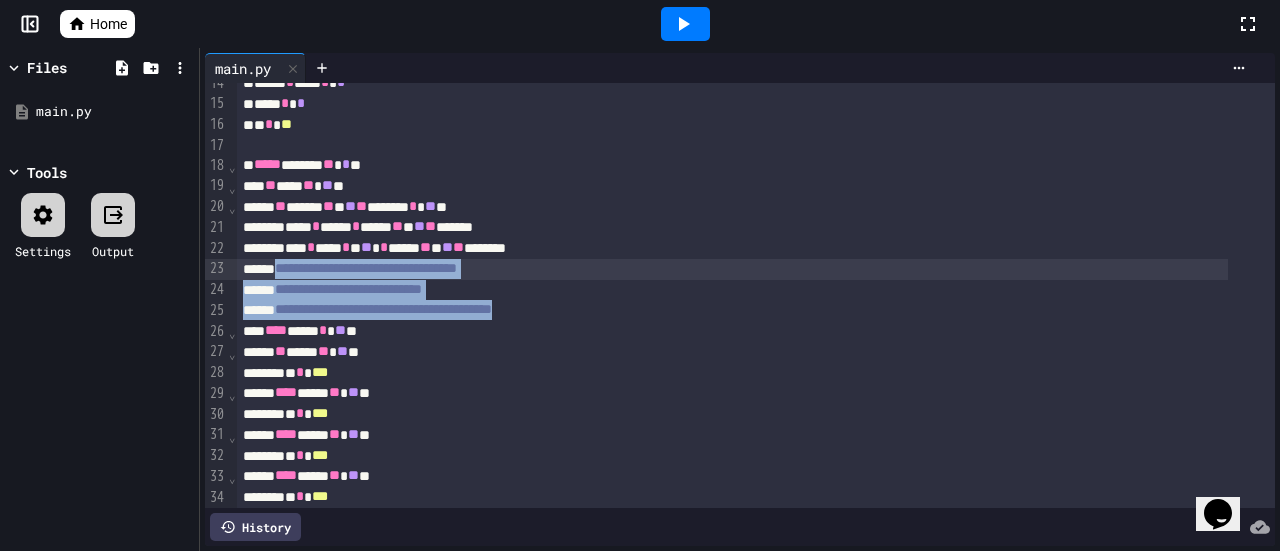 drag, startPoint x: 624, startPoint y: 315, endPoint x: 292, endPoint y: 274, distance: 334.52203 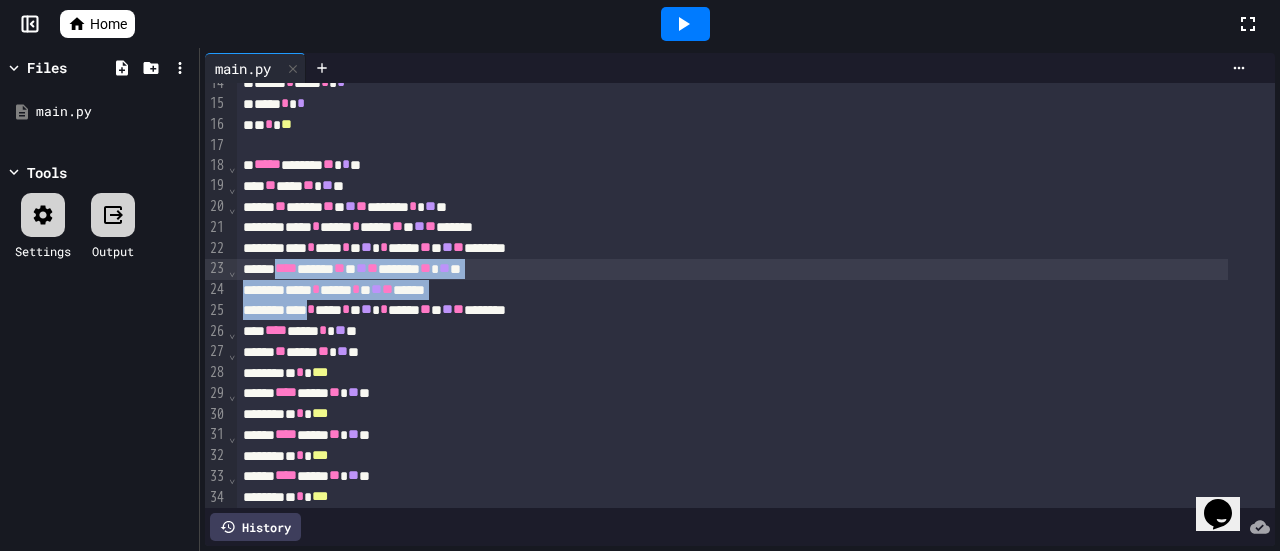 click on "**** ***** ** * ** ** ******* **   ** **" at bounding box center [732, 269] 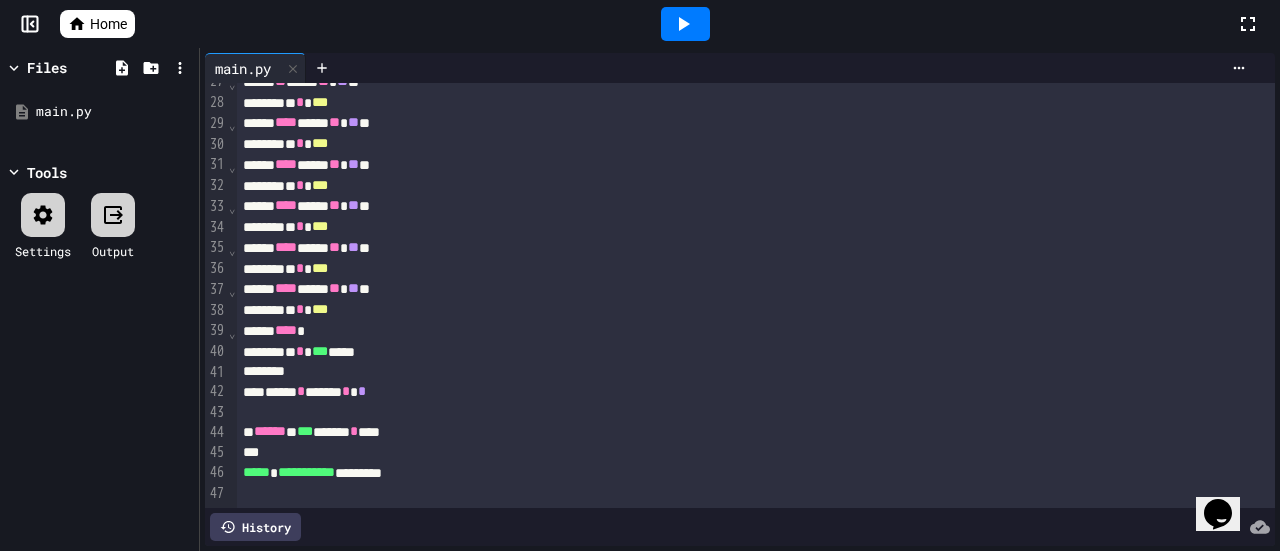 scroll, scrollTop: 574, scrollLeft: 0, axis: vertical 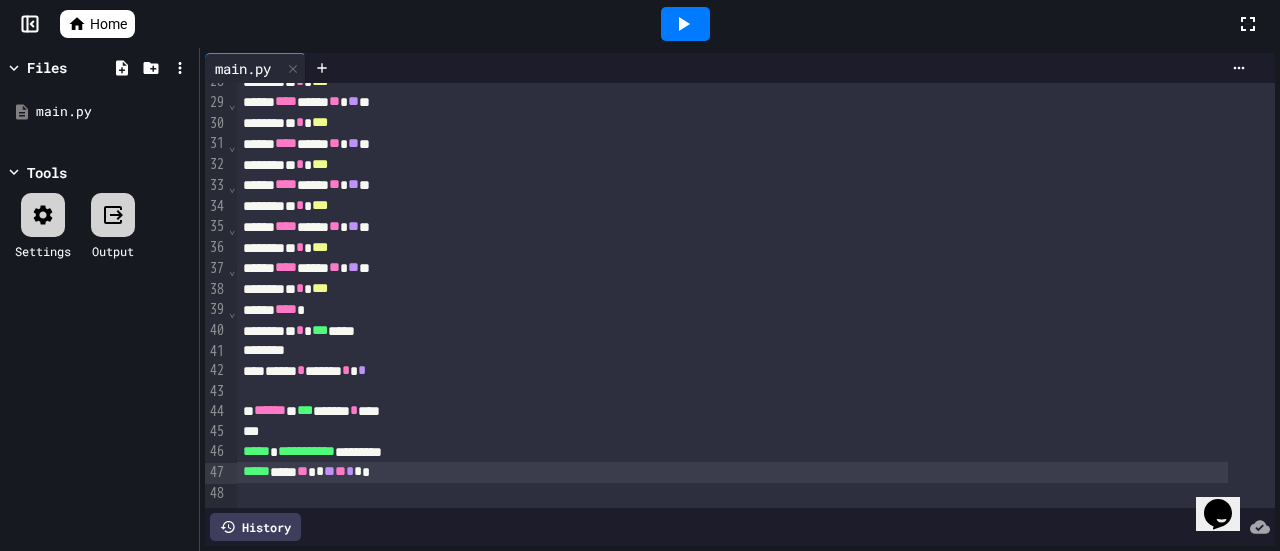 click 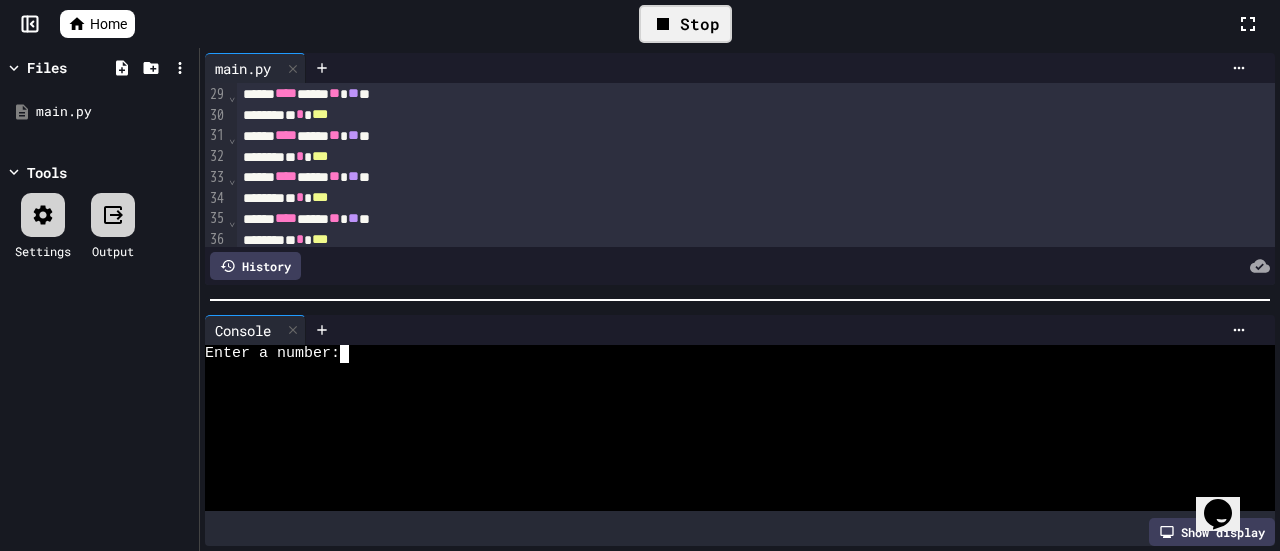 click at bounding box center [353, 354] 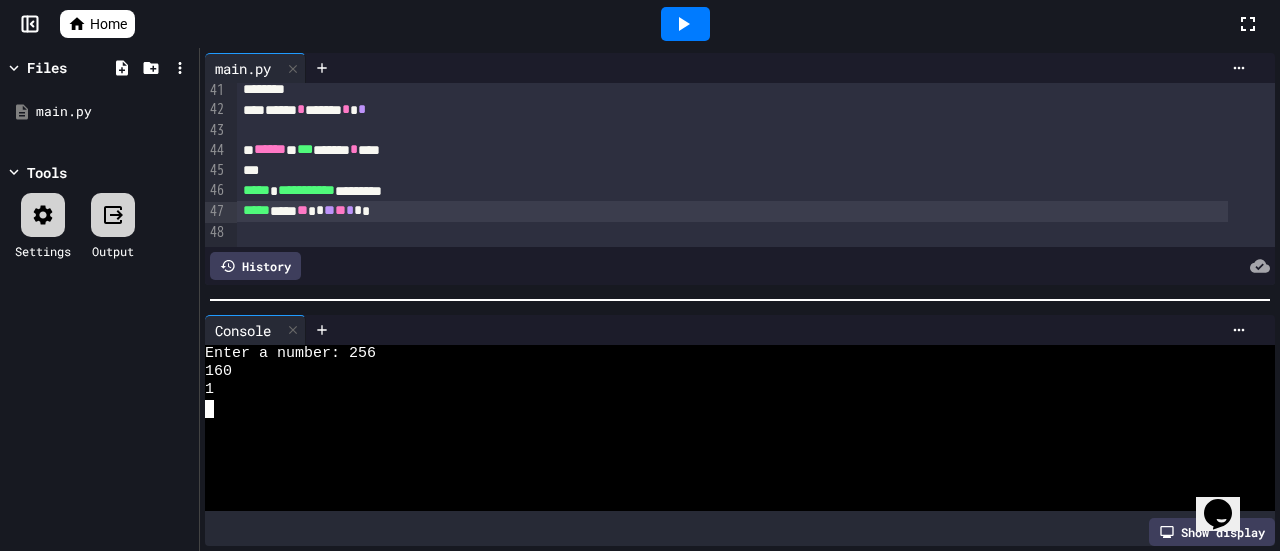 scroll, scrollTop: 849, scrollLeft: 0, axis: vertical 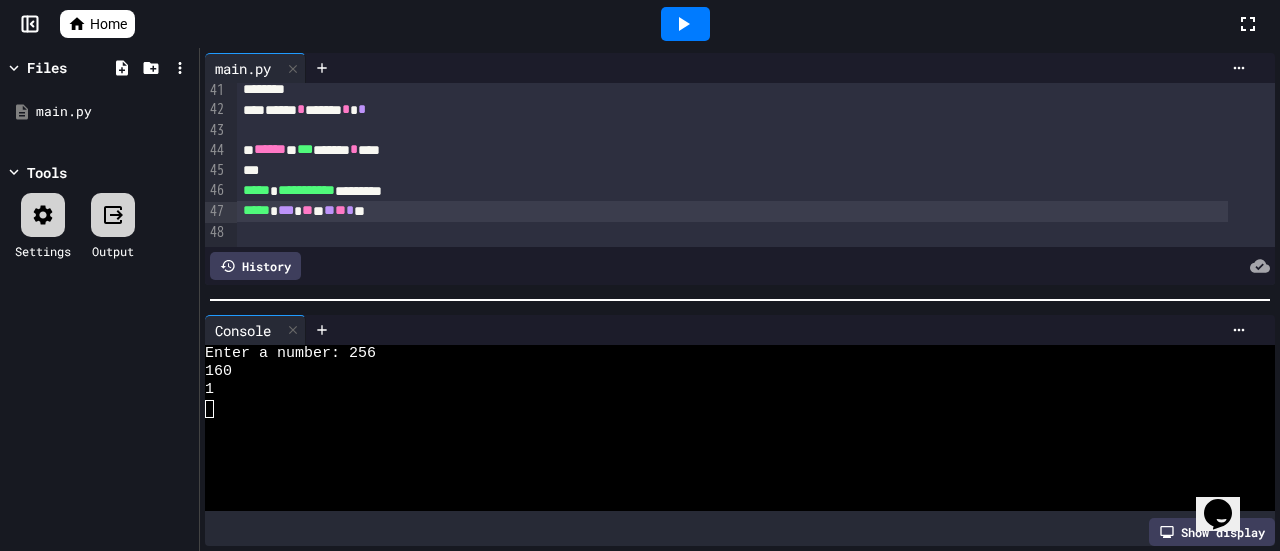 click 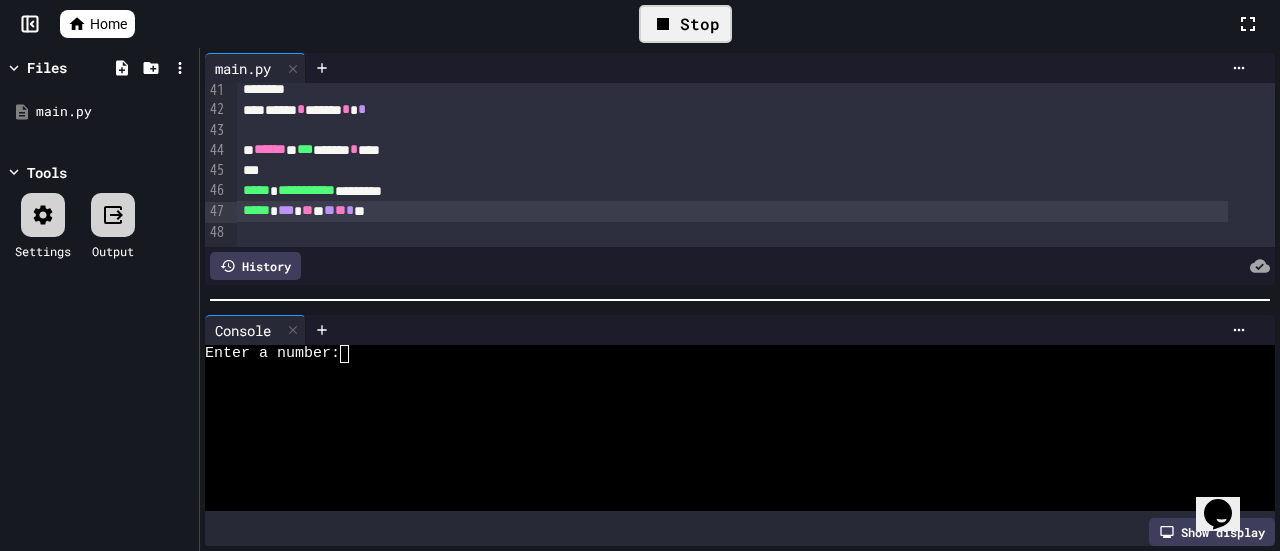 click at bounding box center [353, 354] 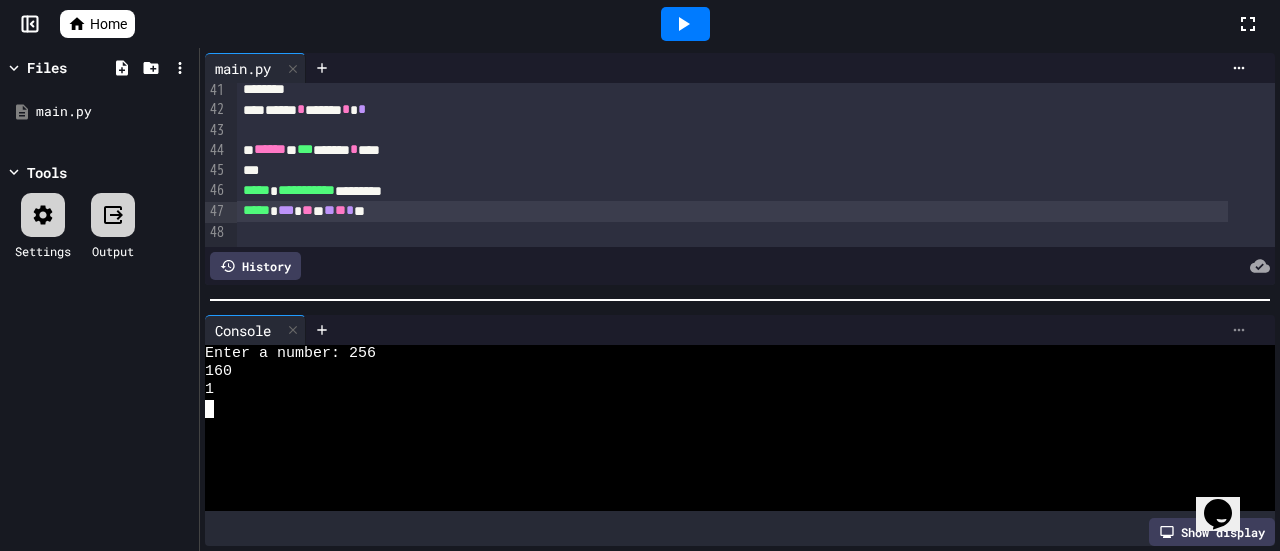 click 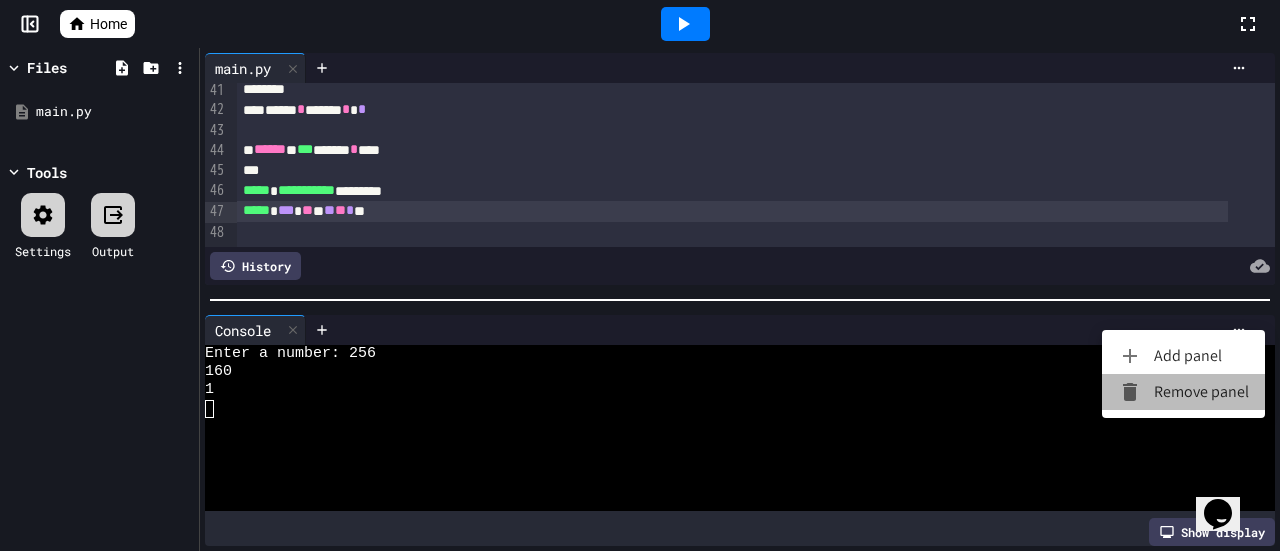 click on "Remove panel" at bounding box center (1183, 392) 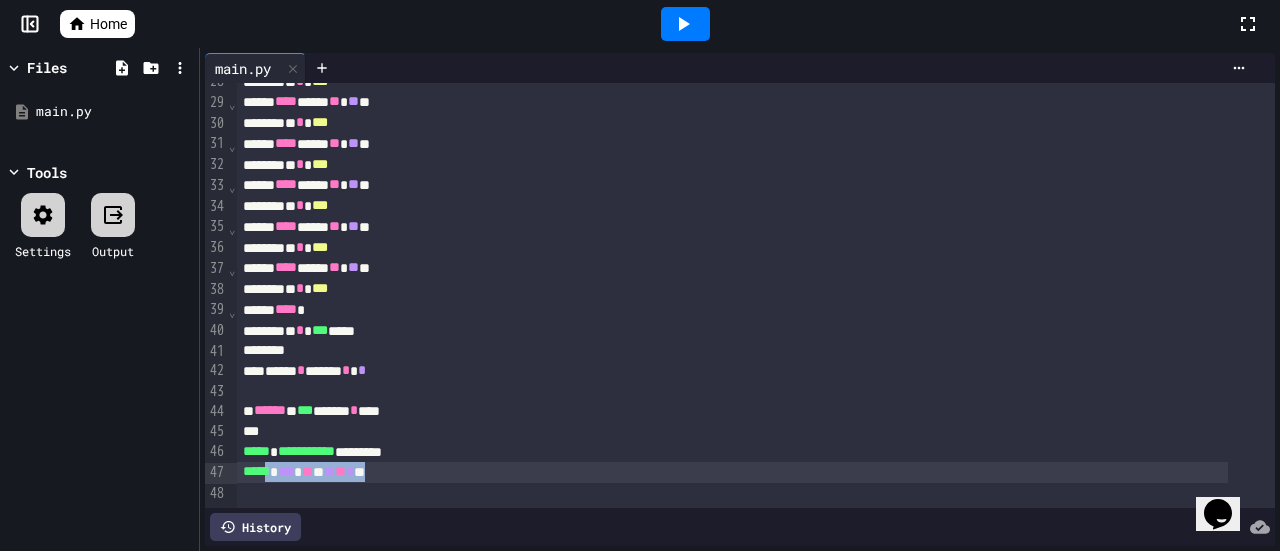drag, startPoint x: 417, startPoint y: 447, endPoint x: 272, endPoint y: 452, distance: 145.08618 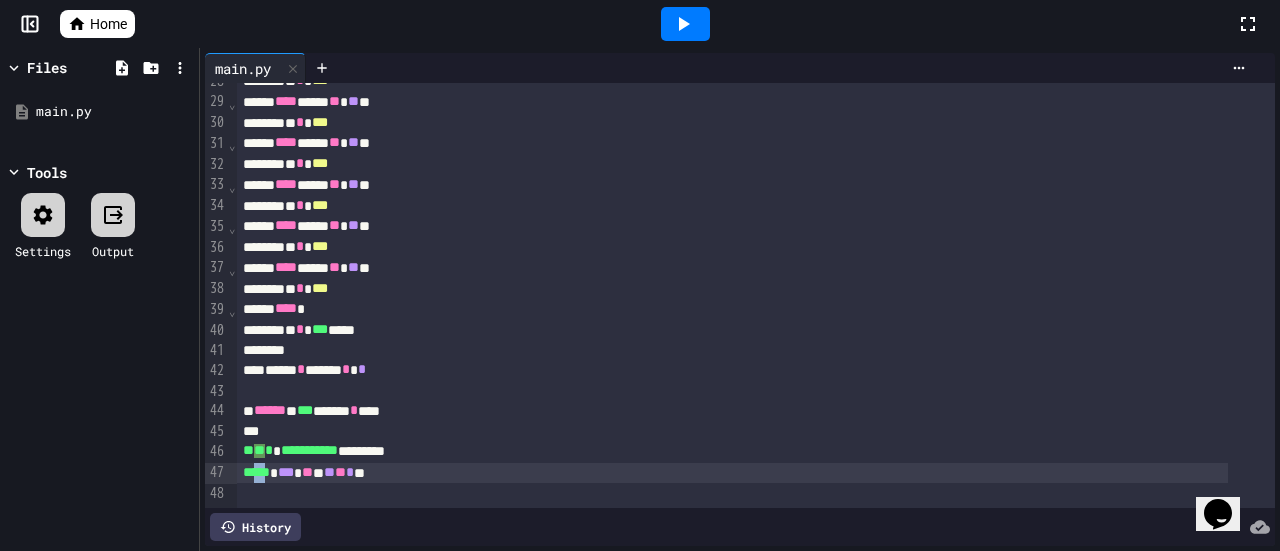 drag, startPoint x: 272, startPoint y: 452, endPoint x: 304, endPoint y: 443, distance: 33.24154 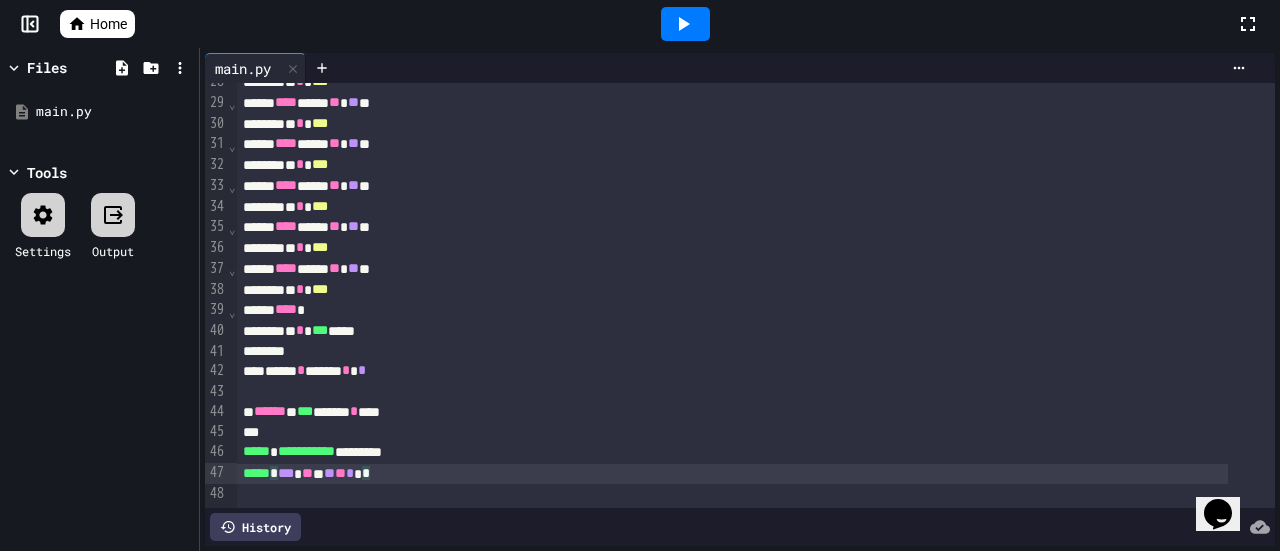 click on "***** * ***   ** * ** ** * * *" at bounding box center (732, 474) 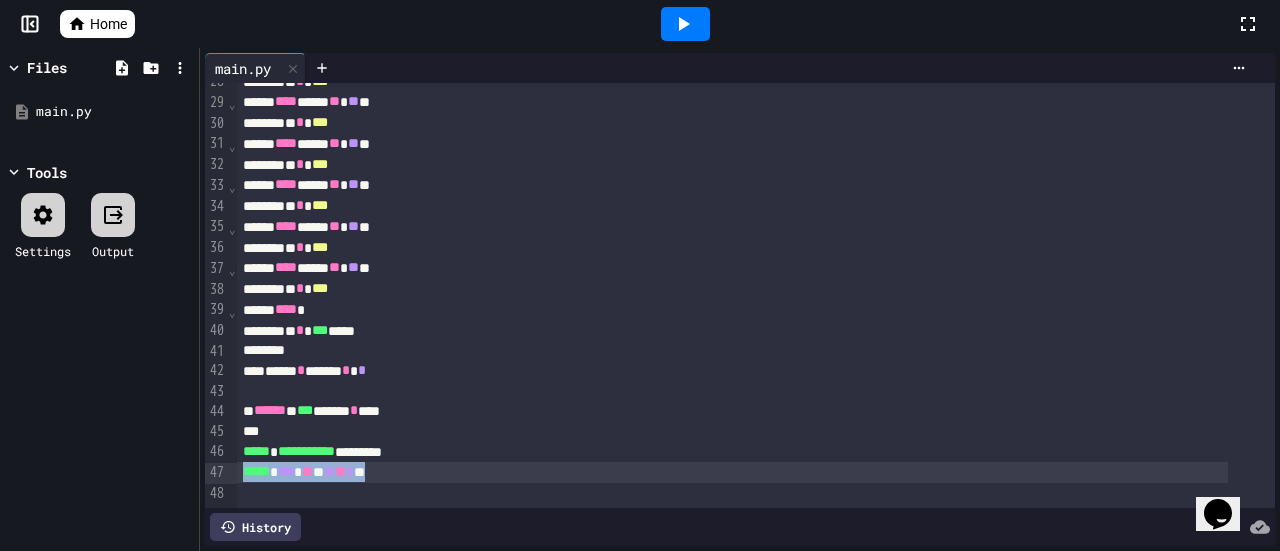 drag, startPoint x: 418, startPoint y: 446, endPoint x: 243, endPoint y: 444, distance: 175.01143 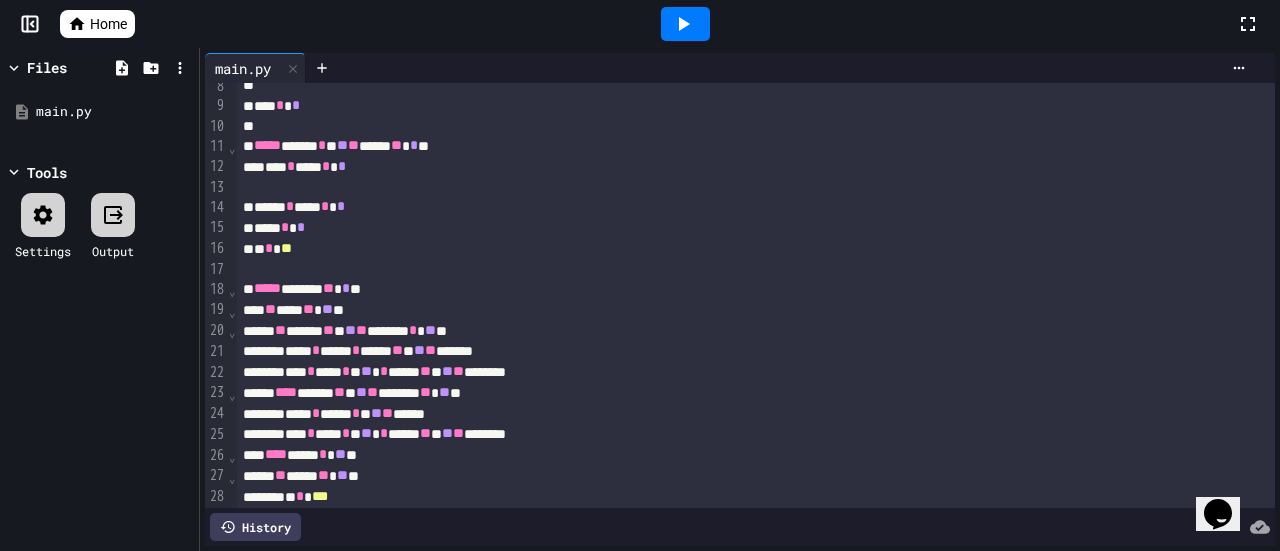 scroll, scrollTop: 194, scrollLeft: 0, axis: vertical 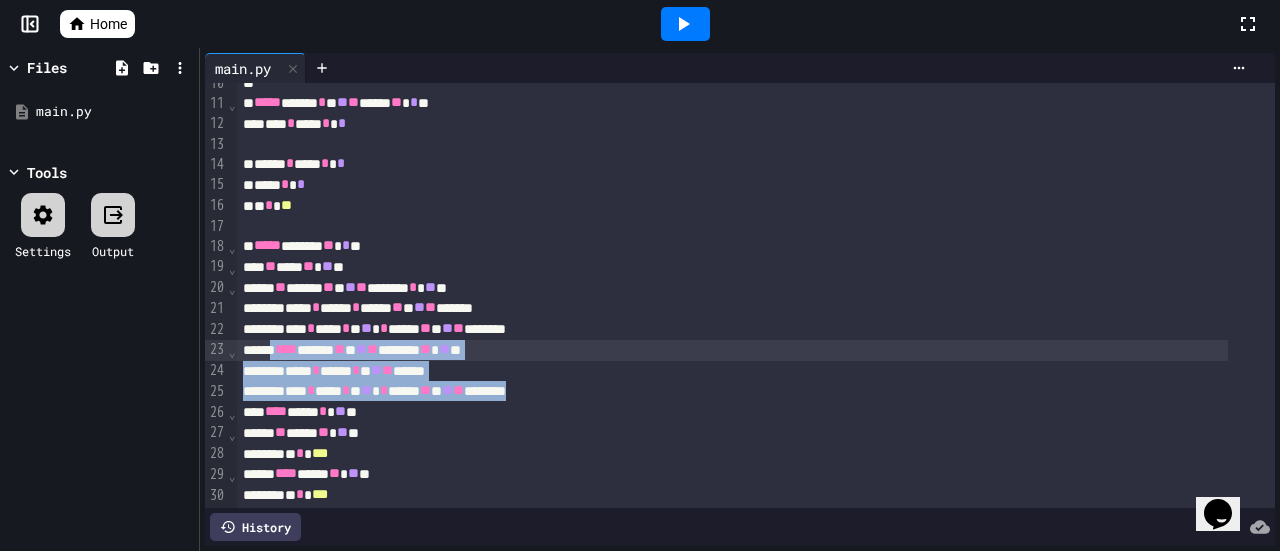 drag, startPoint x: 620, startPoint y: 394, endPoint x: 284, endPoint y: 354, distance: 338.3726 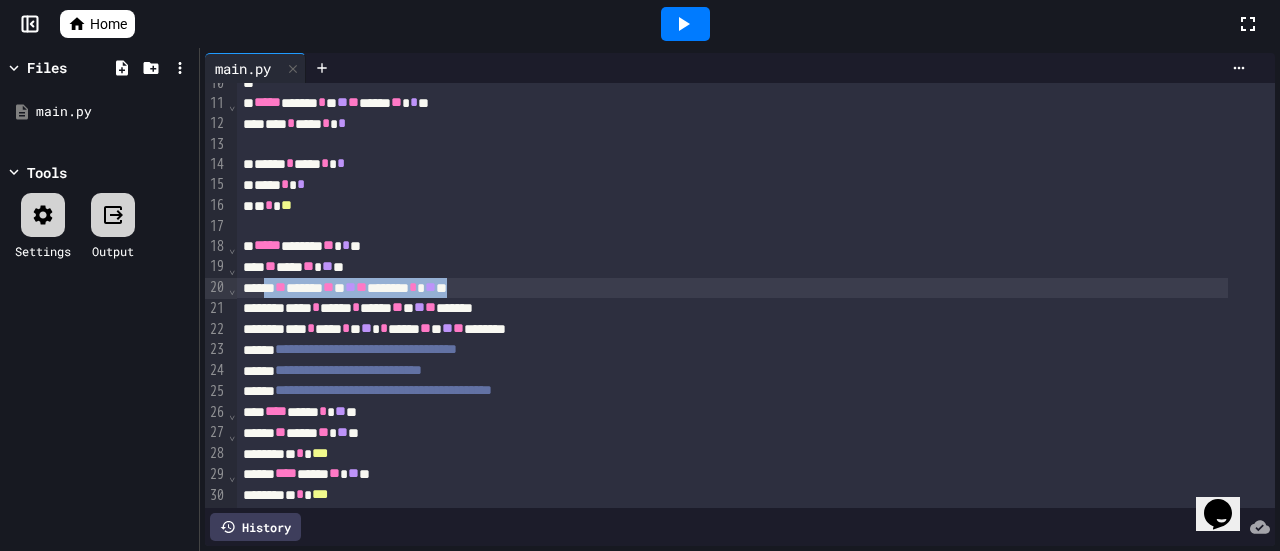 drag, startPoint x: 540, startPoint y: 284, endPoint x: 277, endPoint y: 285, distance: 263.0019 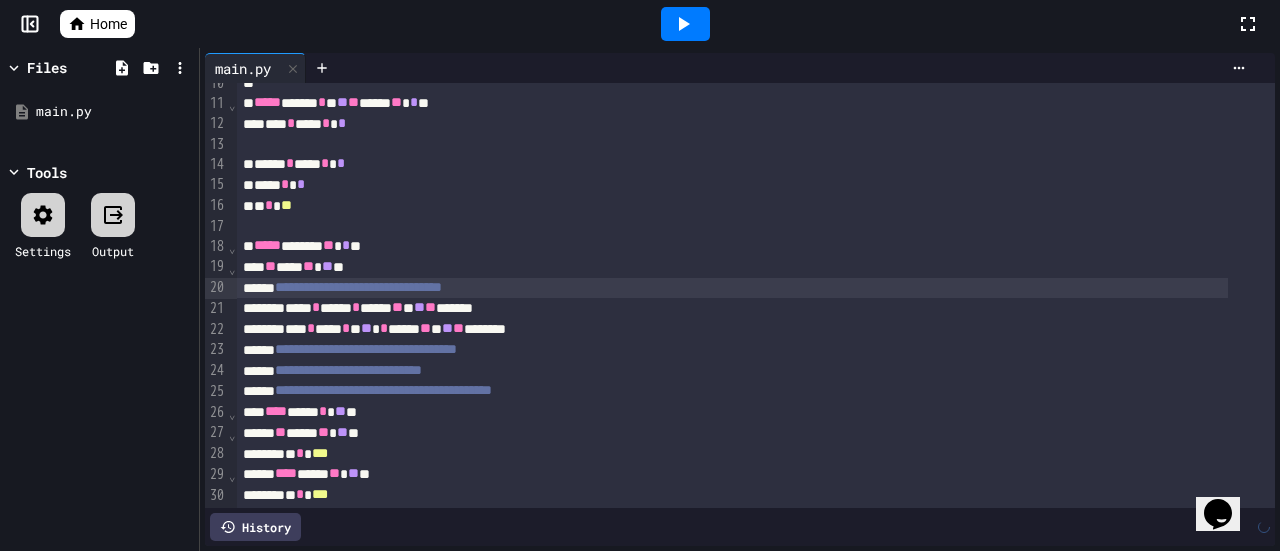 click on "[NUMBER] [NUMBER] [NUMBER] [NUMBER] [NUMBER] [NUMBER] [NUMBER]" at bounding box center [732, 308] 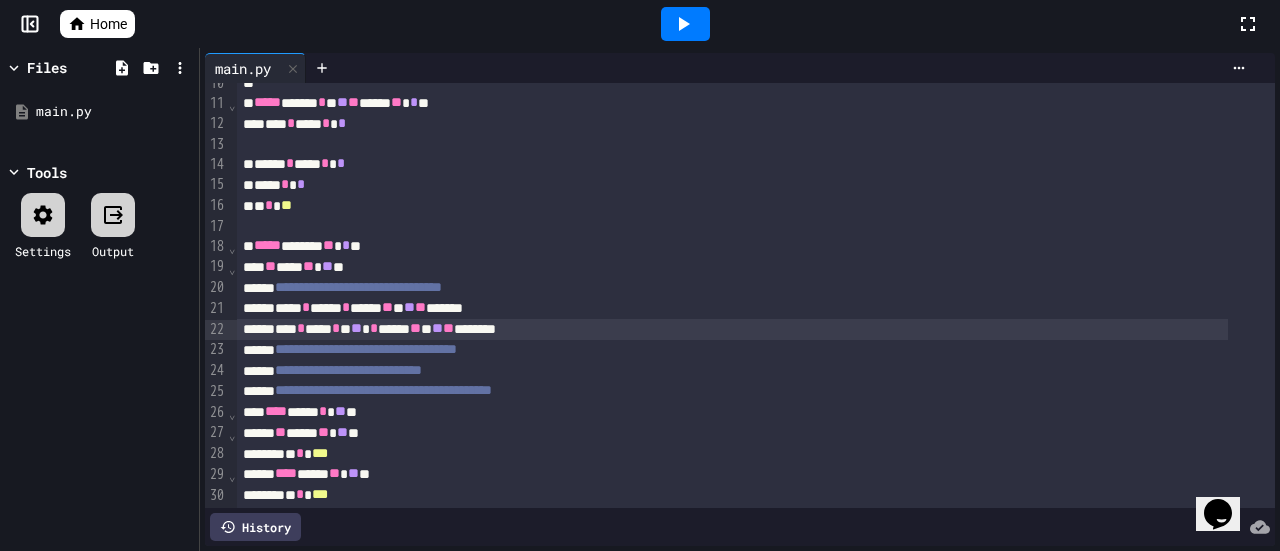 click 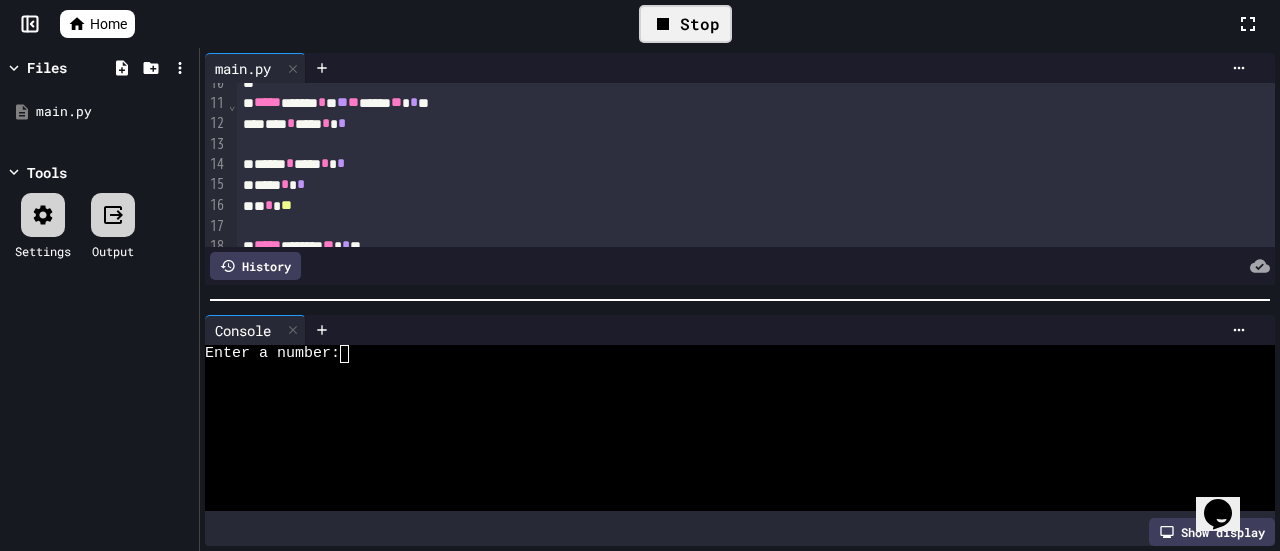 click at bounding box center (353, 354) 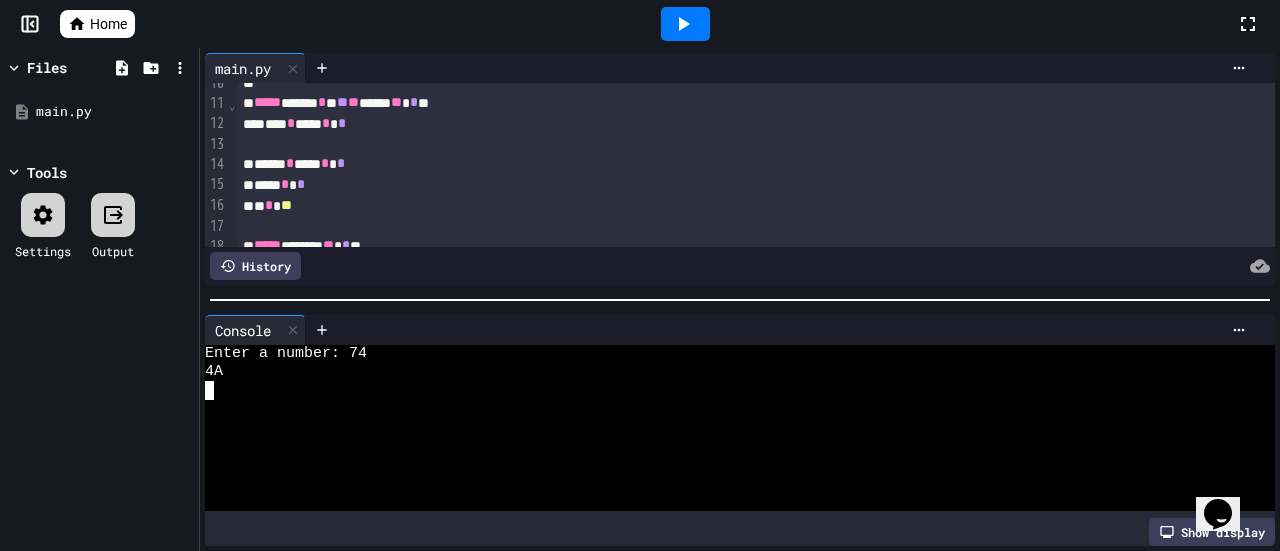 click 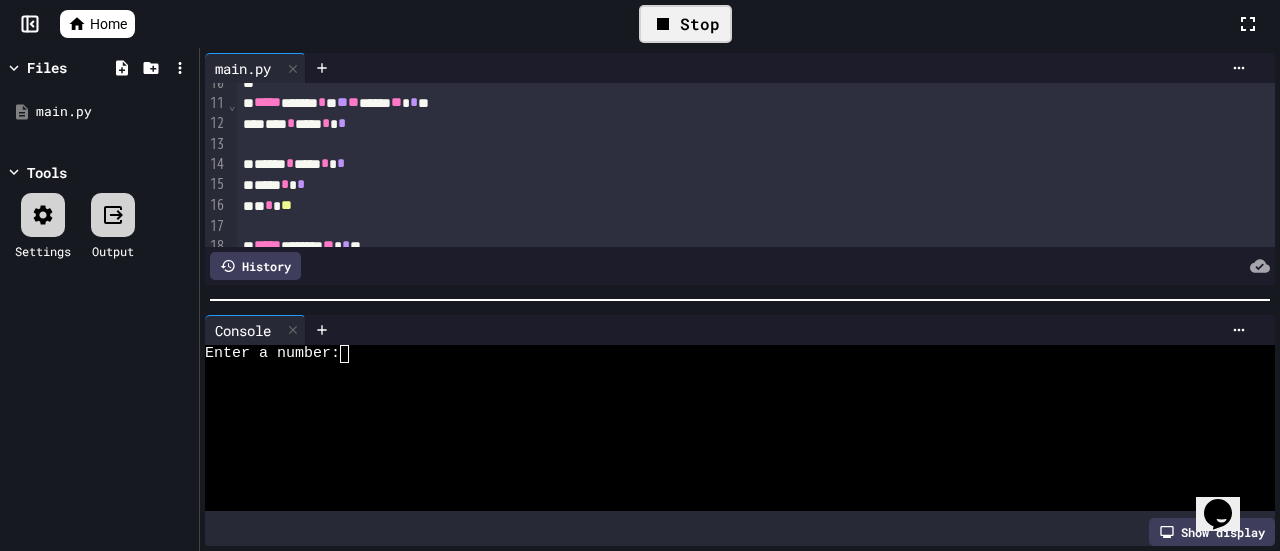 click at bounding box center [353, 354] 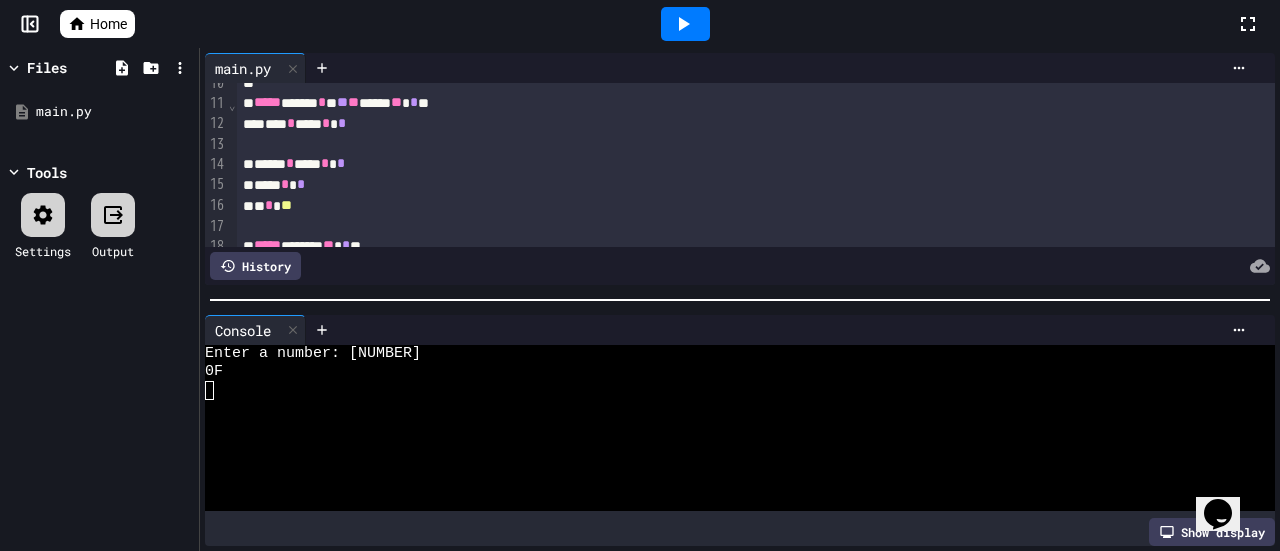 click 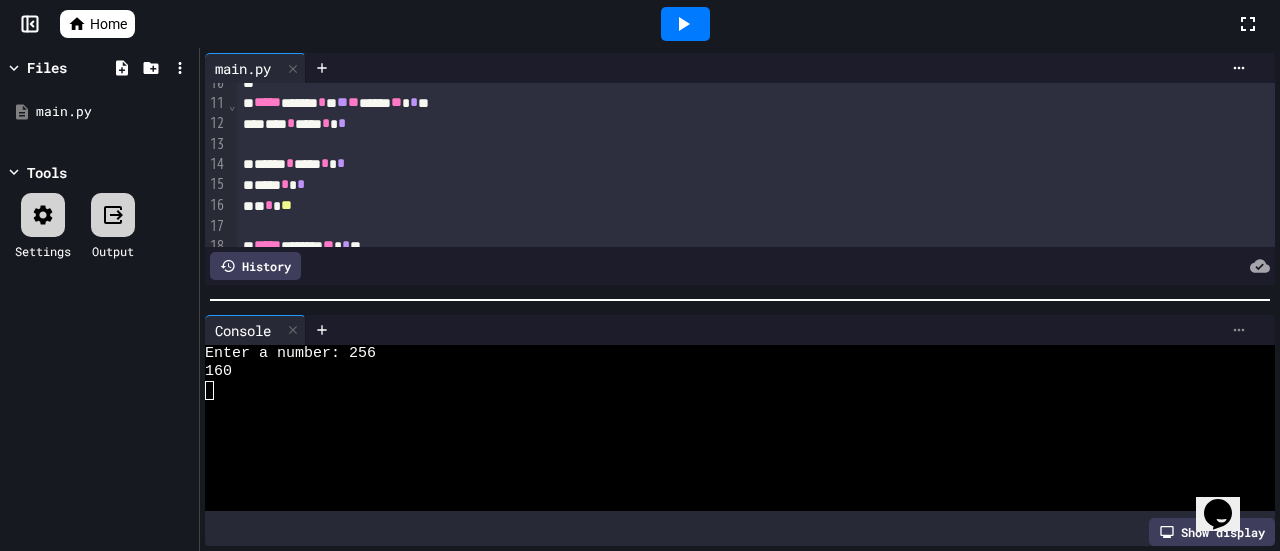 click 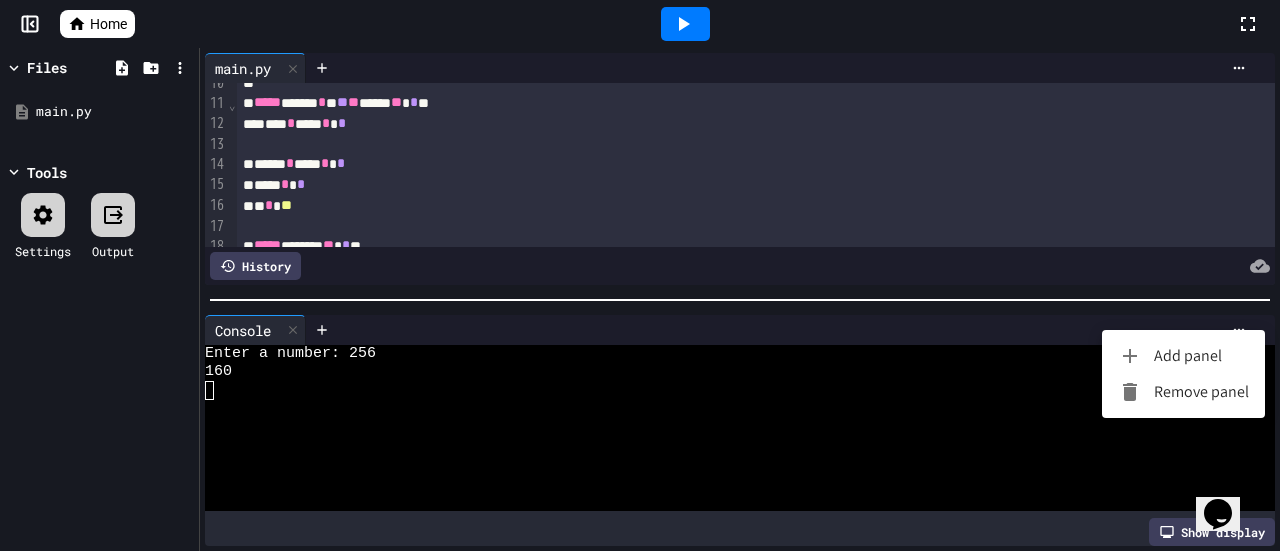 click on "Remove panel" at bounding box center [1183, 392] 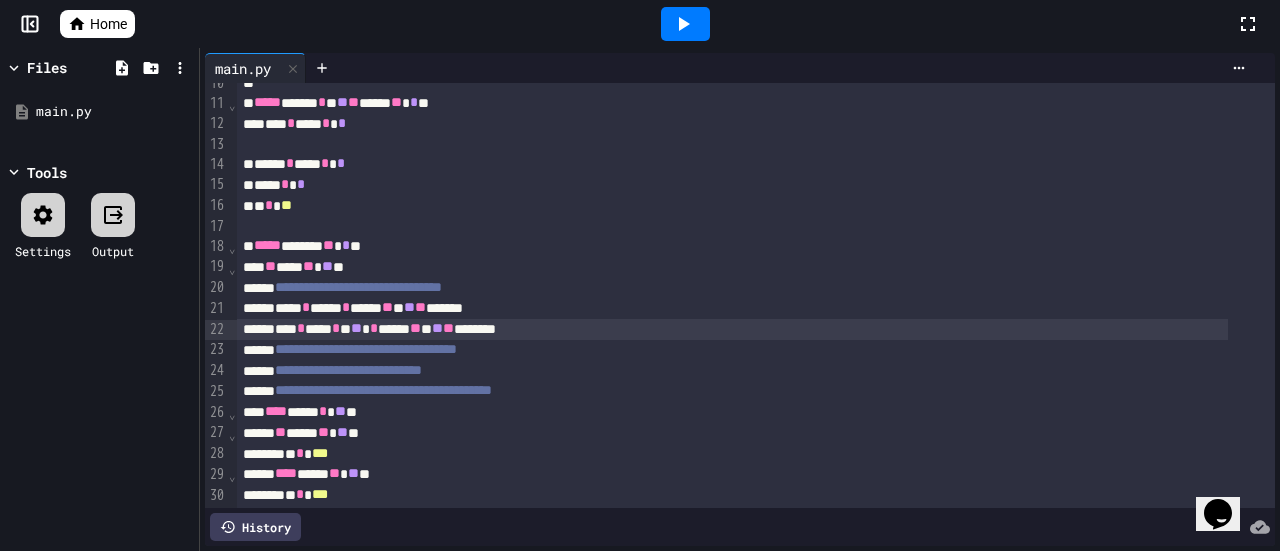 click on "**********" at bounding box center (732, 288) 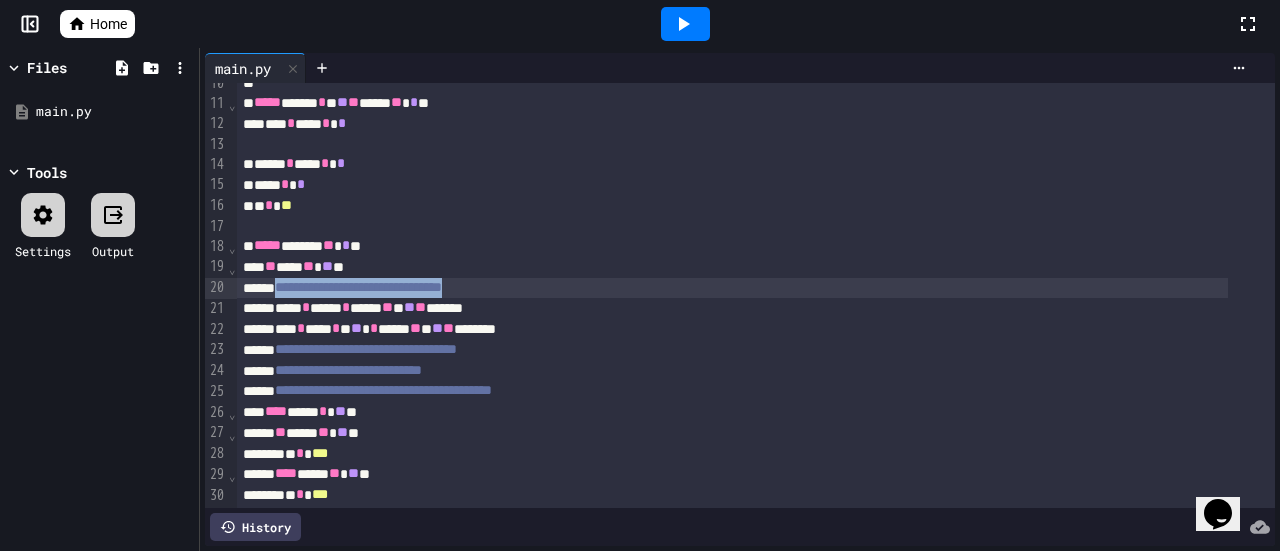 drag, startPoint x: 552, startPoint y: 288, endPoint x: 290, endPoint y: 286, distance: 262.00763 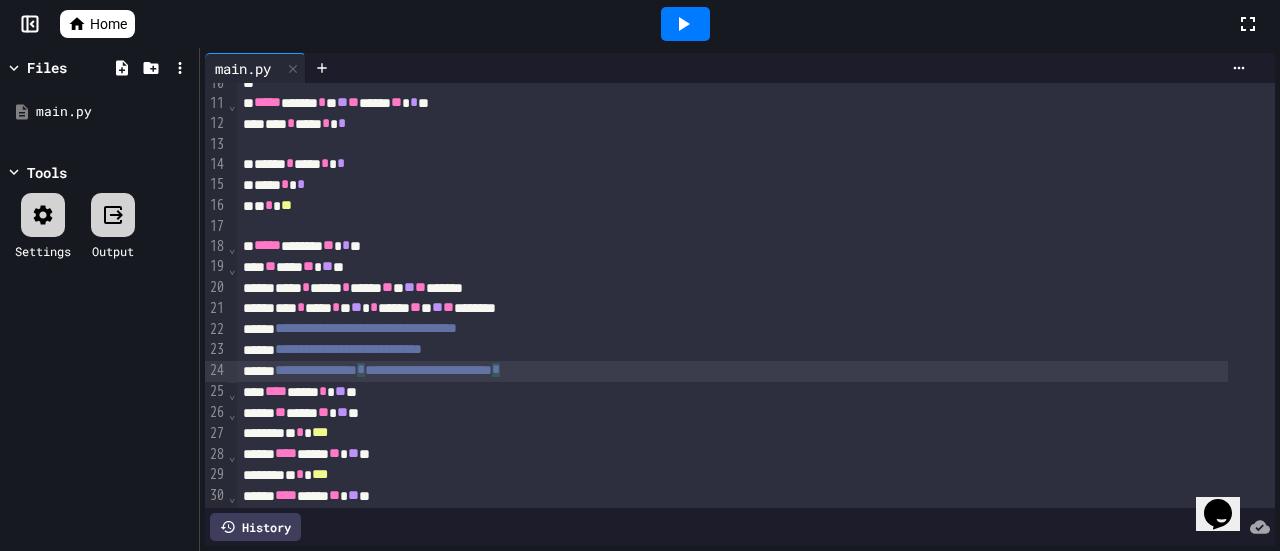 click on "**********" at bounding box center [732, 371] 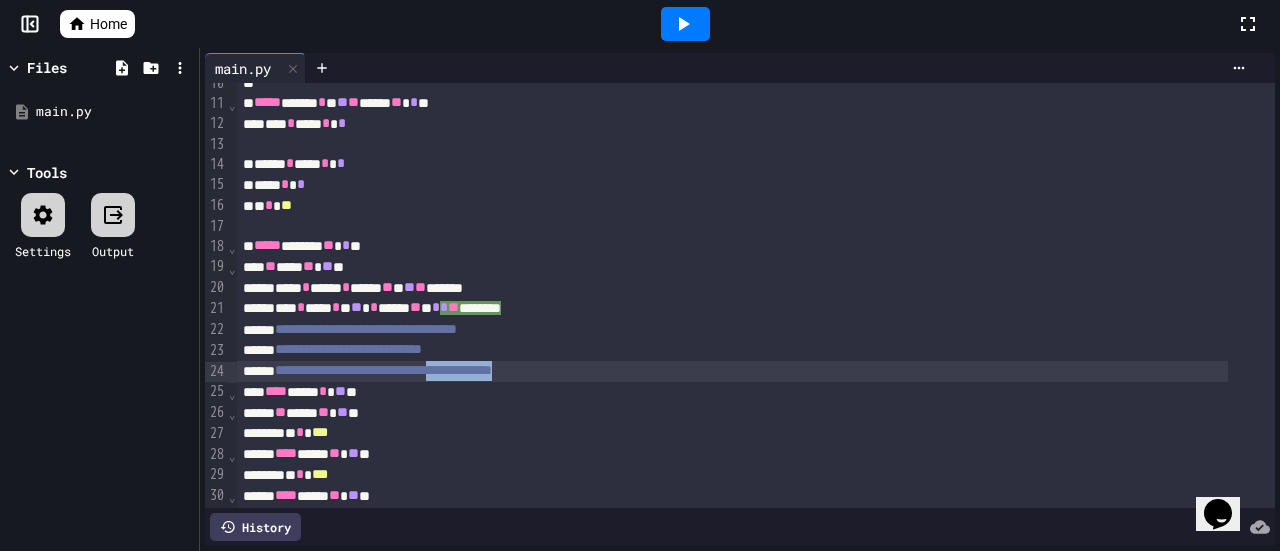 drag, startPoint x: 632, startPoint y: 375, endPoint x: 518, endPoint y: 371, distance: 114.07015 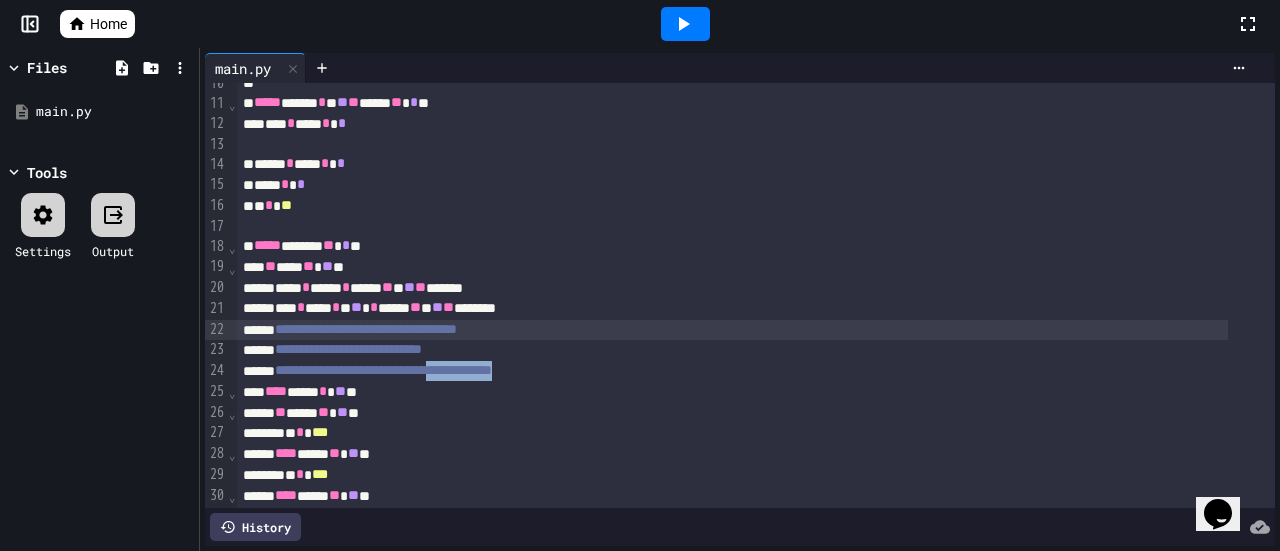 click on "**********" at bounding box center [732, 330] 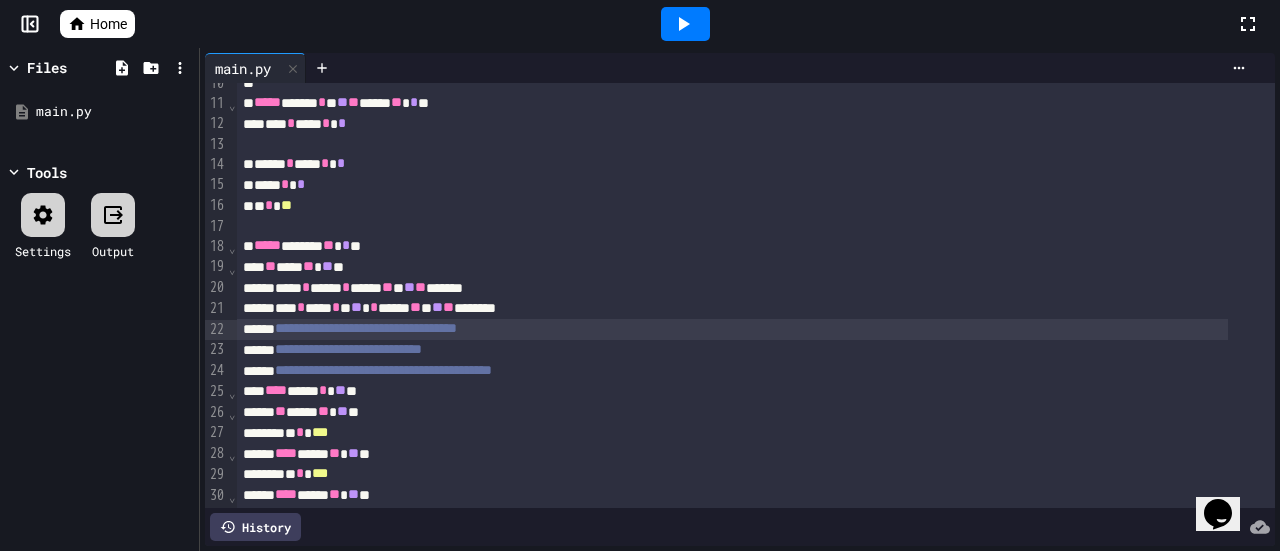 click on "**********" at bounding box center (366, 328) 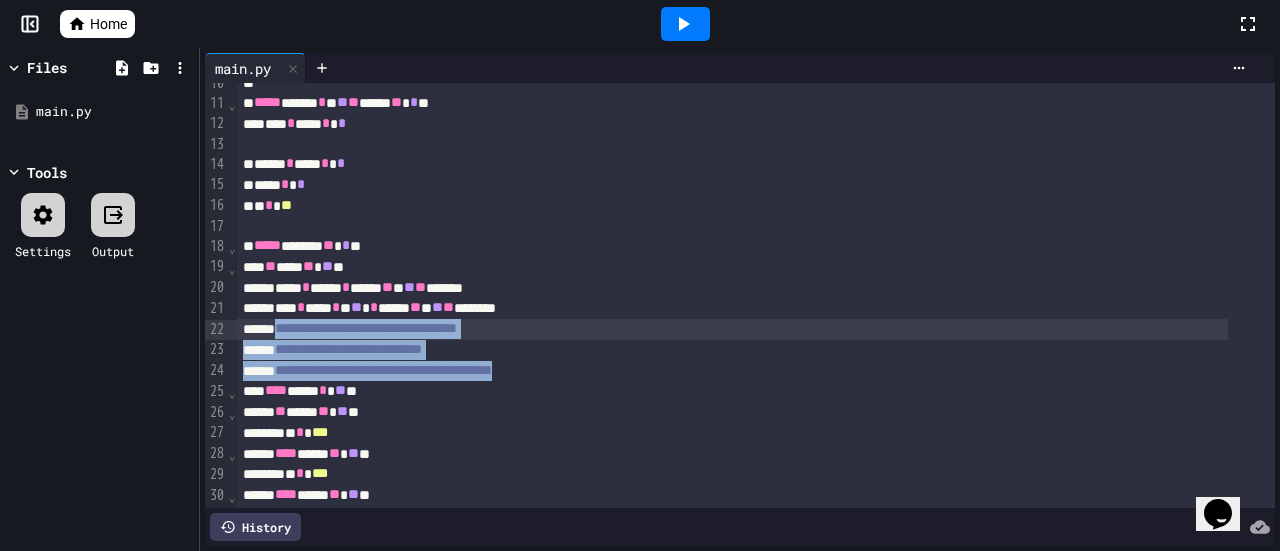 drag, startPoint x: 620, startPoint y: 374, endPoint x: 281, endPoint y: 331, distance: 341.71625 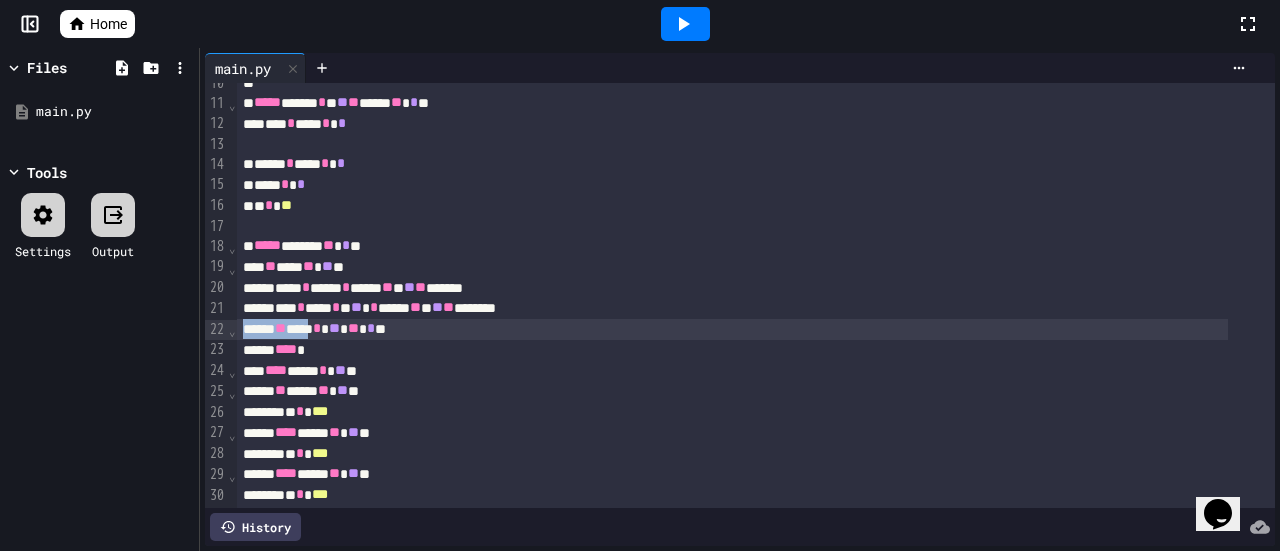 drag, startPoint x: 596, startPoint y: 308, endPoint x: 337, endPoint y: 330, distance: 259.93268 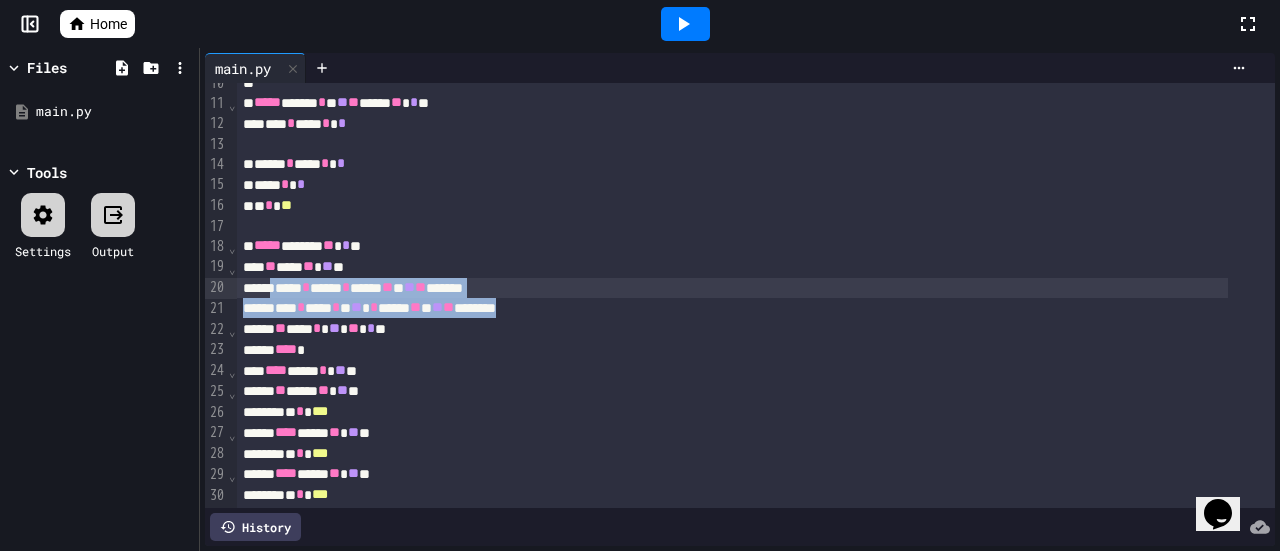 drag, startPoint x: 596, startPoint y: 307, endPoint x: 276, endPoint y: 287, distance: 320.6244 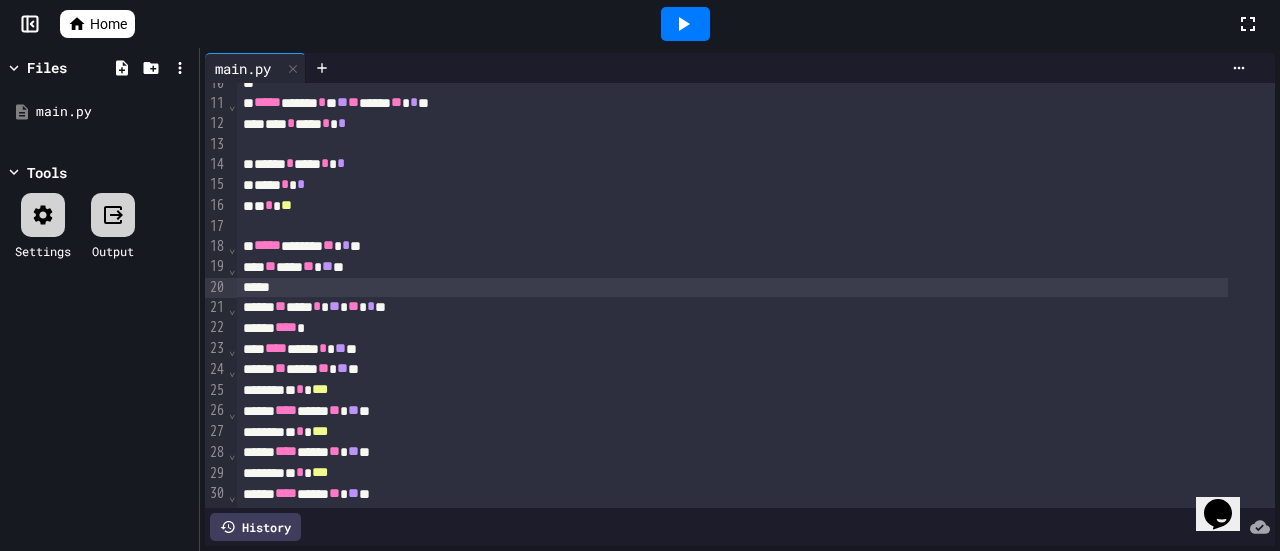 click on "**** *" at bounding box center (732, 328) 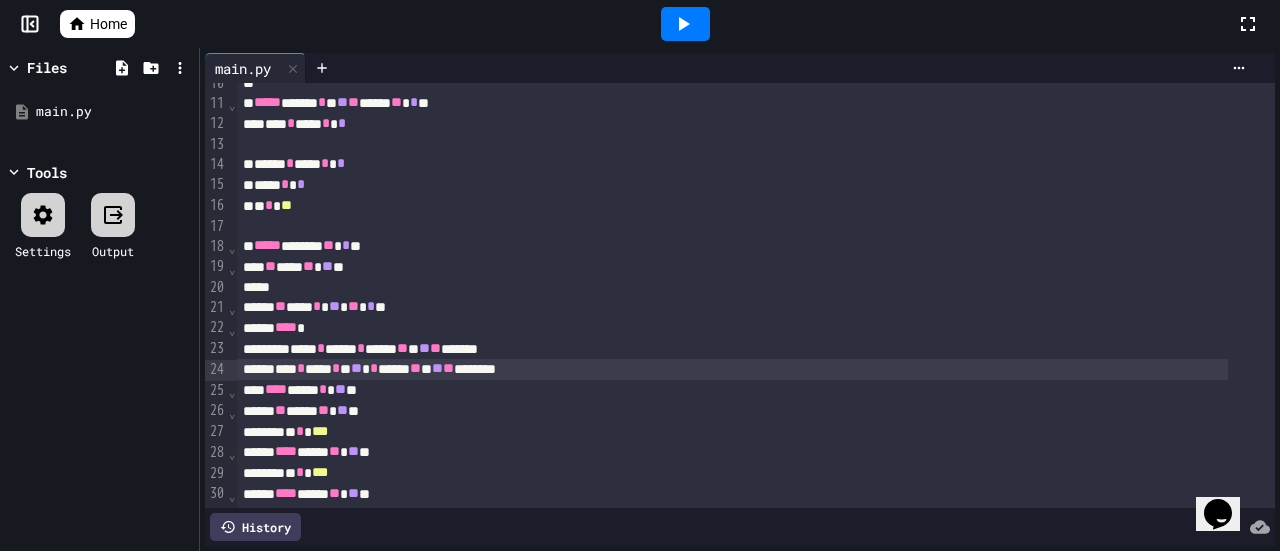 click on "*** * *** * * **   * **** ** * ** ** ********" at bounding box center [732, 369] 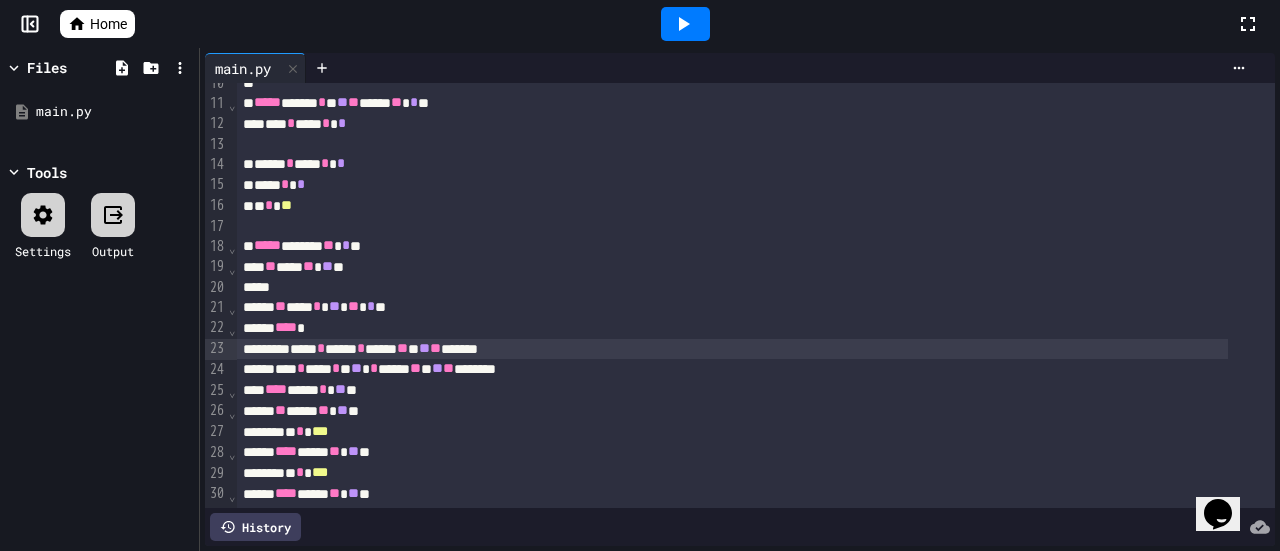click on "[NUMBER] [NUMBER] [NUMBER] [NUMBER] [NUMBER] [NUMBER] [NUMBER]" at bounding box center [732, 349] 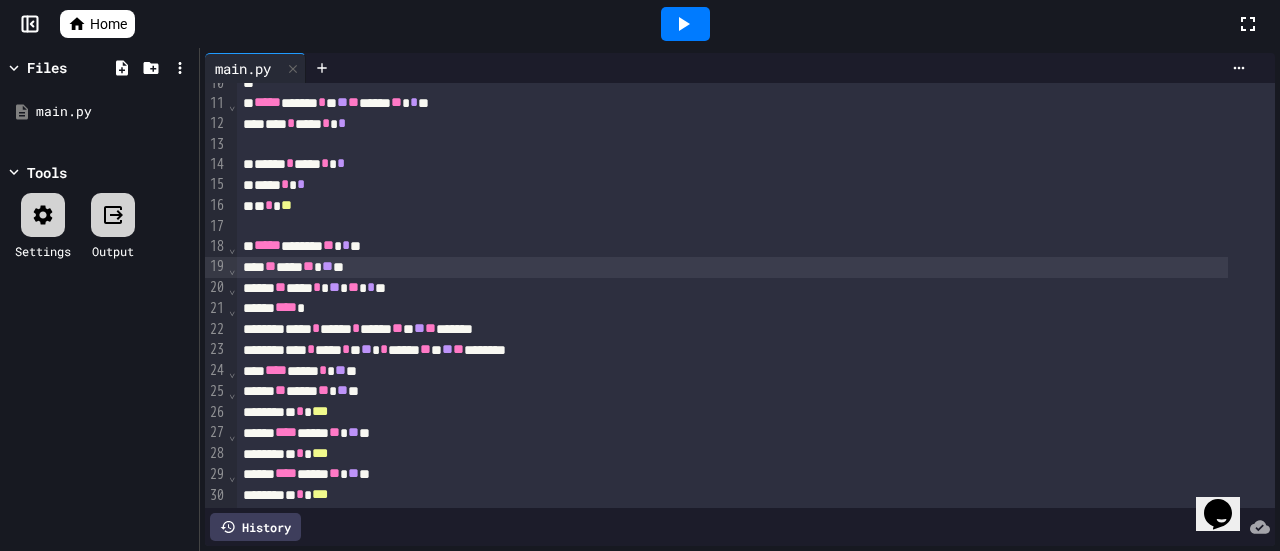 click on "** **** *   **   **   * **" at bounding box center [732, 288] 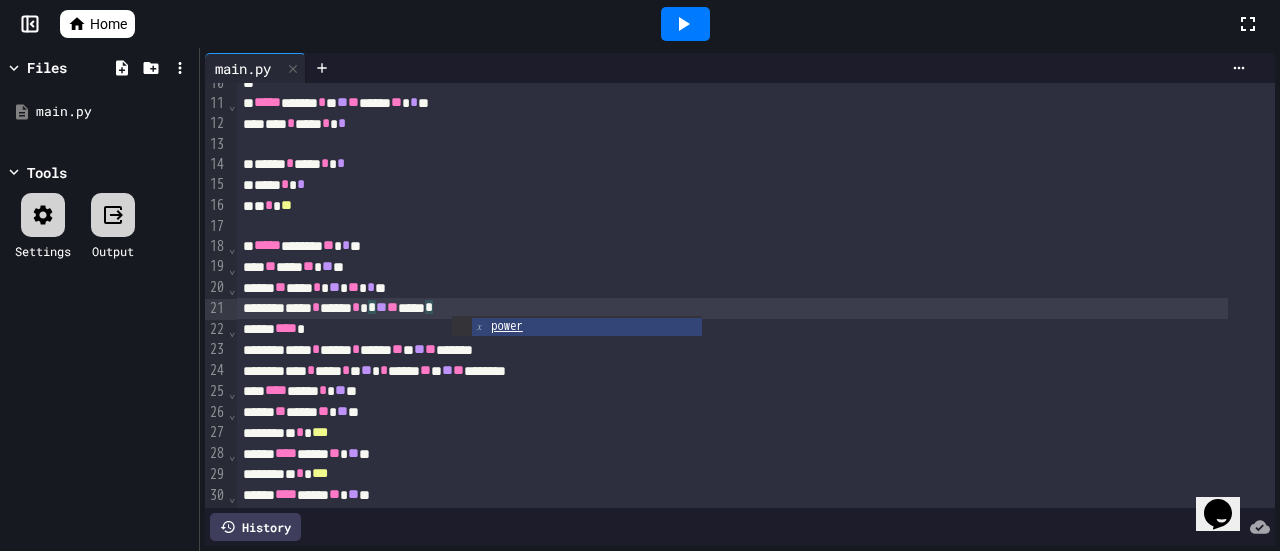 click on "**** * **** *   * ** ** ***** *" at bounding box center (732, 308) 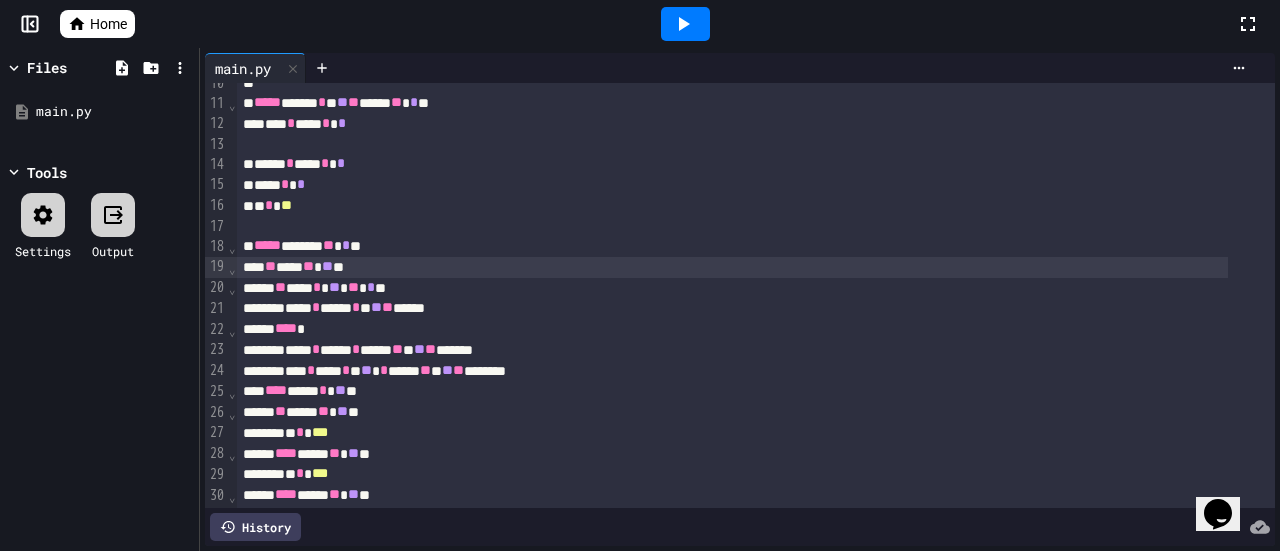 click on "** **** **   ** **" at bounding box center [732, 267] 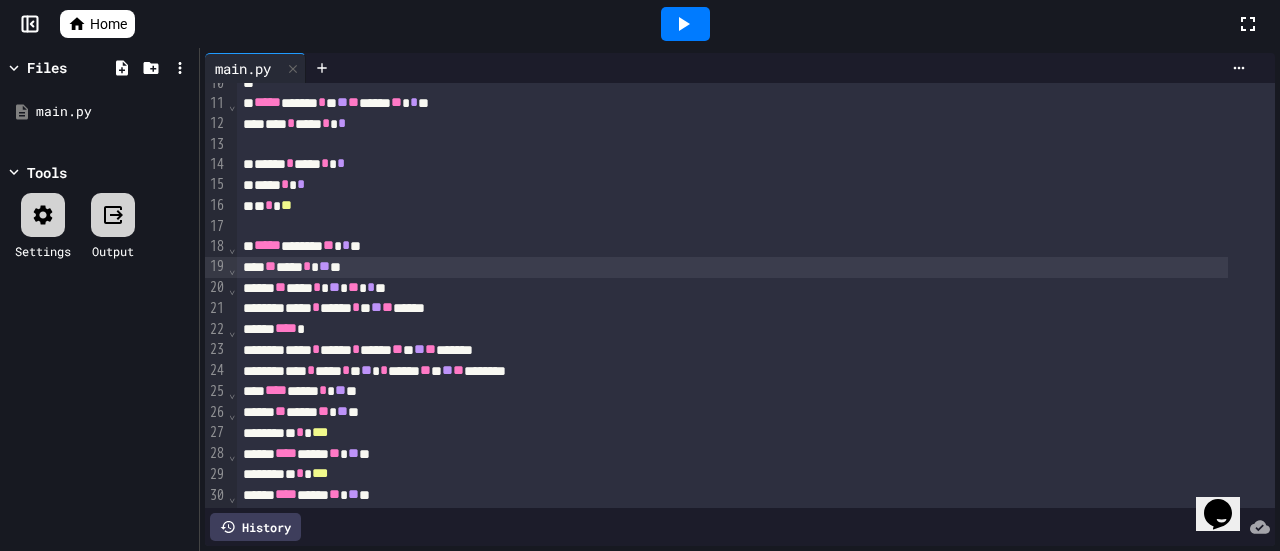 click on "**** *" at bounding box center (732, 329) 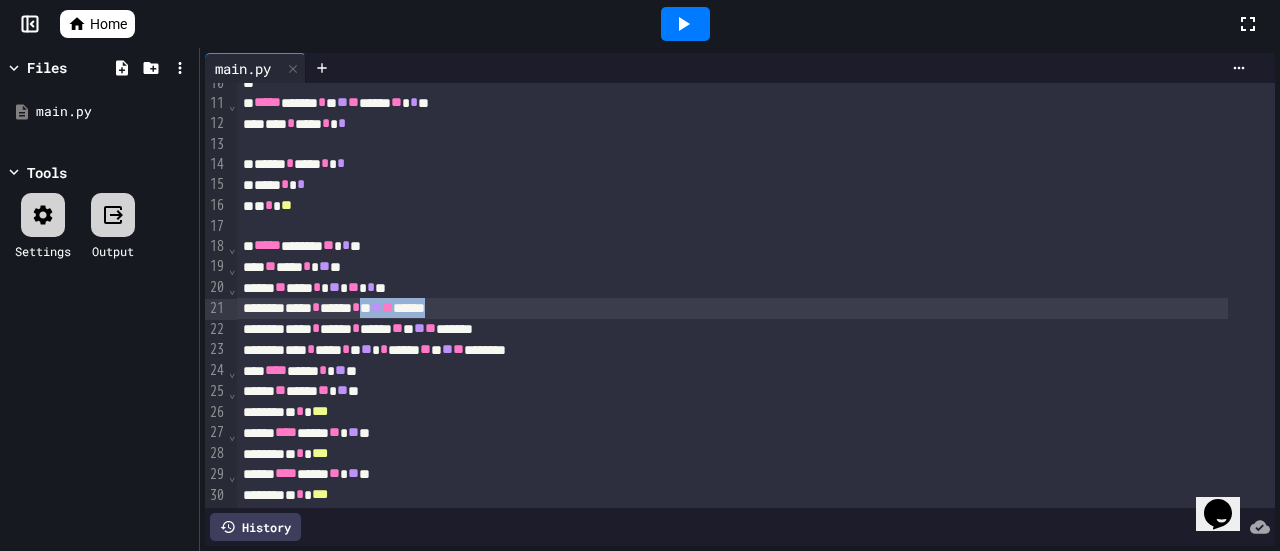 drag, startPoint x: 511, startPoint y: 310, endPoint x: 409, endPoint y: 306, distance: 102.0784 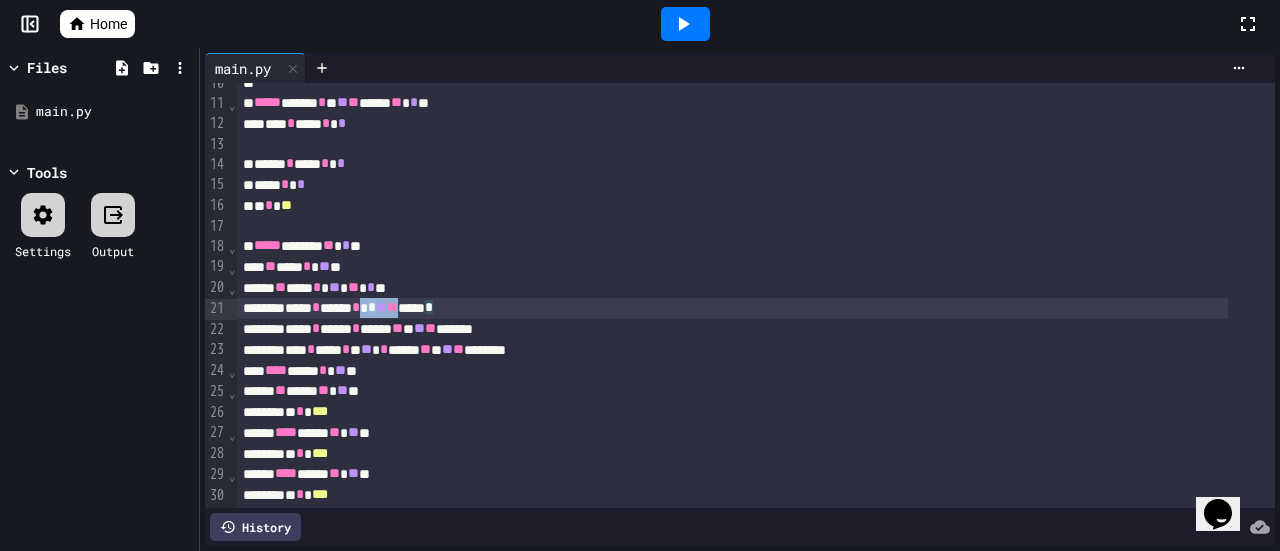 click on "**** * **** *   * ** ** ***** *" at bounding box center (732, 308) 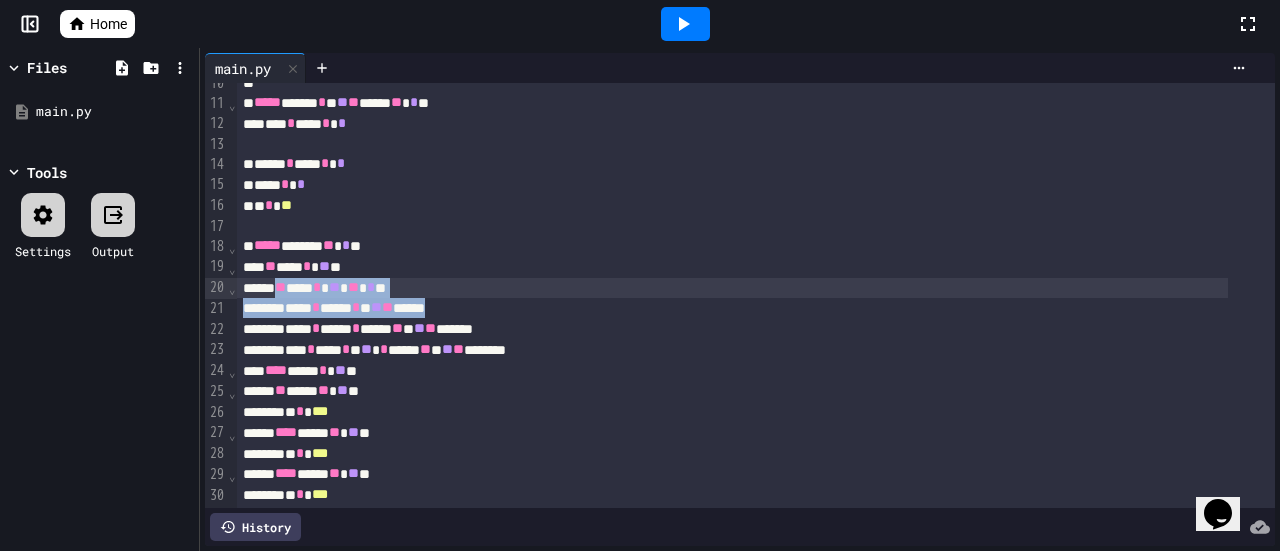drag, startPoint x: 512, startPoint y: 307, endPoint x: 295, endPoint y: 294, distance: 217.38905 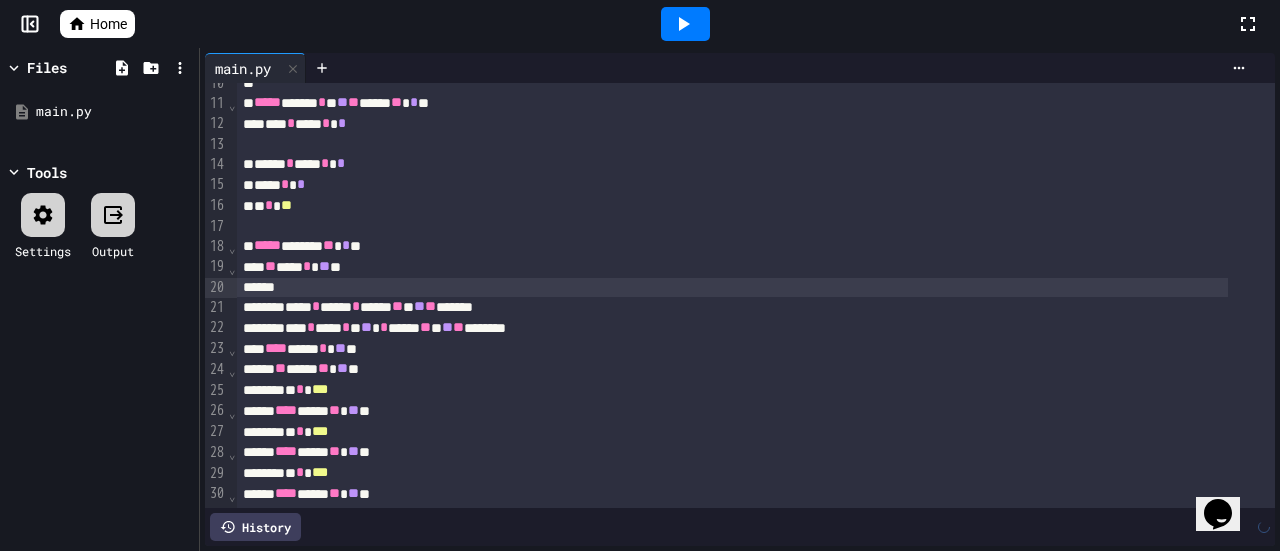 click at bounding box center (732, 288) 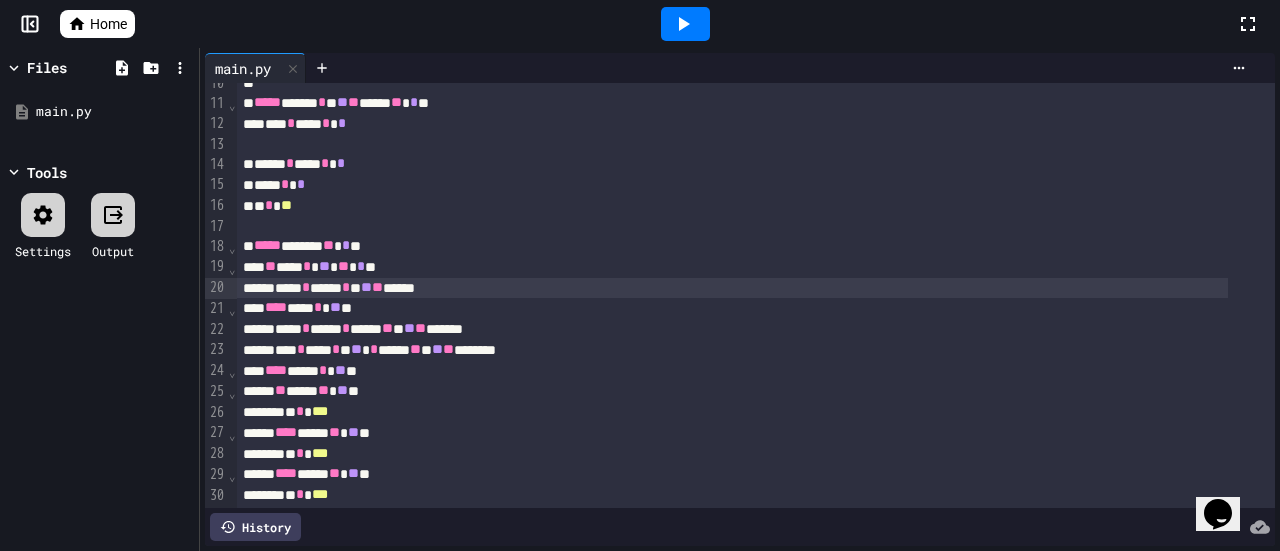 click 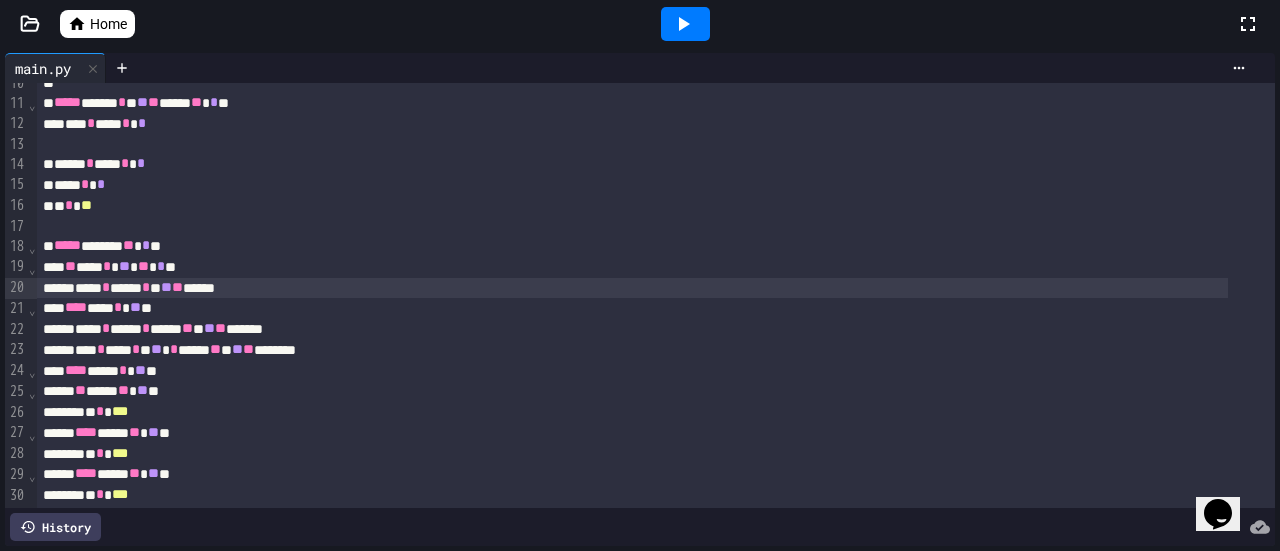 click 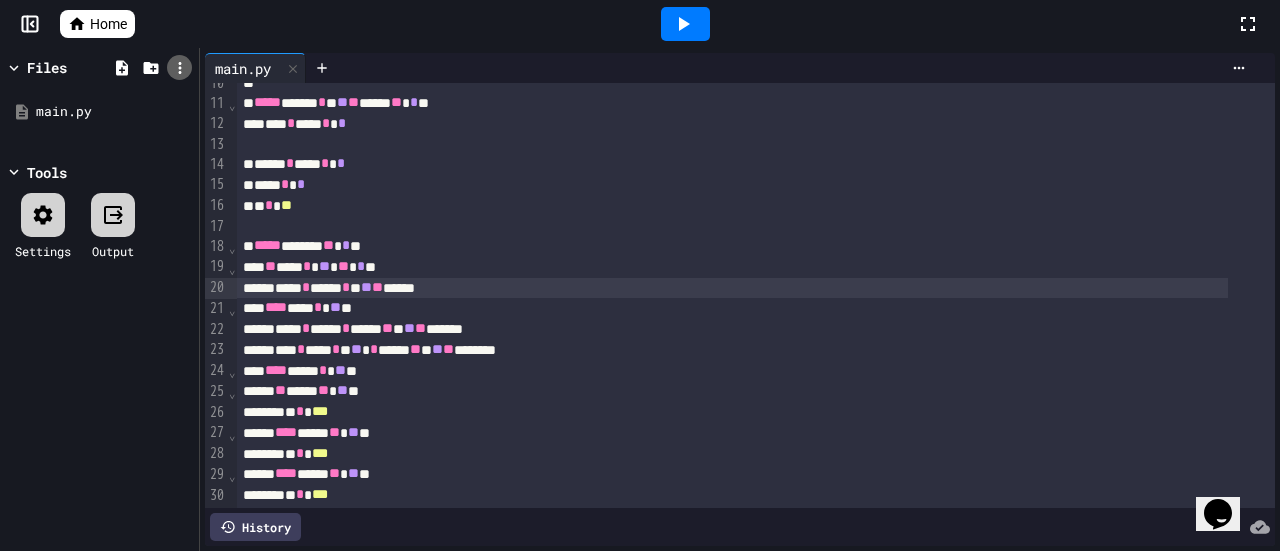 click at bounding box center [179, 67] 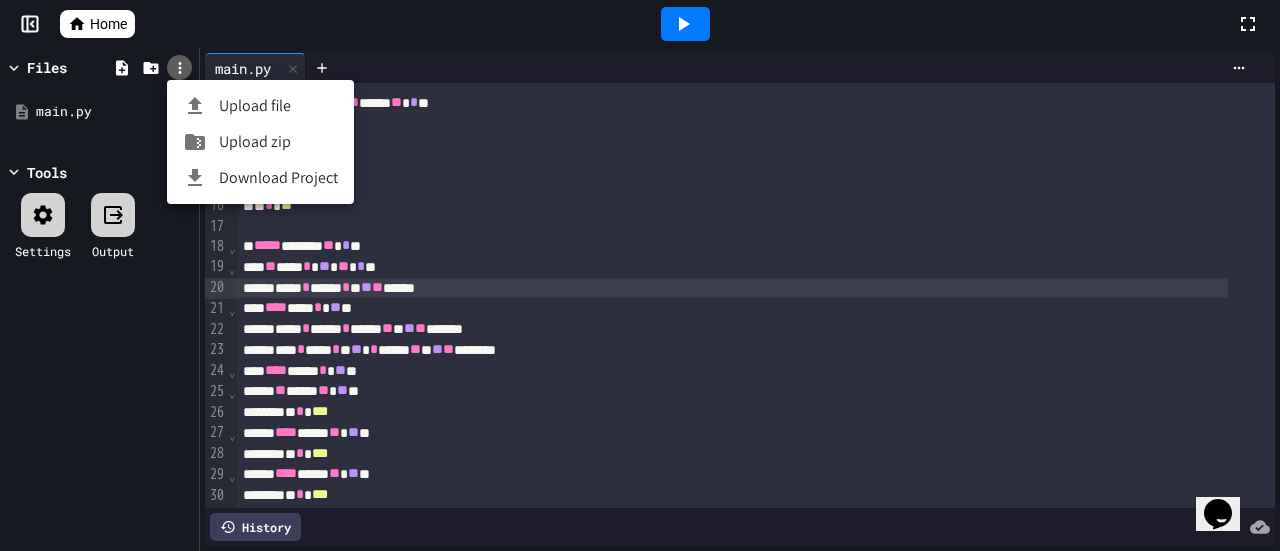 click at bounding box center [640, 275] 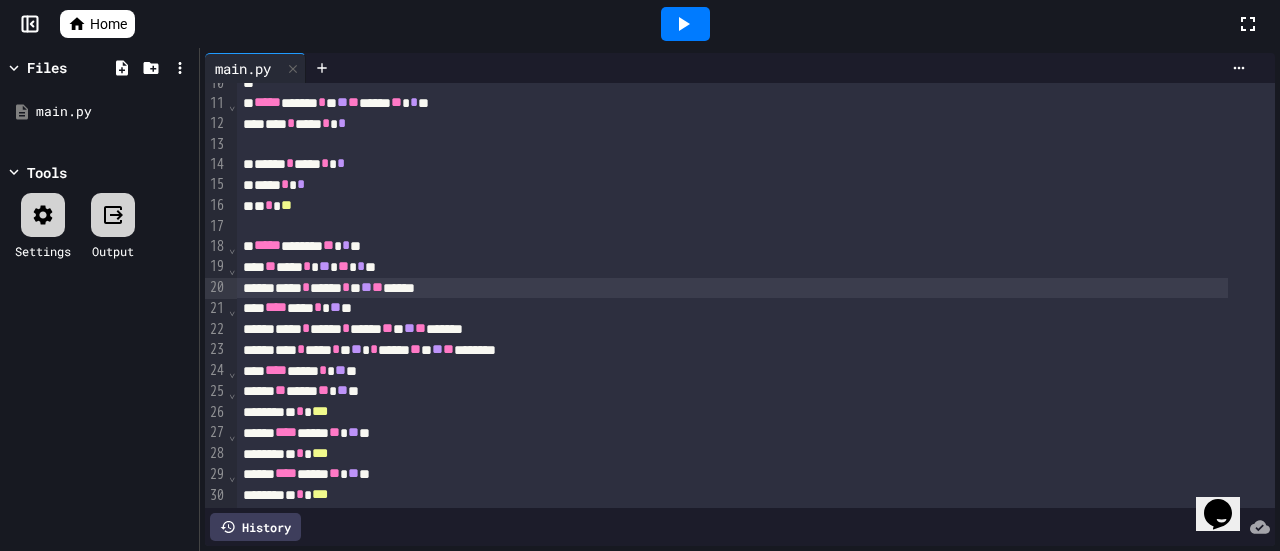 click 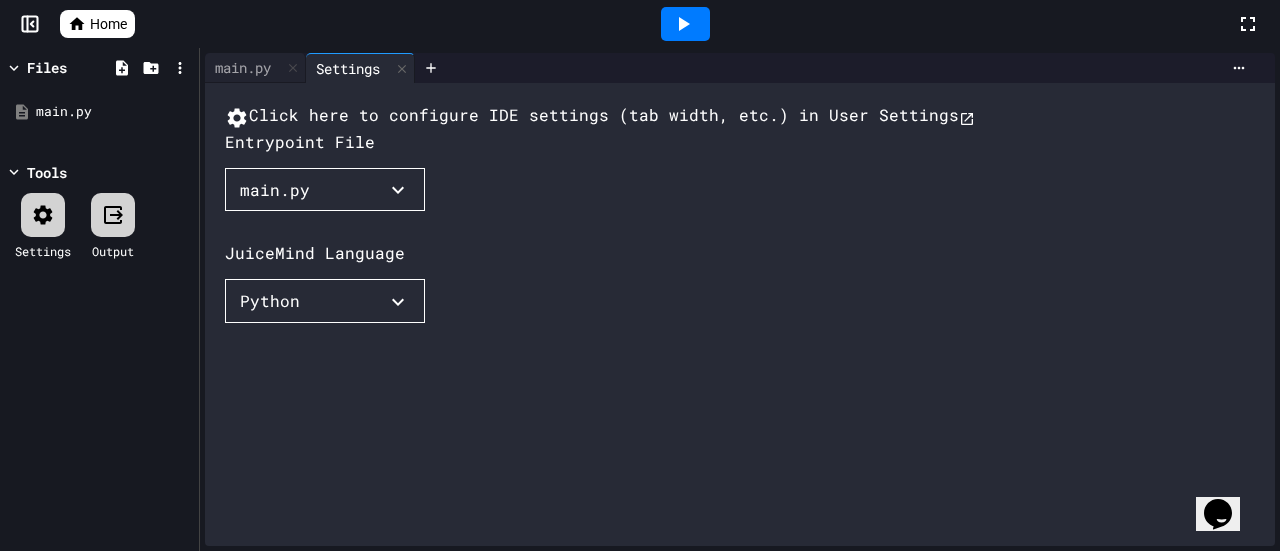 click 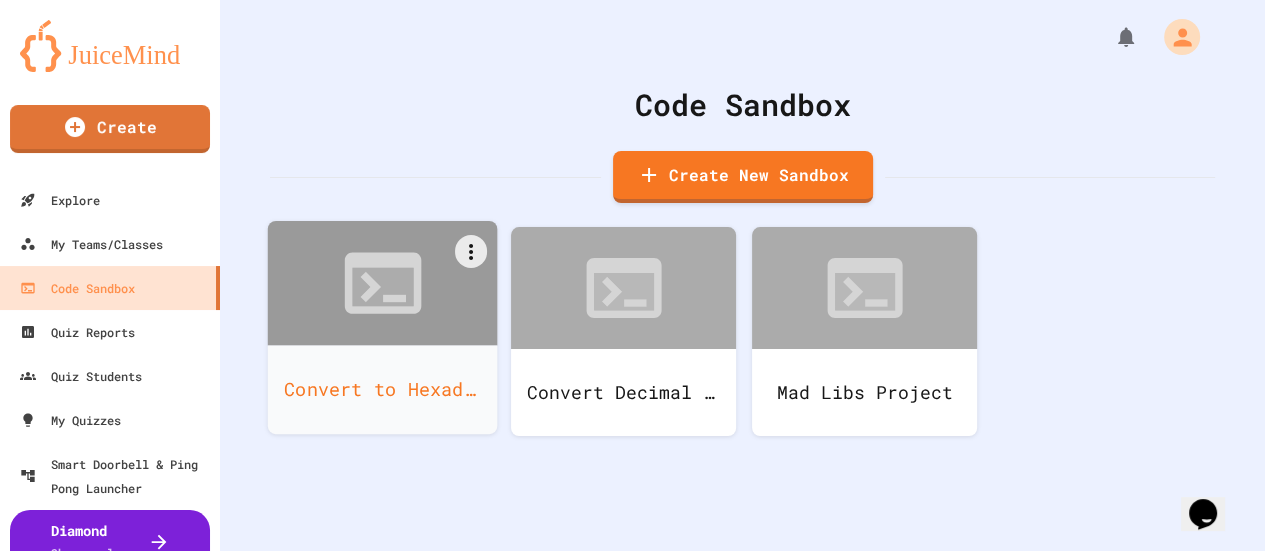 click on "Convert to Hexadecimal" at bounding box center [383, 389] 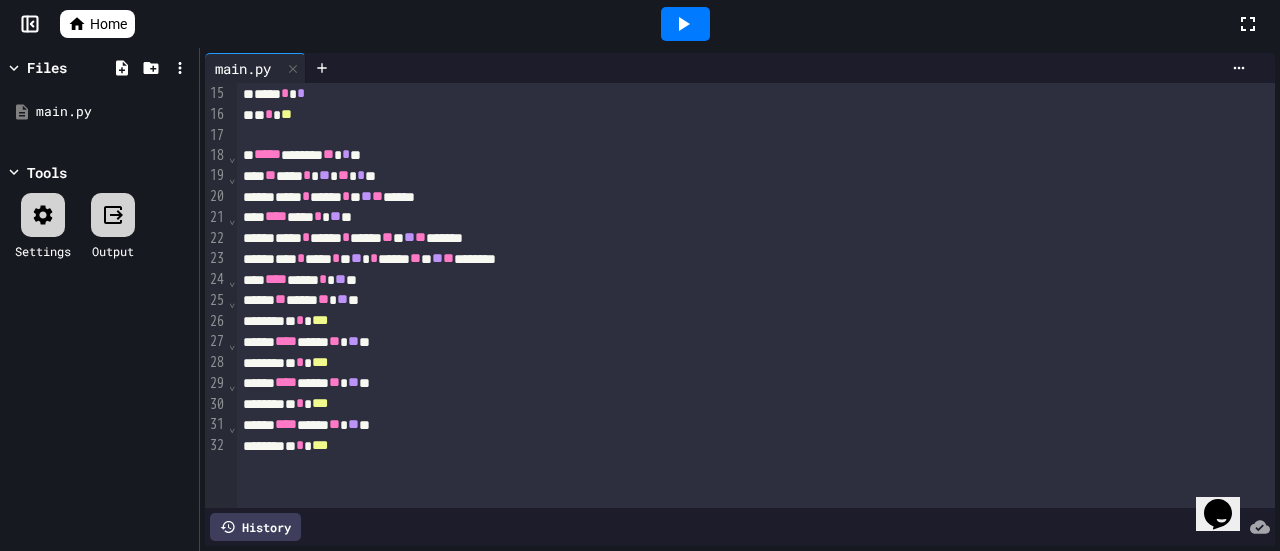 scroll, scrollTop: 300, scrollLeft: 0, axis: vertical 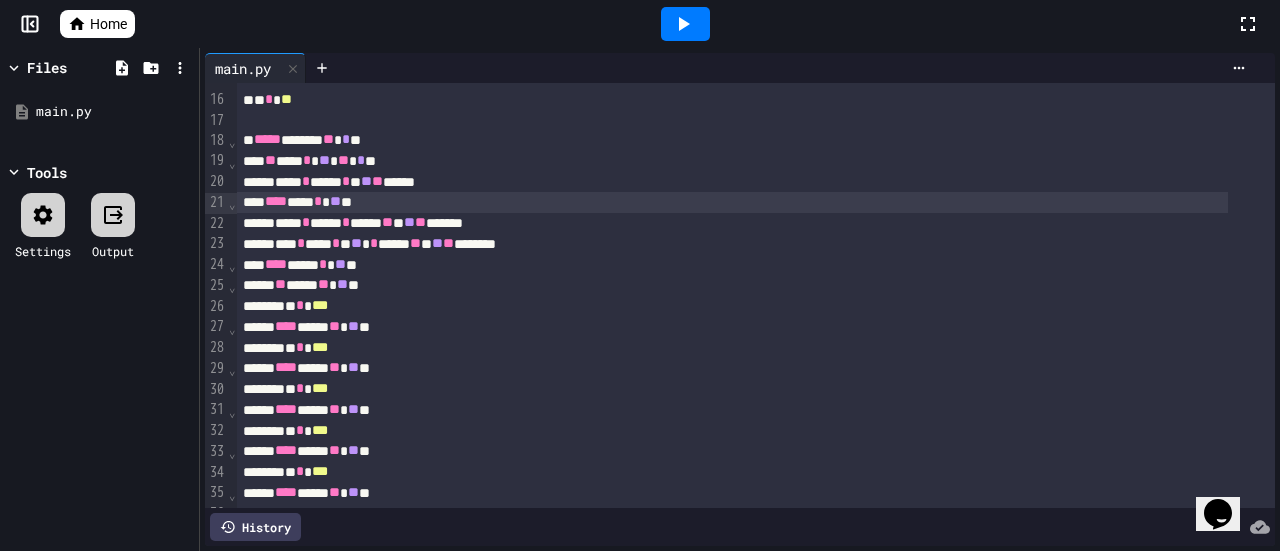 click on "****" at bounding box center (276, 201) 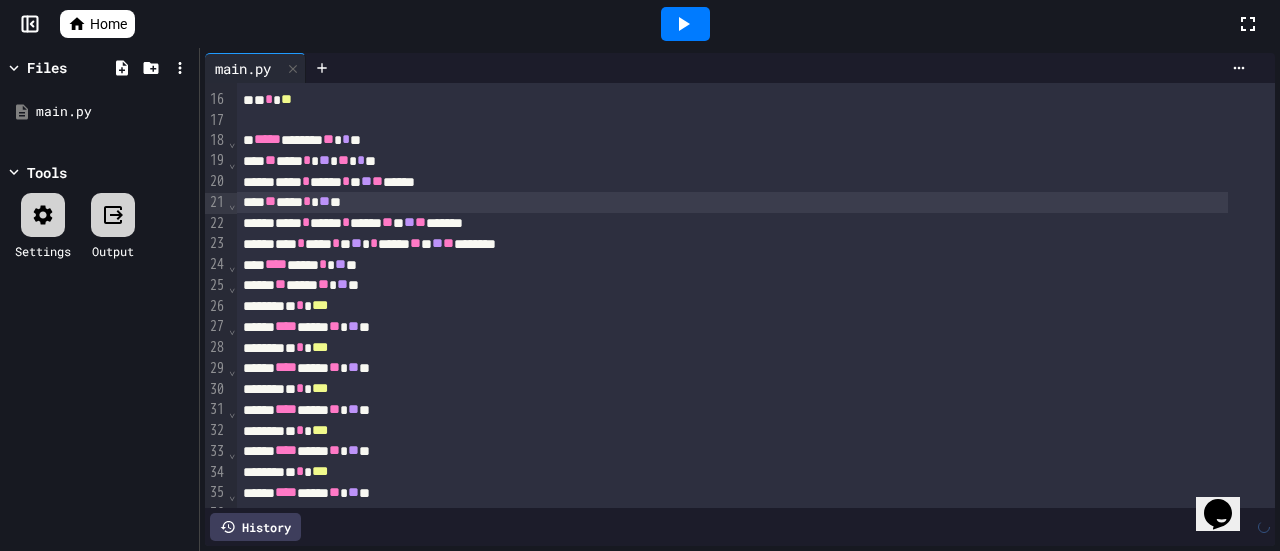 click 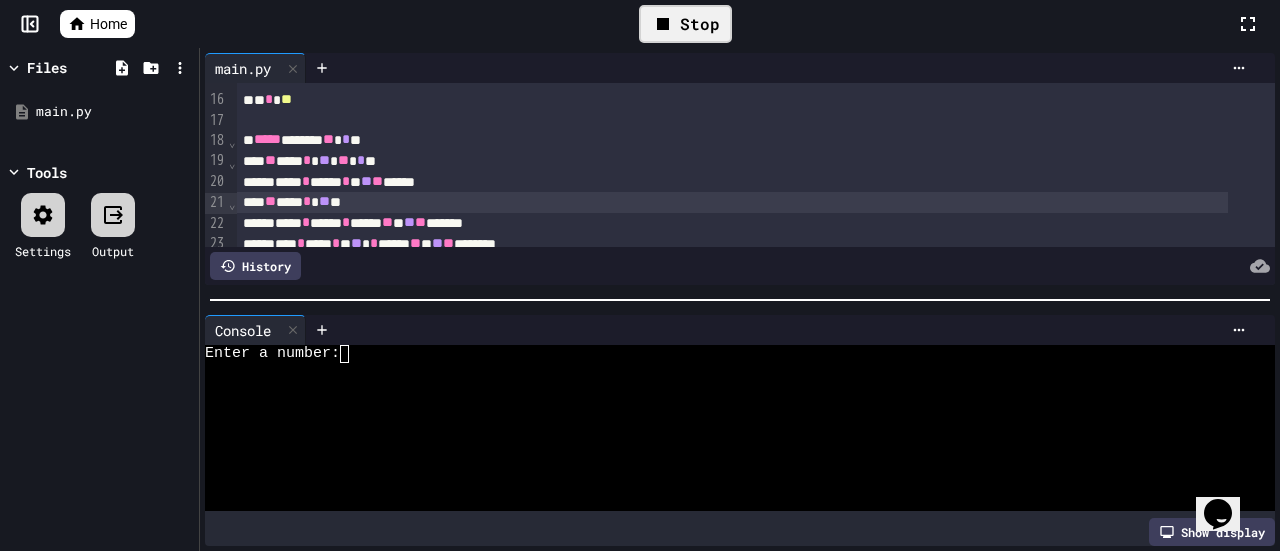 click at bounding box center (353, 354) 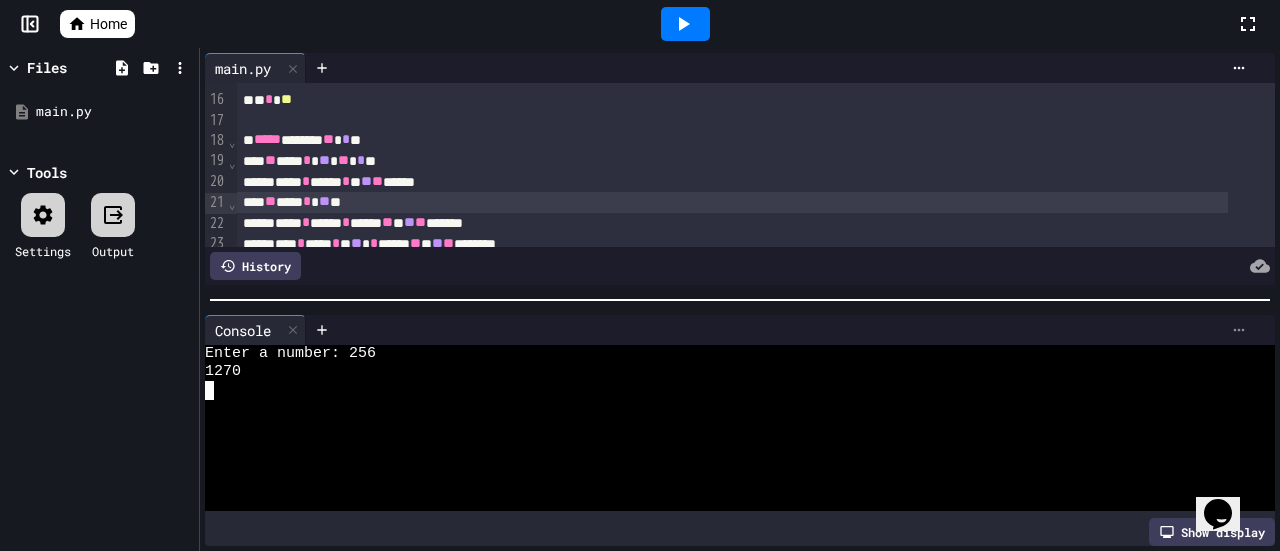 click 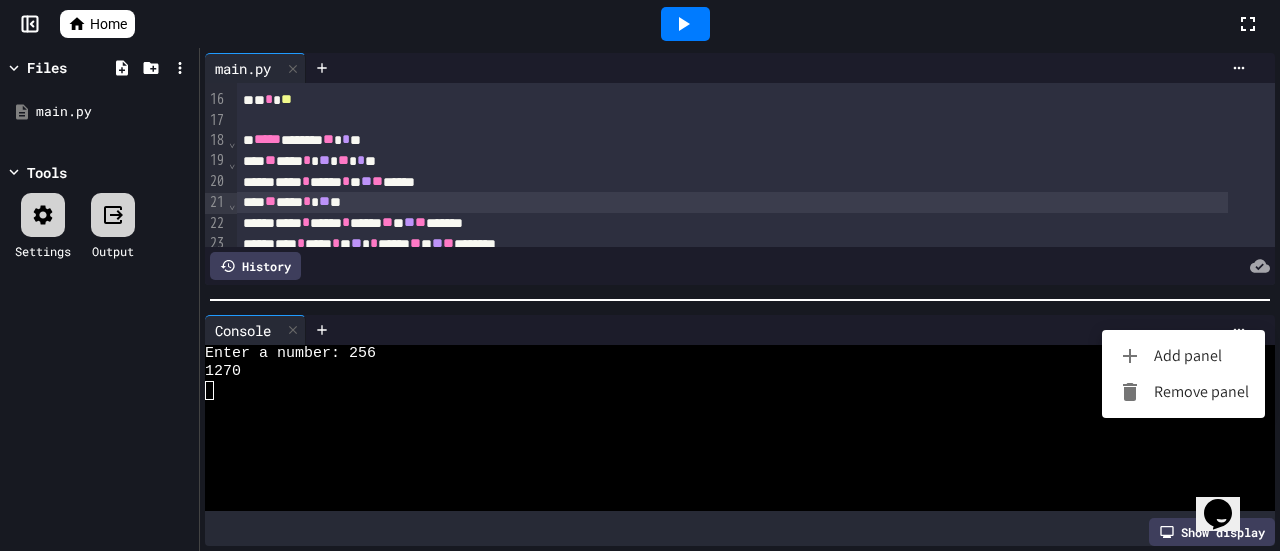 click on "Remove panel" at bounding box center [1183, 392] 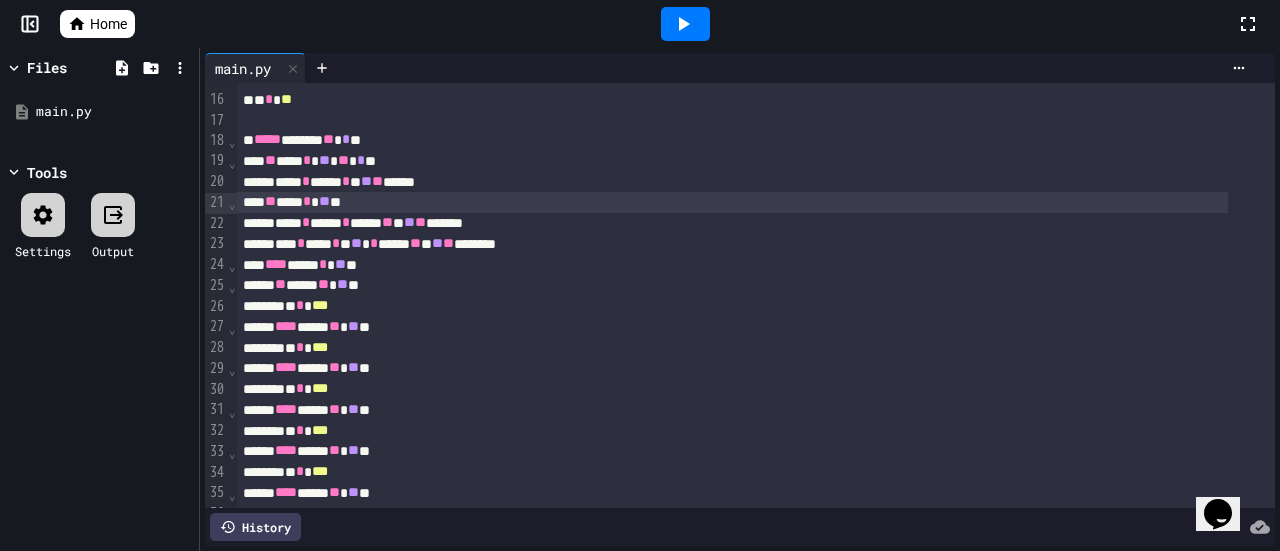 click at bounding box center [685, 24] 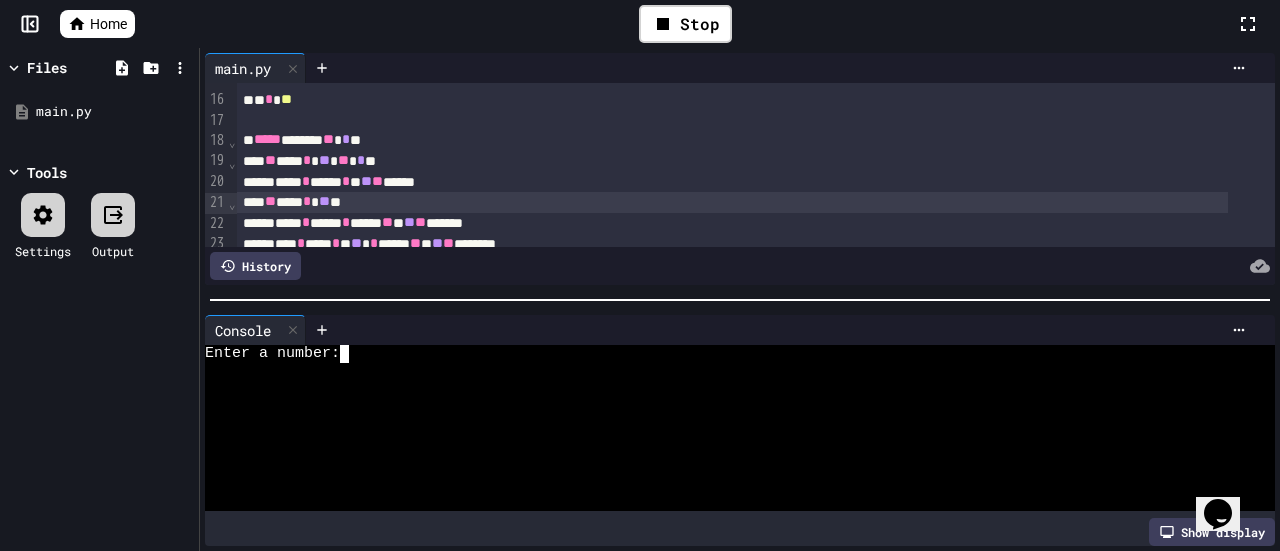 click at bounding box center (353, 354) 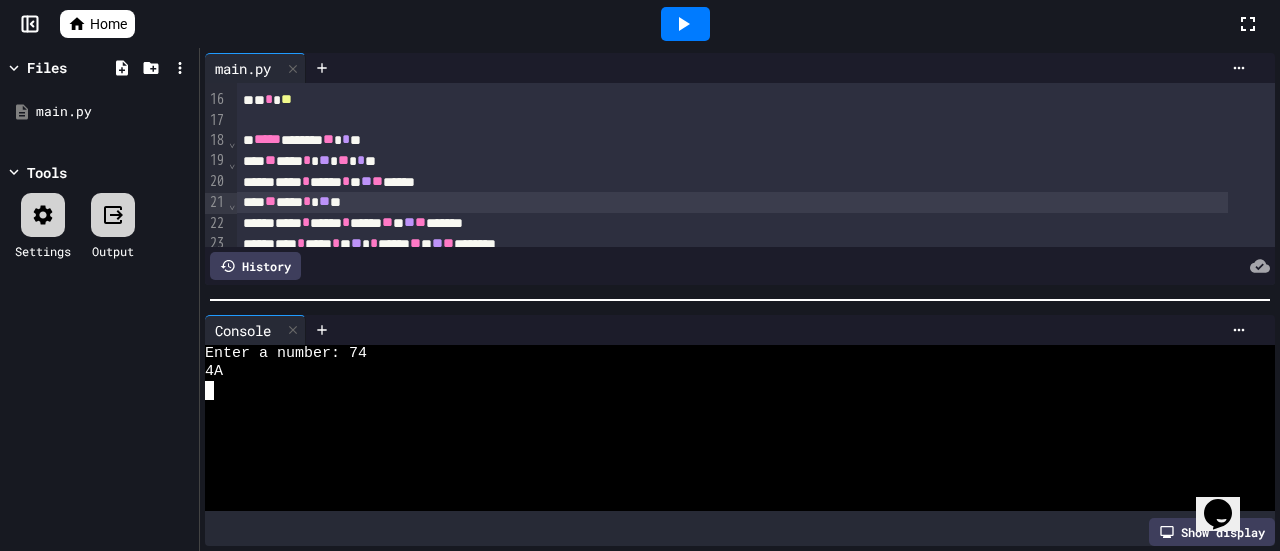 click 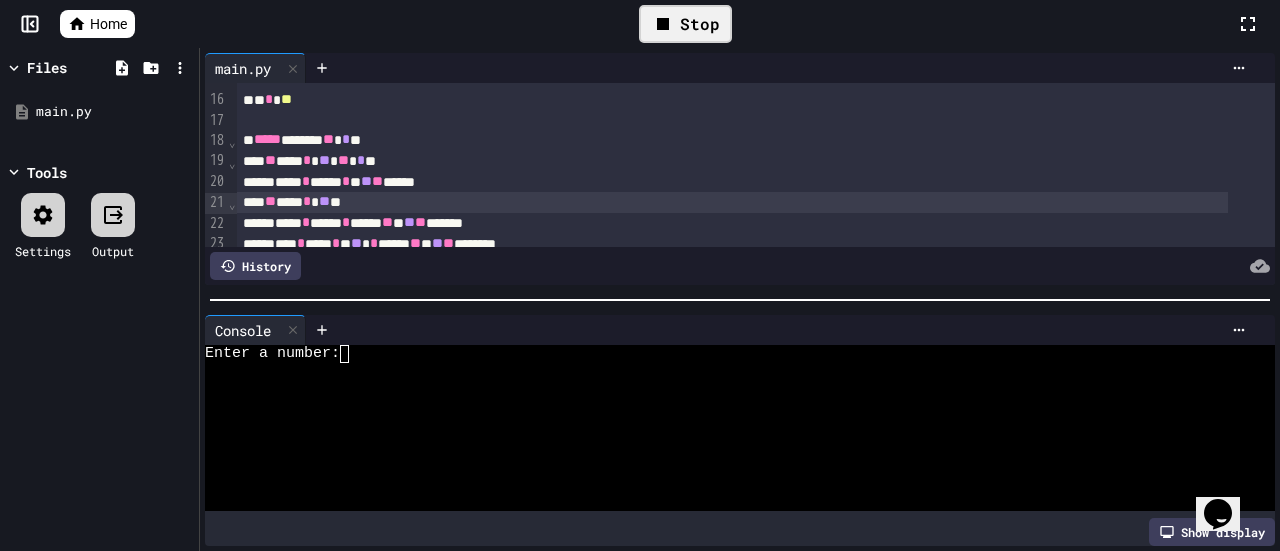 click at bounding box center [353, 354] 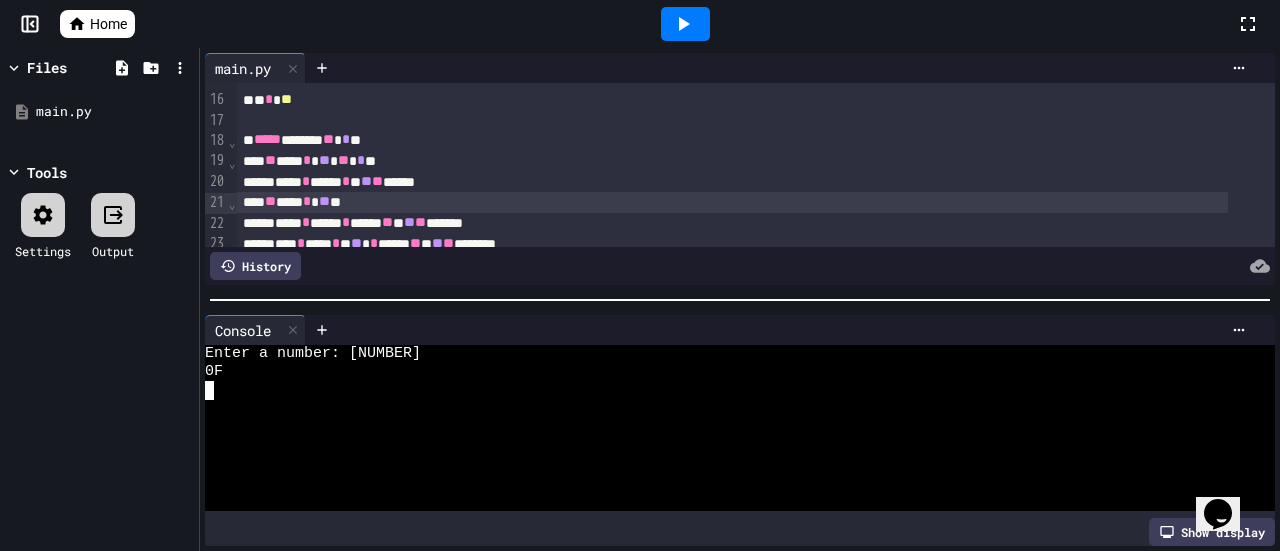 click 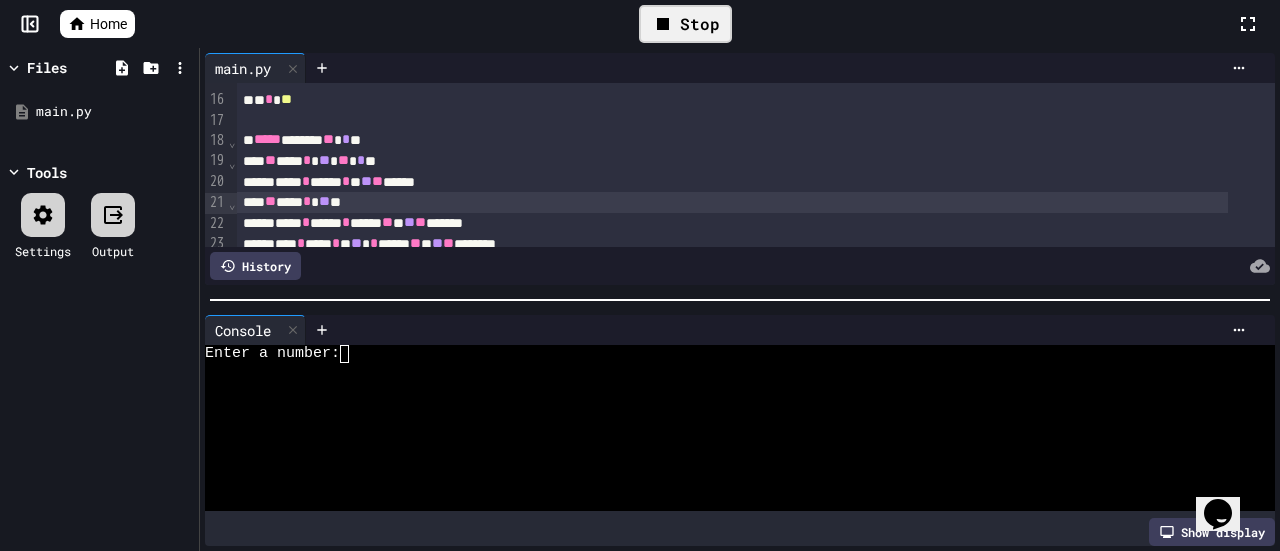 click at bounding box center (353, 354) 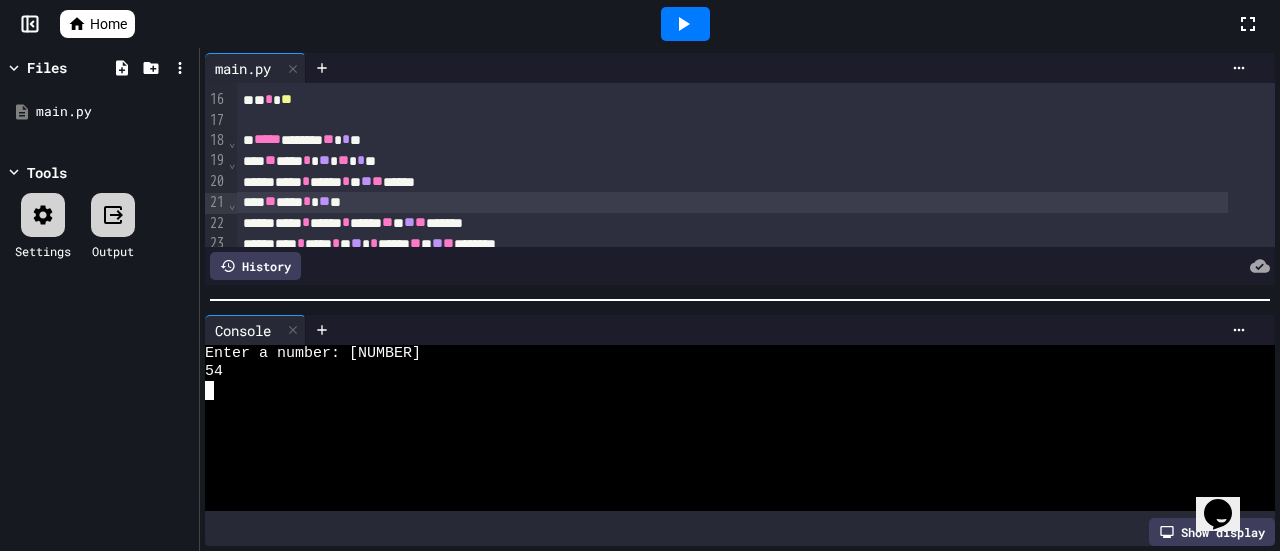 drag, startPoint x: 683, startPoint y: 29, endPoint x: 674, endPoint y: 43, distance: 16.643316 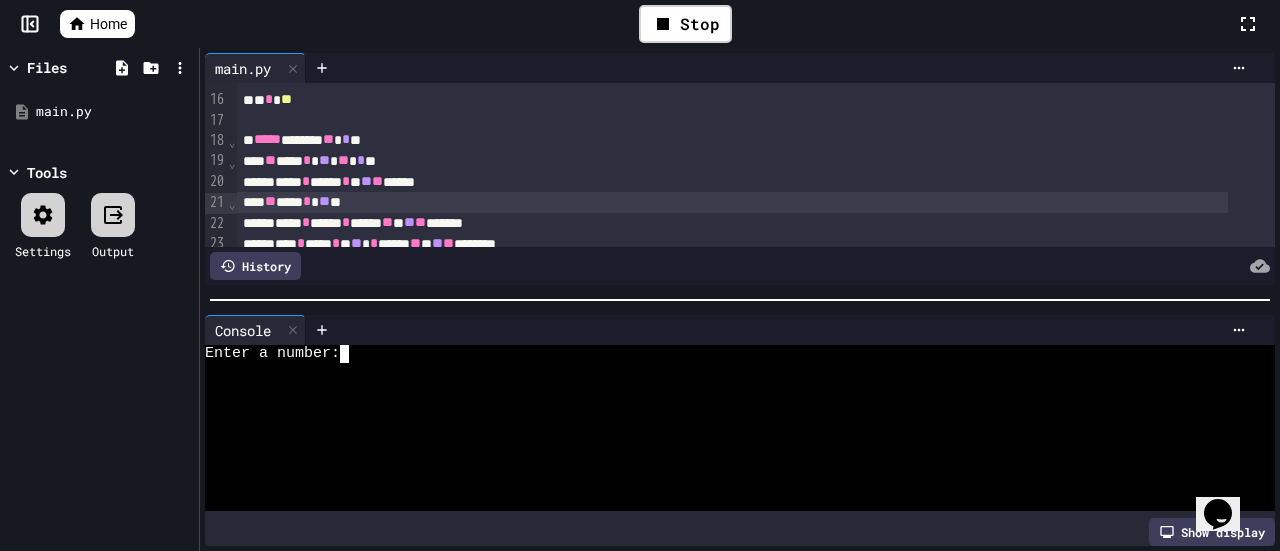 click at bounding box center (353, 354) 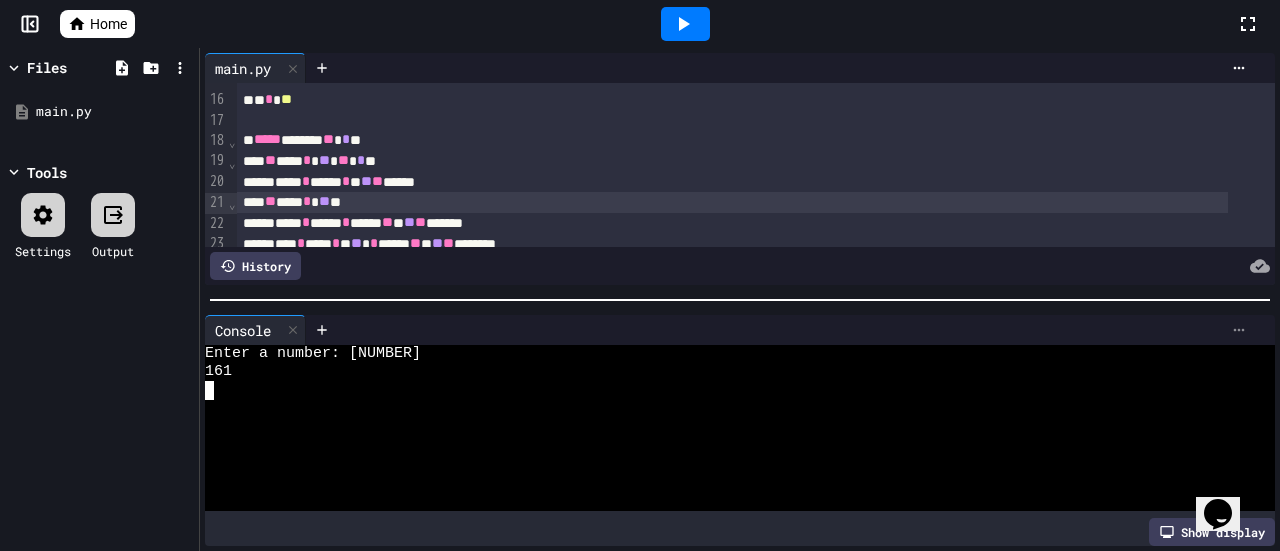 click 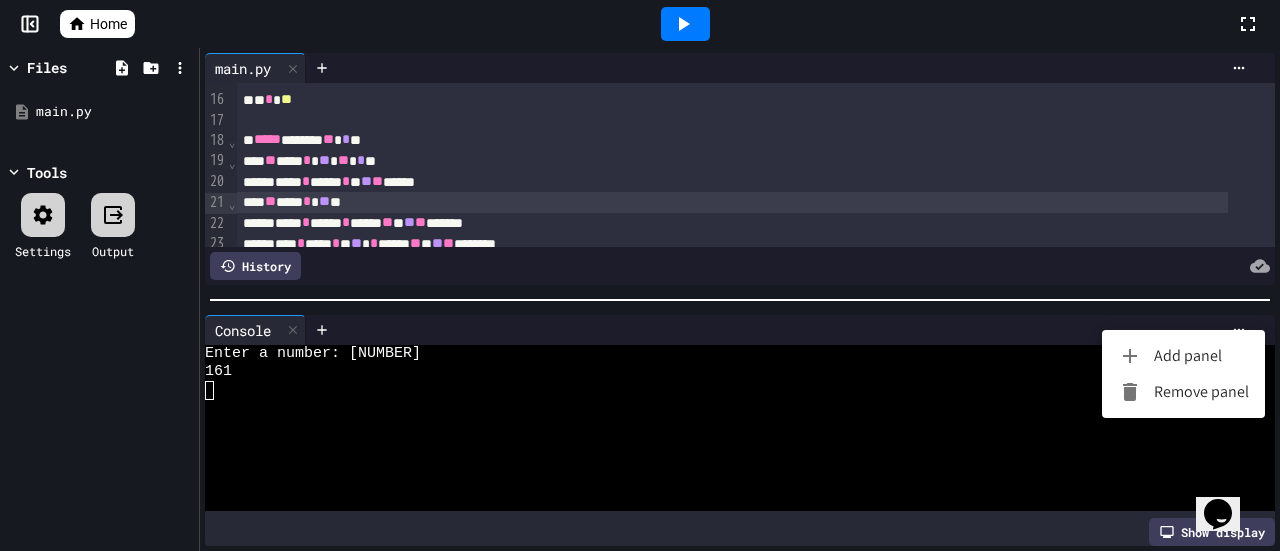 click on "Remove panel" at bounding box center (1183, 392) 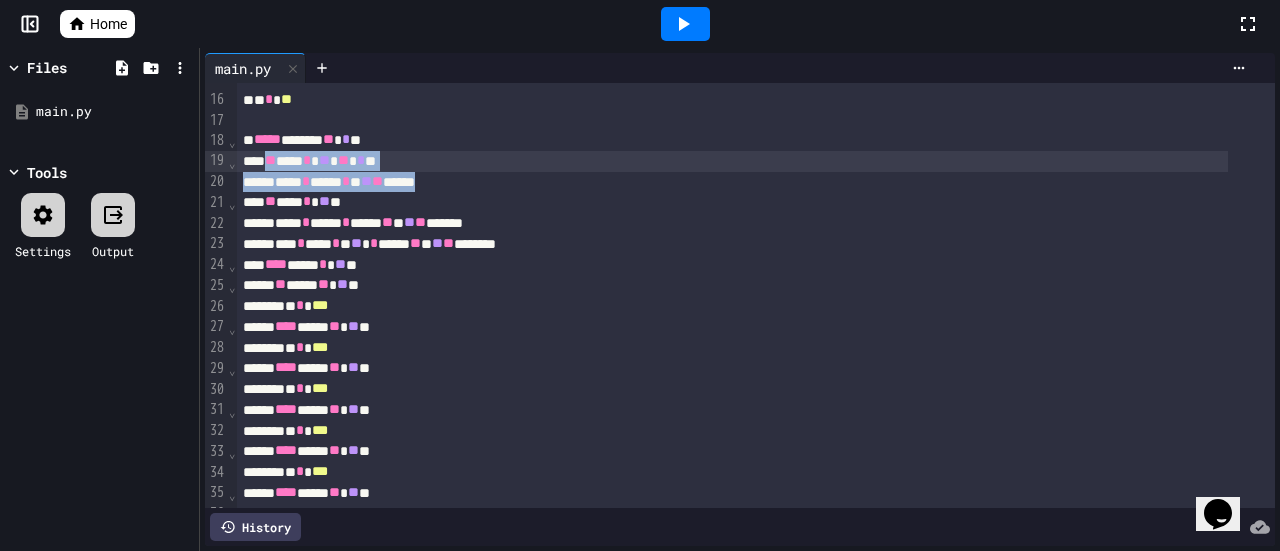 drag, startPoint x: 497, startPoint y: 179, endPoint x: 269, endPoint y: 161, distance: 228.70943 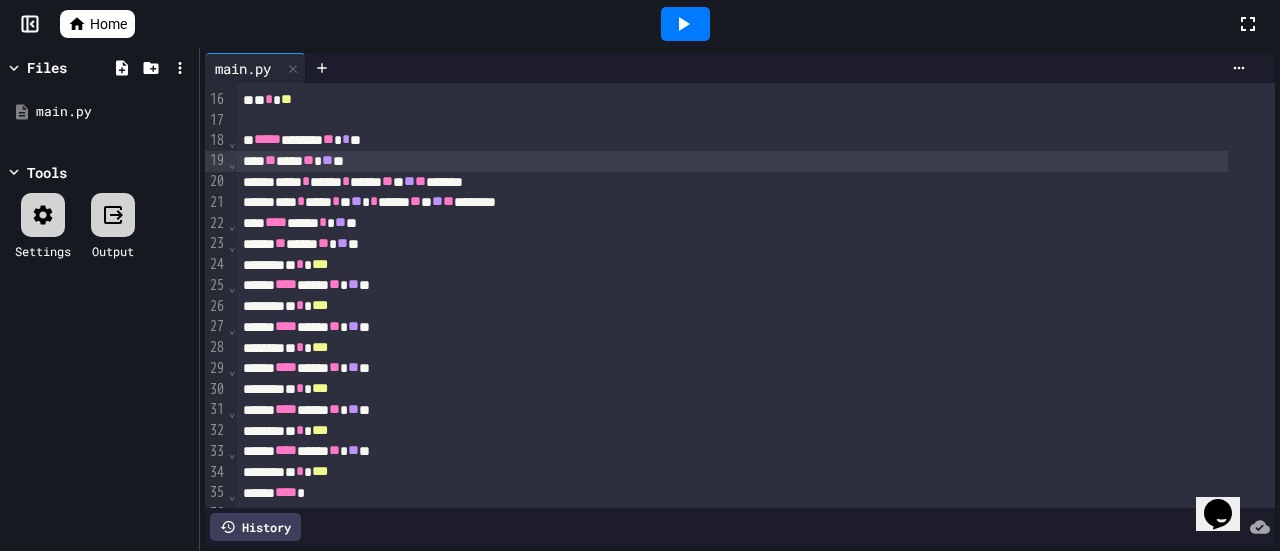 click on "** **** **   ** **" at bounding box center [732, 161] 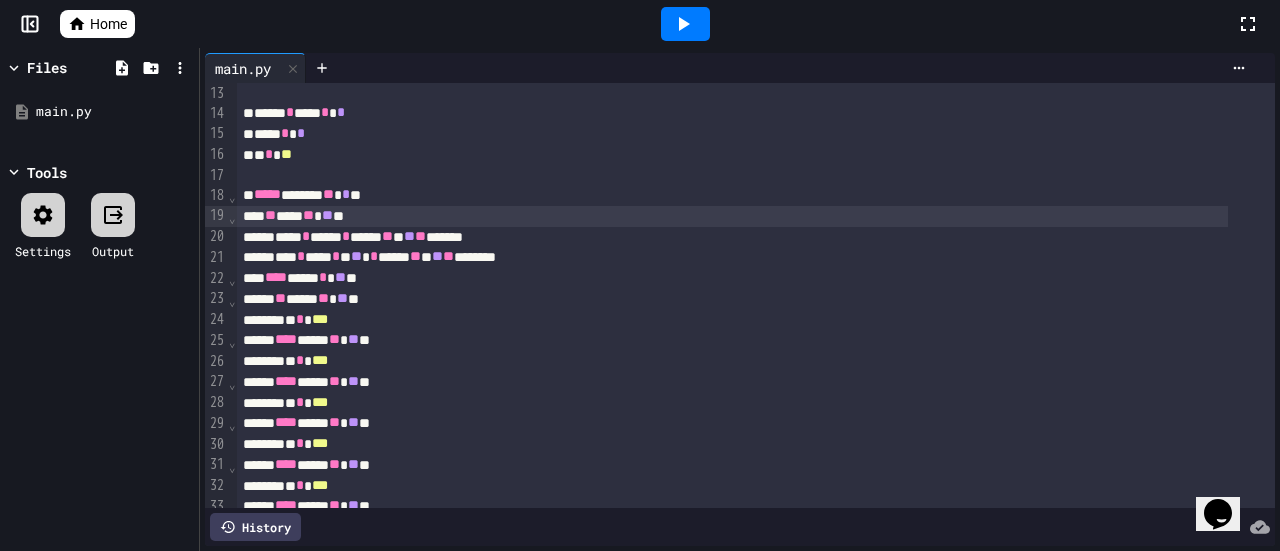 scroll, scrollTop: 200, scrollLeft: 0, axis: vertical 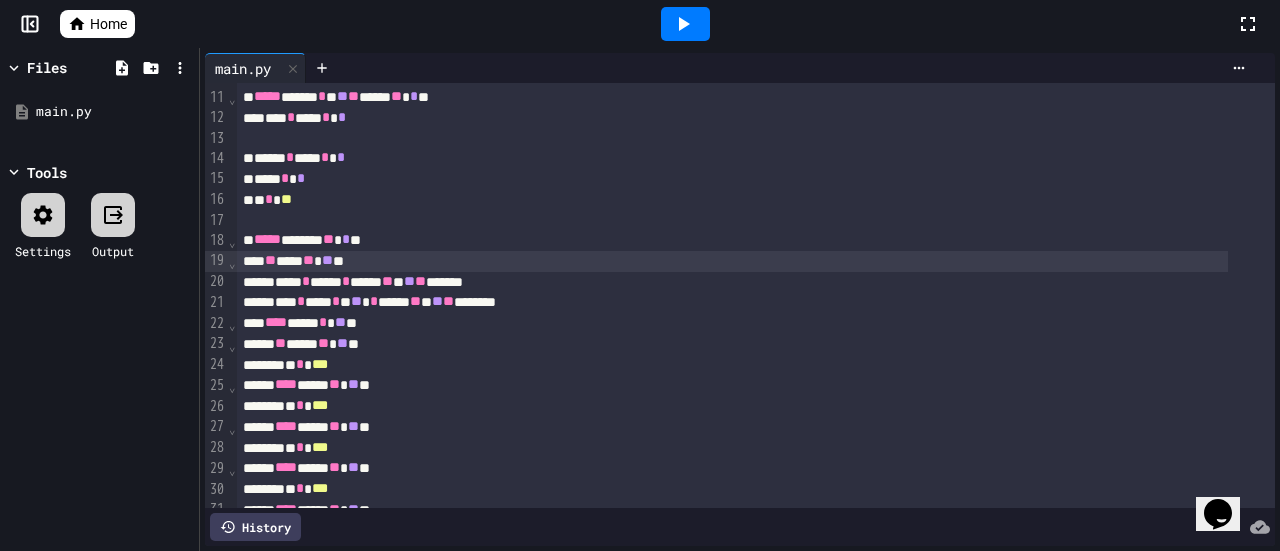 click on "* *   **" at bounding box center (732, 200) 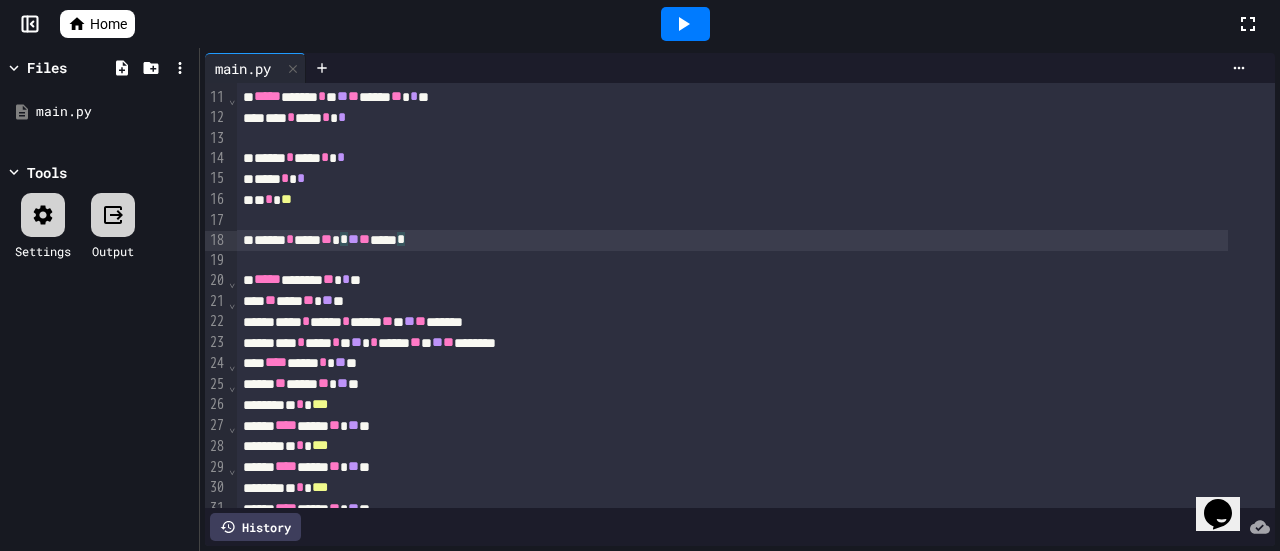 click on "***** * *** **   * ** ** ***** *" at bounding box center [732, 240] 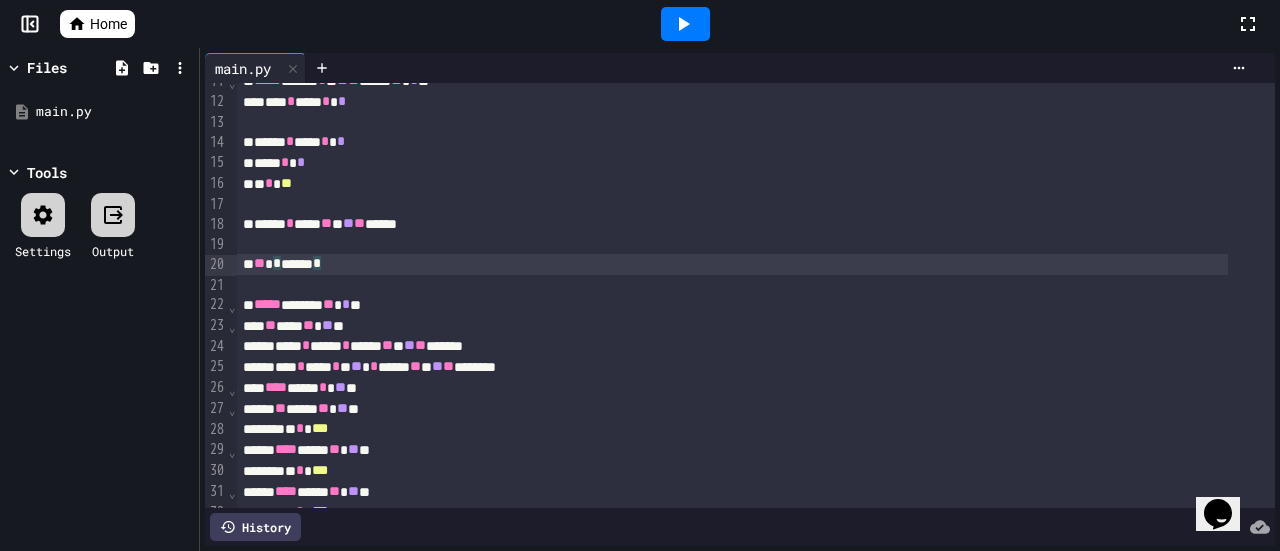 scroll, scrollTop: 200, scrollLeft: 0, axis: vertical 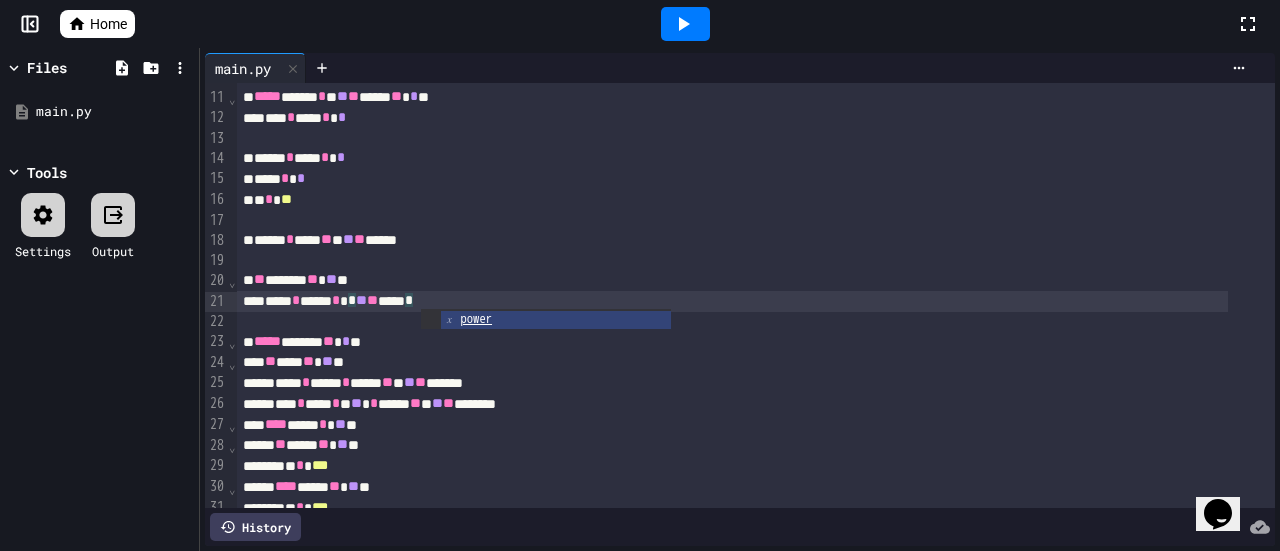 click on "**** * **** *   * ** ** ***** *" at bounding box center (732, 301) 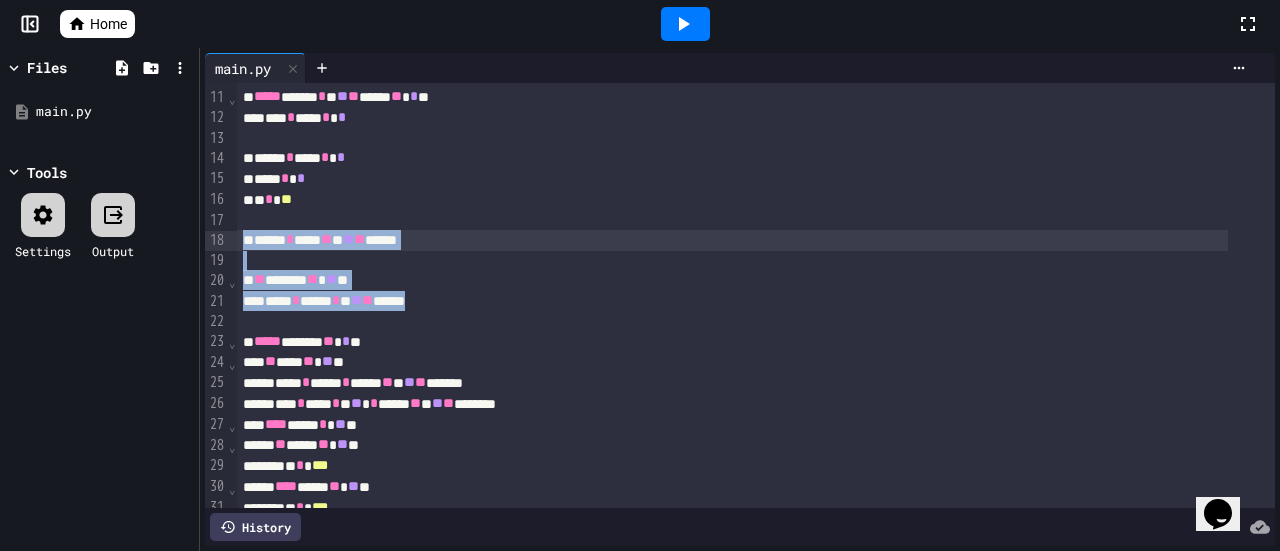 drag, startPoint x: 480, startPoint y: 303, endPoint x: 238, endPoint y: 235, distance: 251.37224 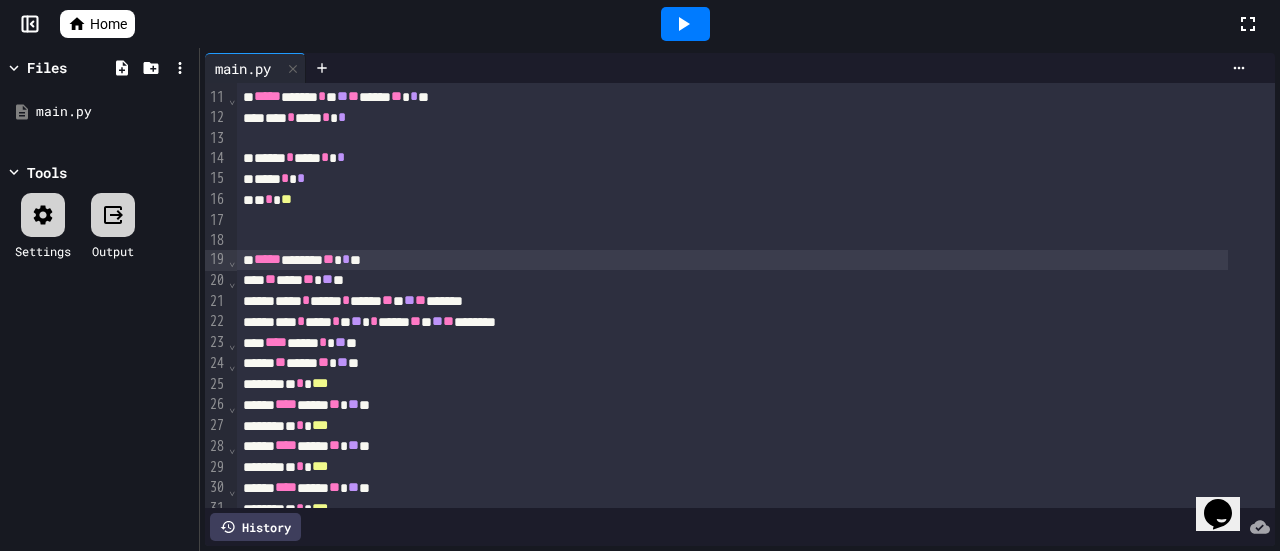 click on "***** ****** **   * **" at bounding box center [732, 260] 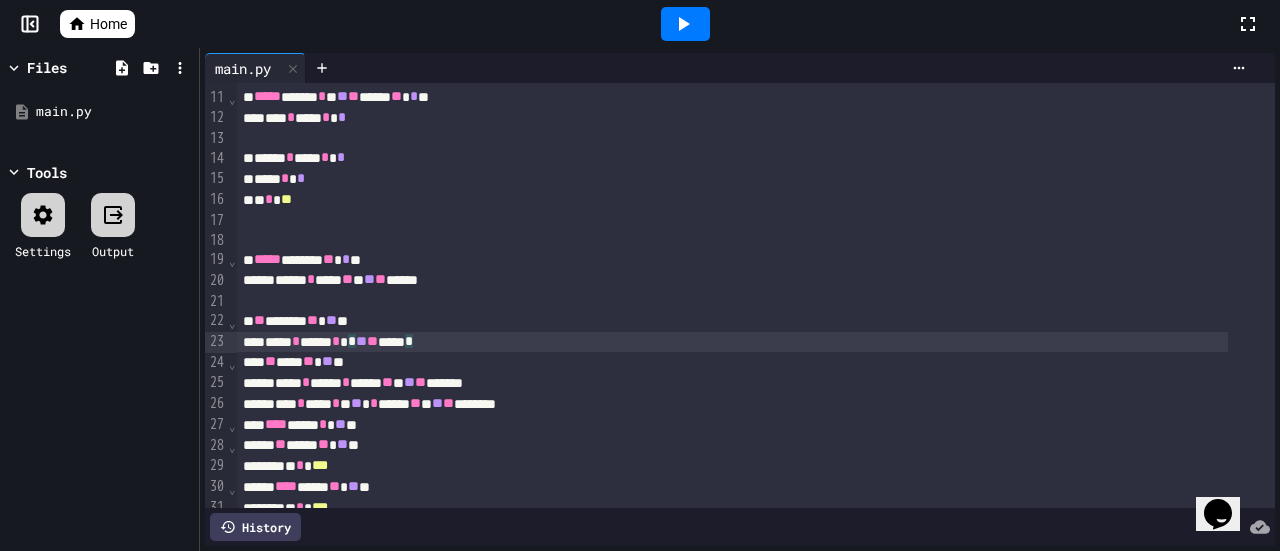 click on "***** * *** ** * ** ** ******" at bounding box center (732, 280) 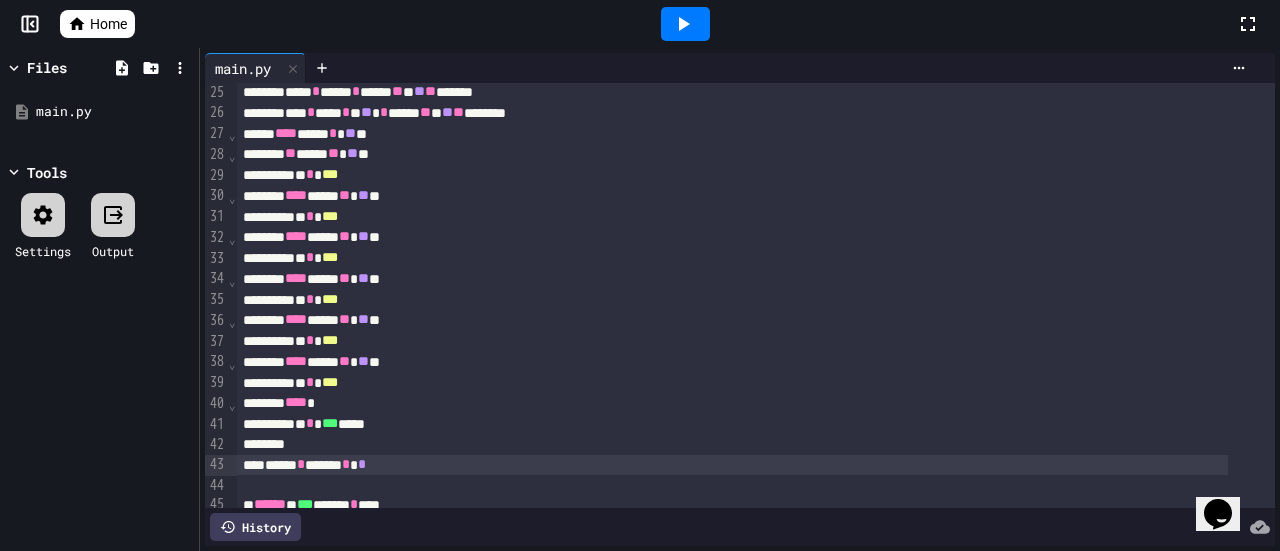 scroll, scrollTop: 512, scrollLeft: 0, axis: vertical 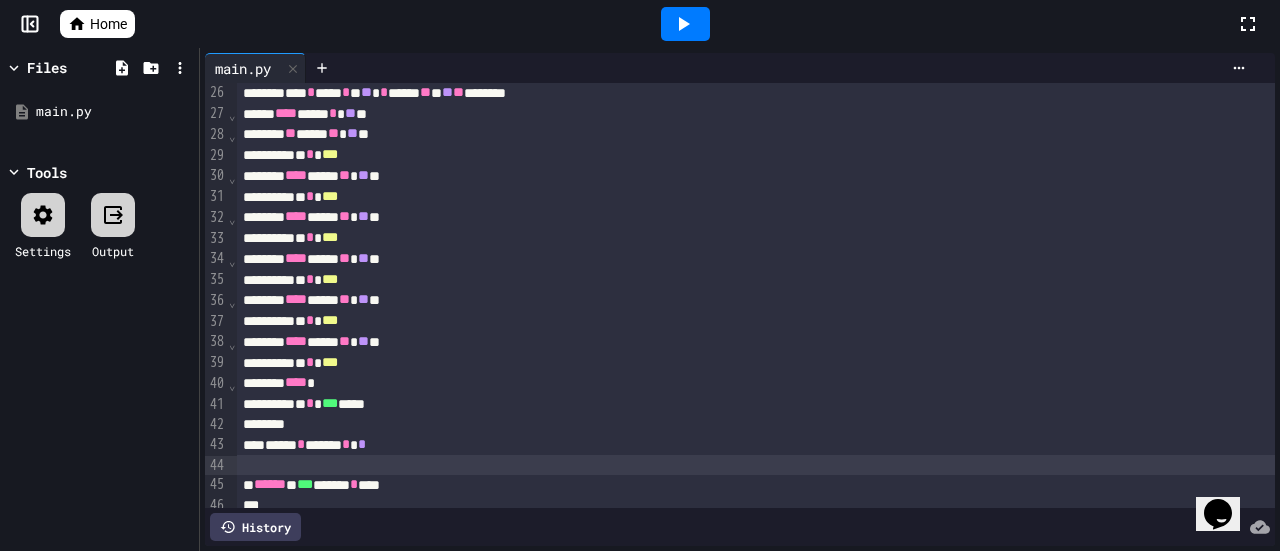 click 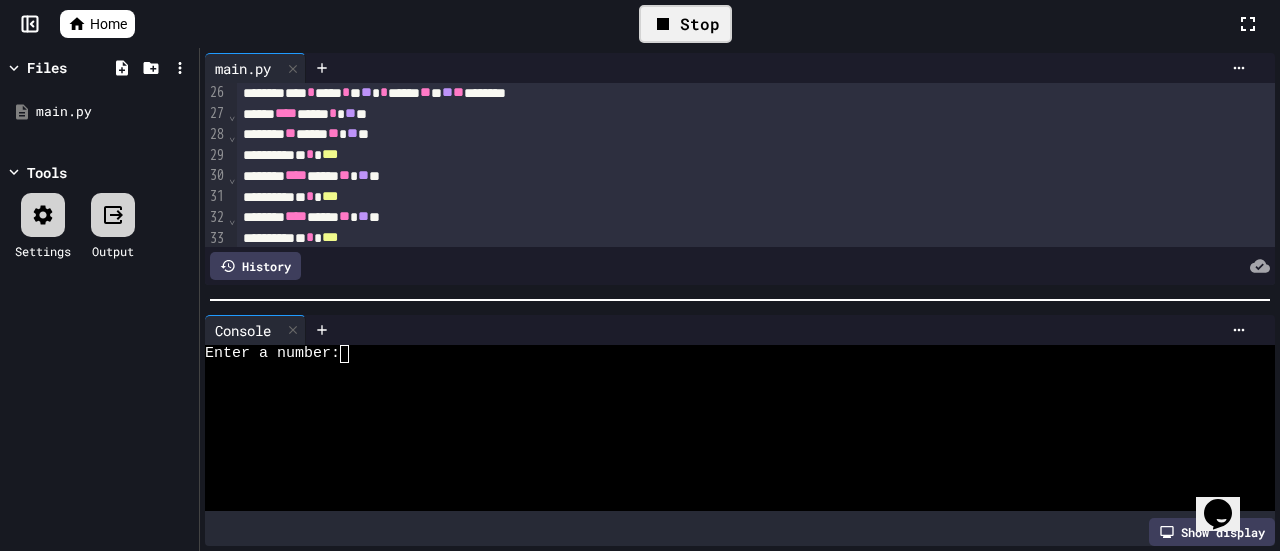 click at bounding box center [353, 354] 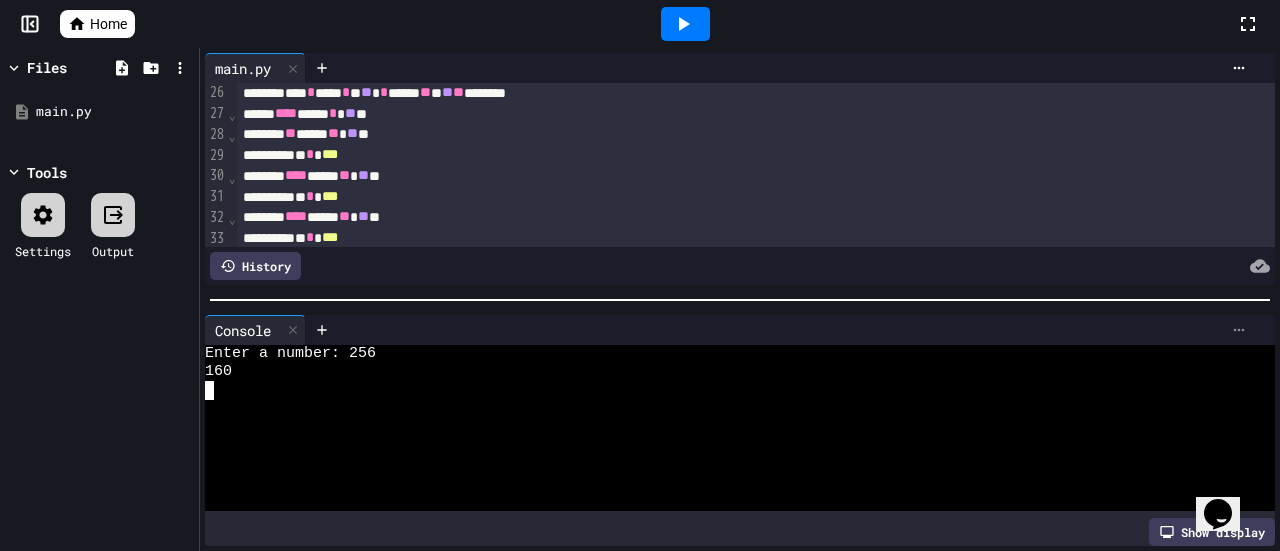 click 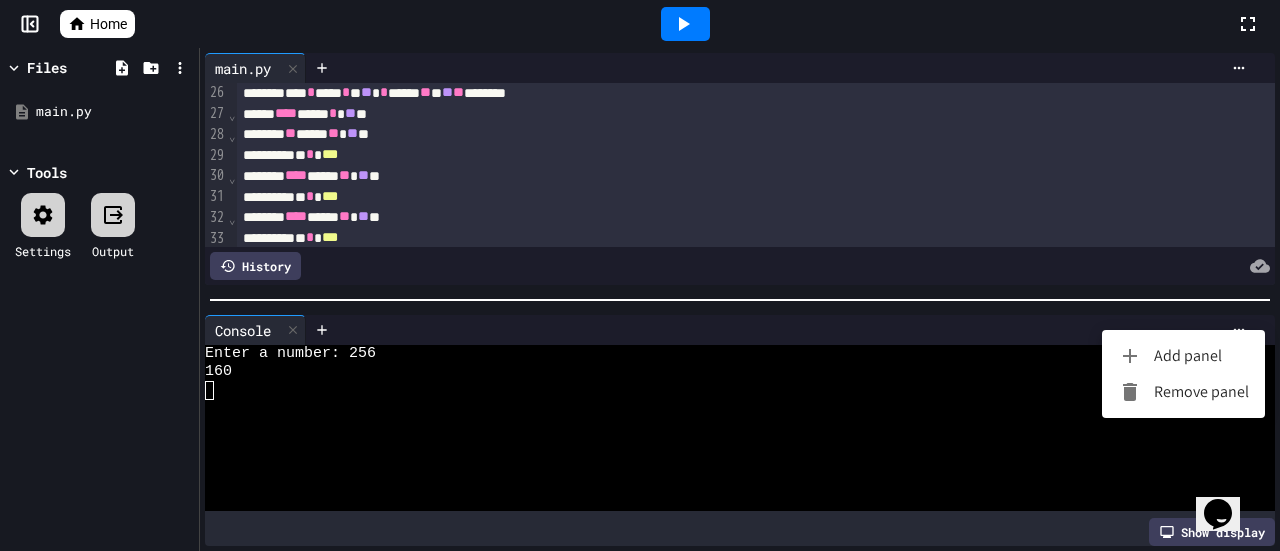 click at bounding box center [640, 275] 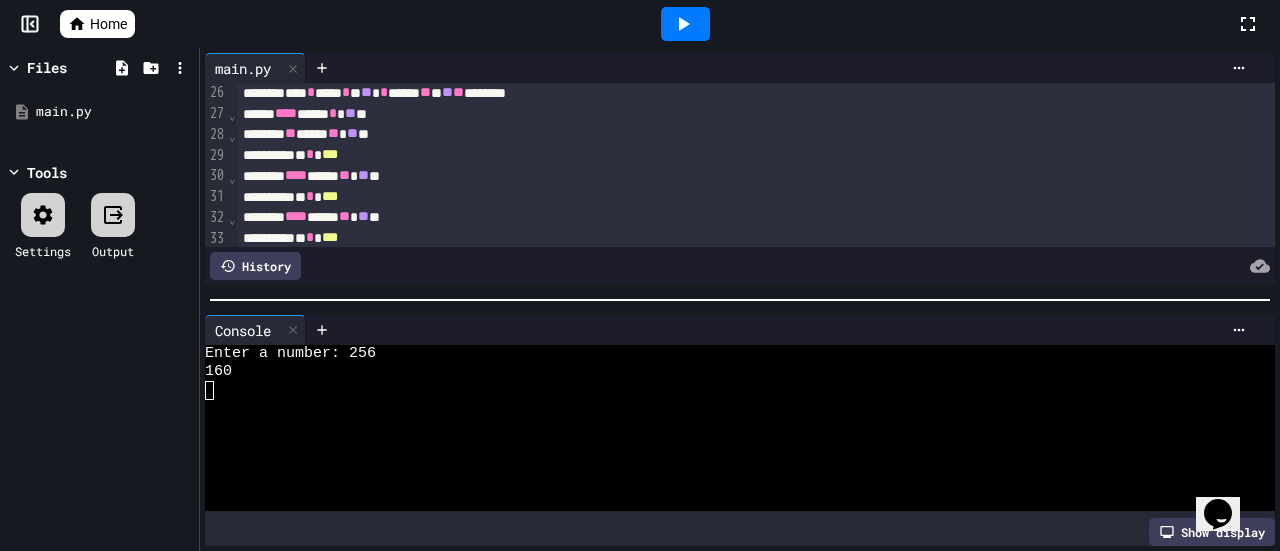 click 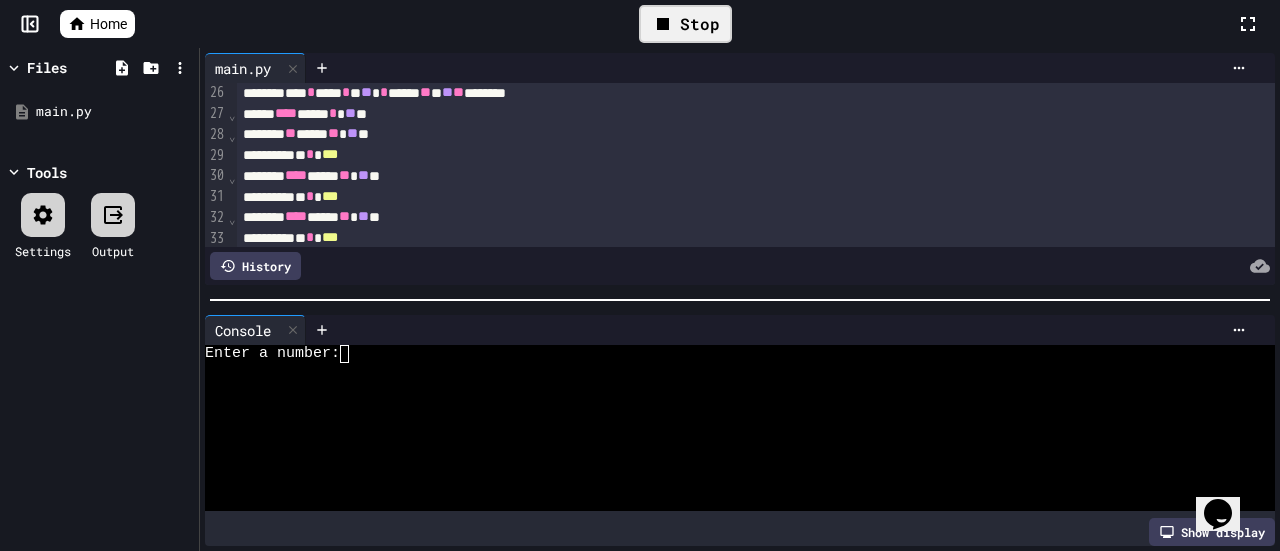 click at bounding box center (353, 354) 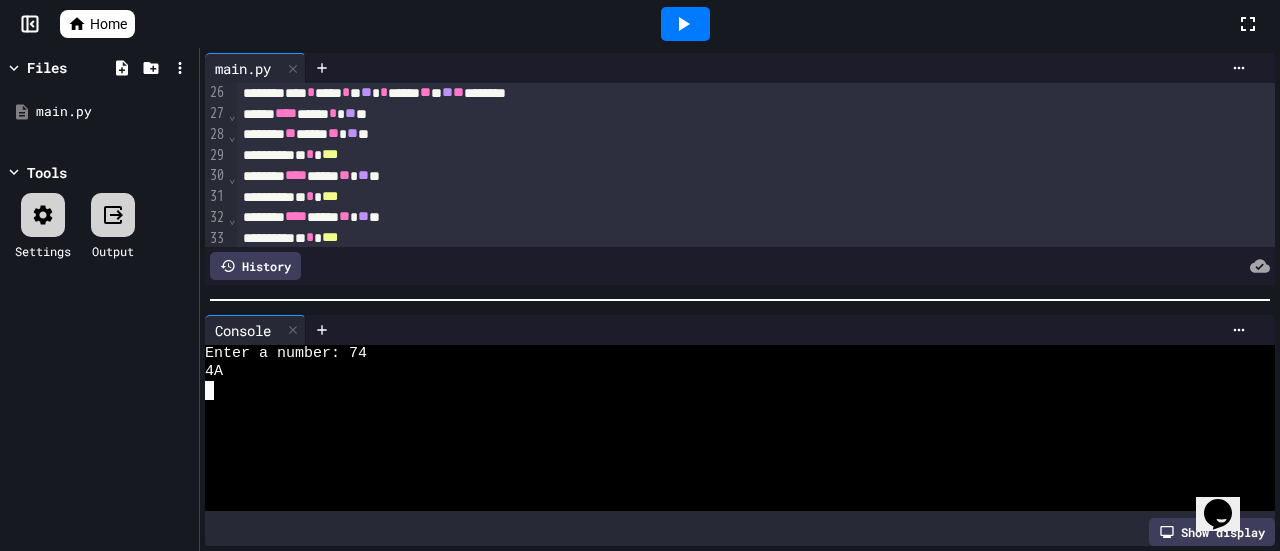 click 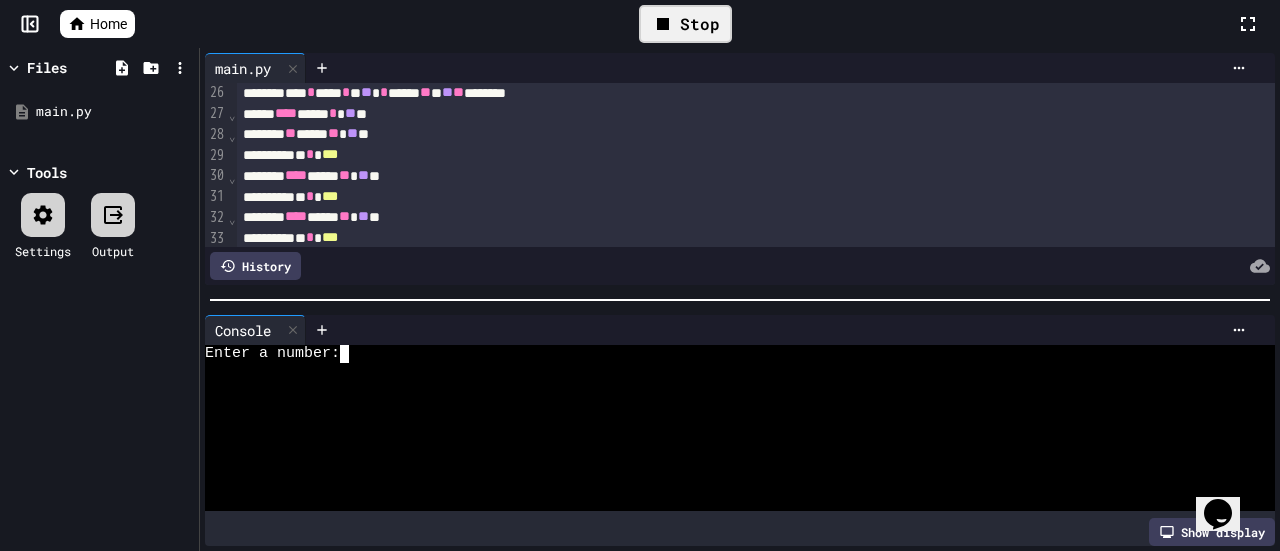 click at bounding box center [353, 354] 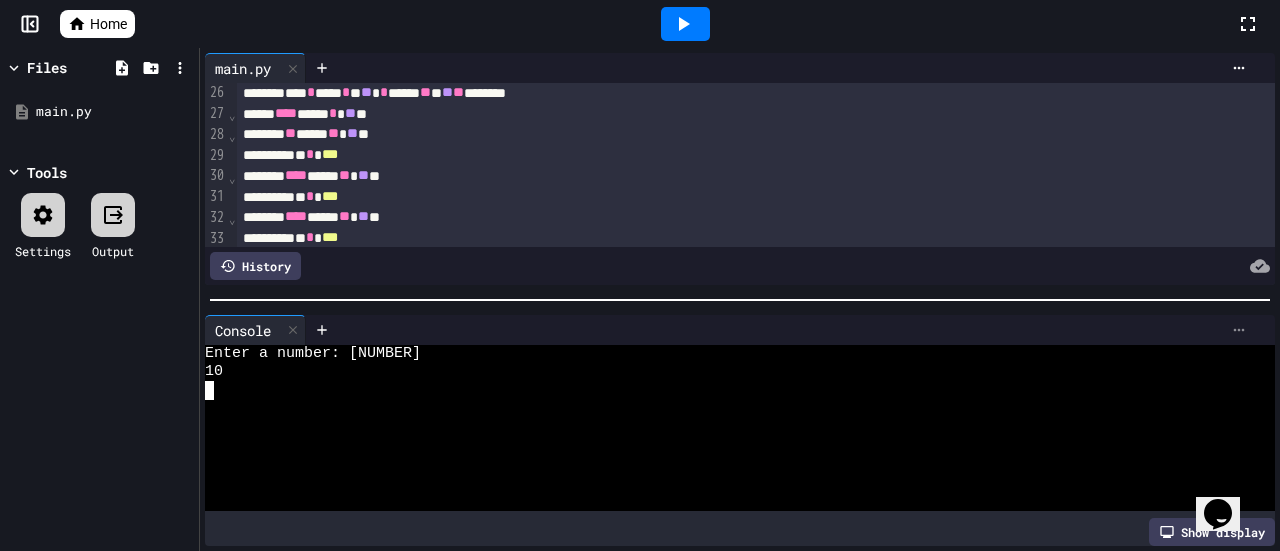click 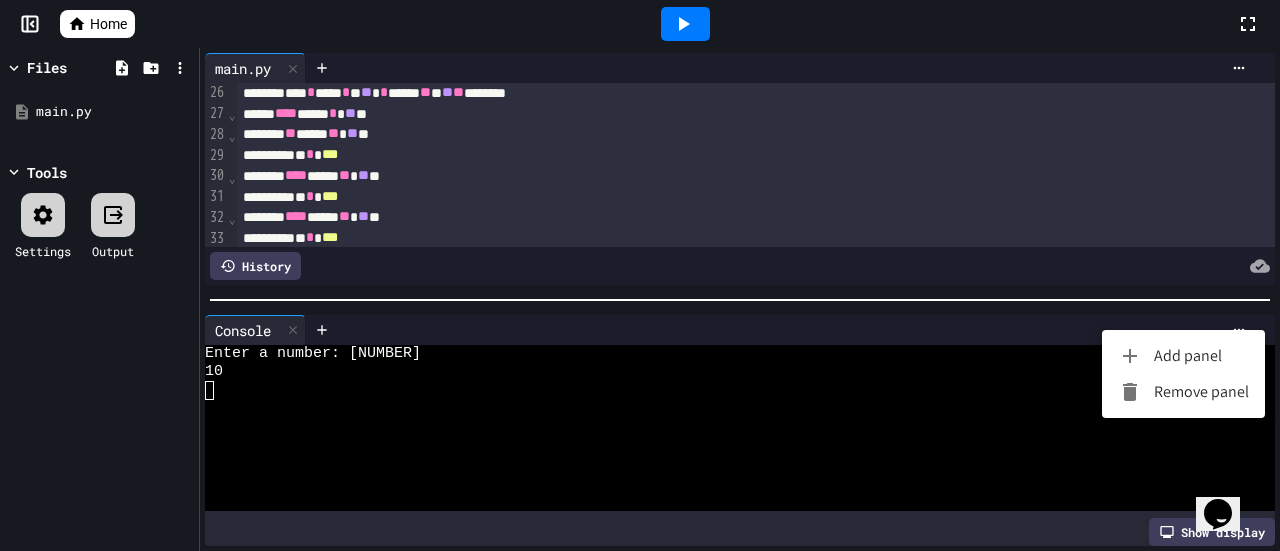 click on "Remove panel" at bounding box center (1183, 392) 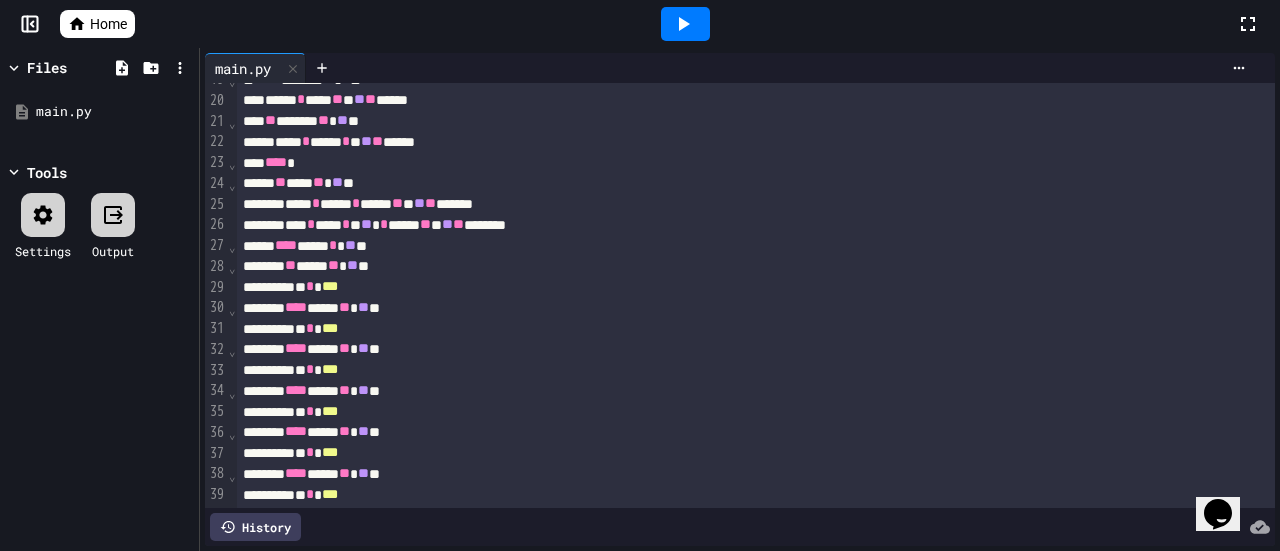 scroll, scrollTop: 314, scrollLeft: 0, axis: vertical 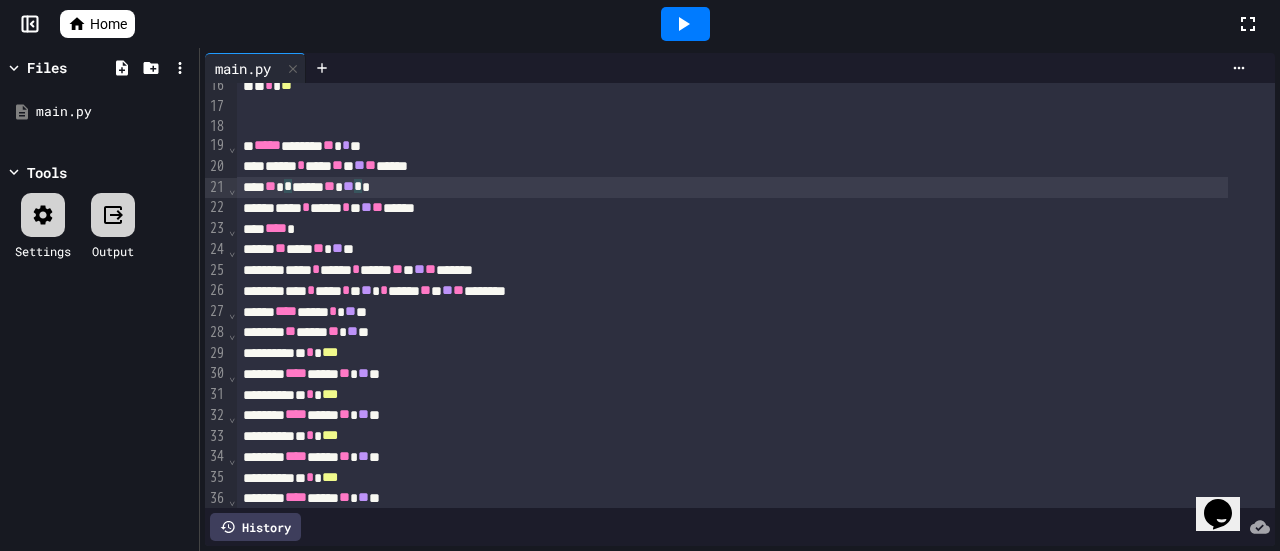 click on "**" at bounding box center (348, 186) 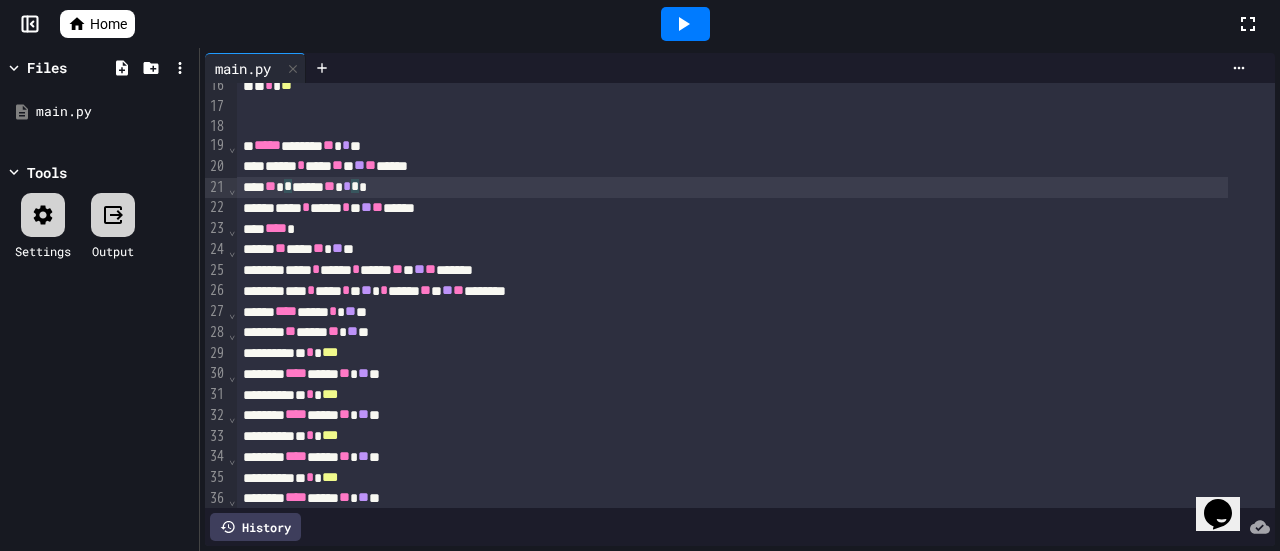 click at bounding box center [685, 24] 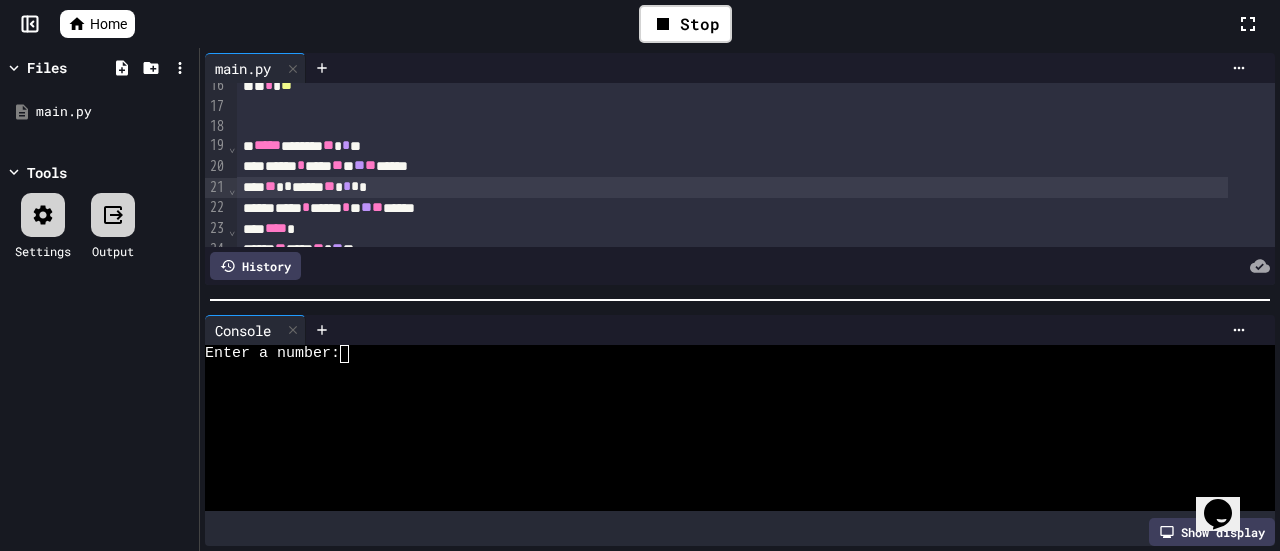 click at bounding box center (353, 354) 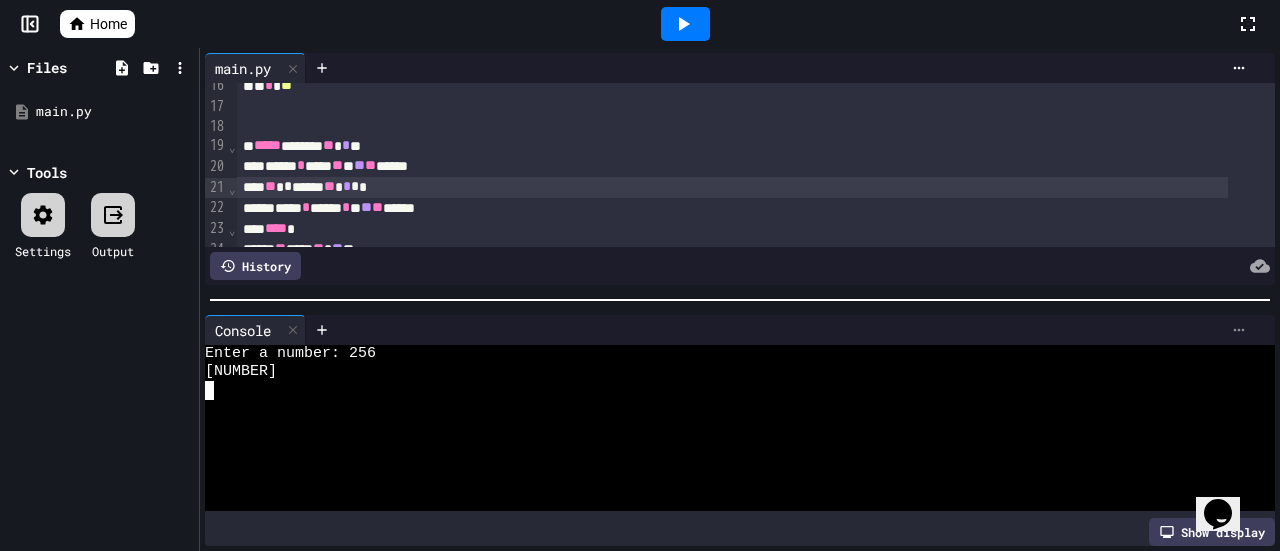 click 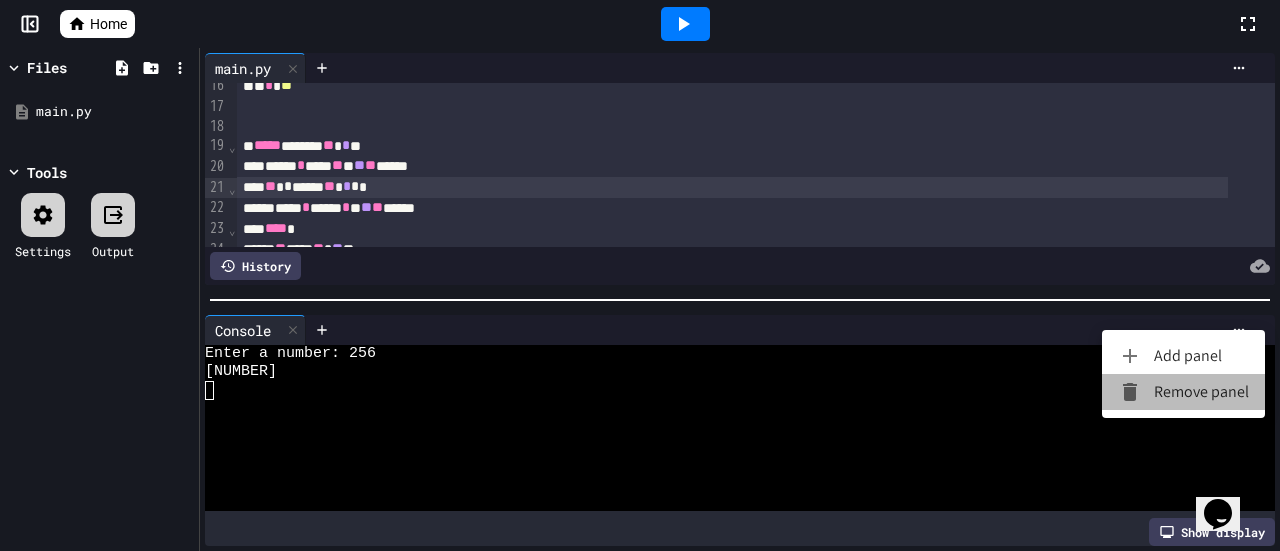 click on "Remove panel" at bounding box center (1183, 392) 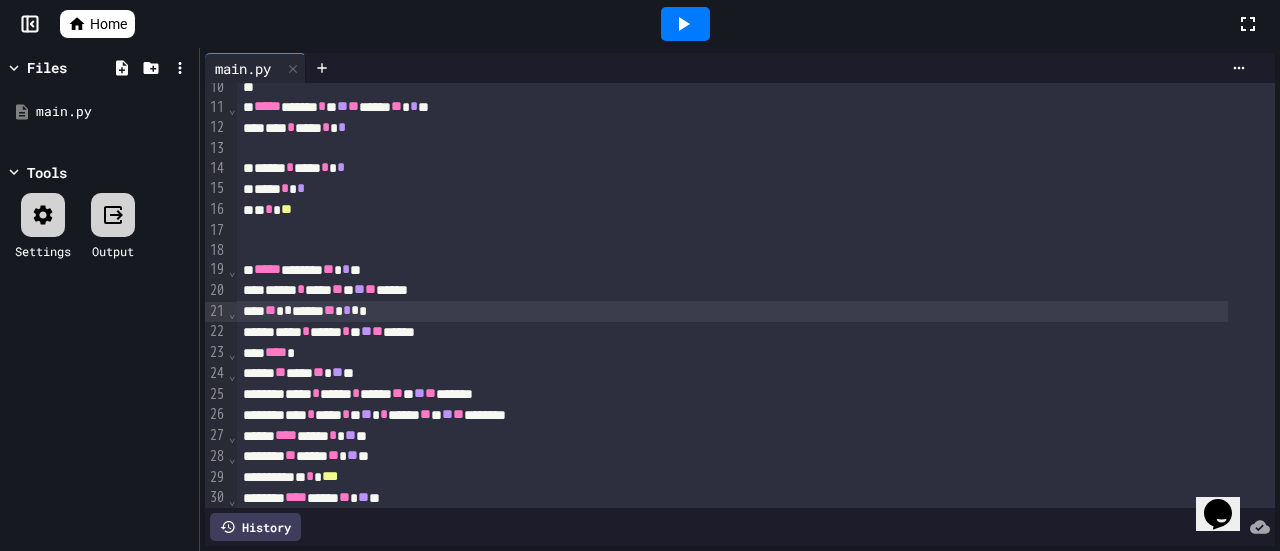 scroll, scrollTop: 200, scrollLeft: 0, axis: vertical 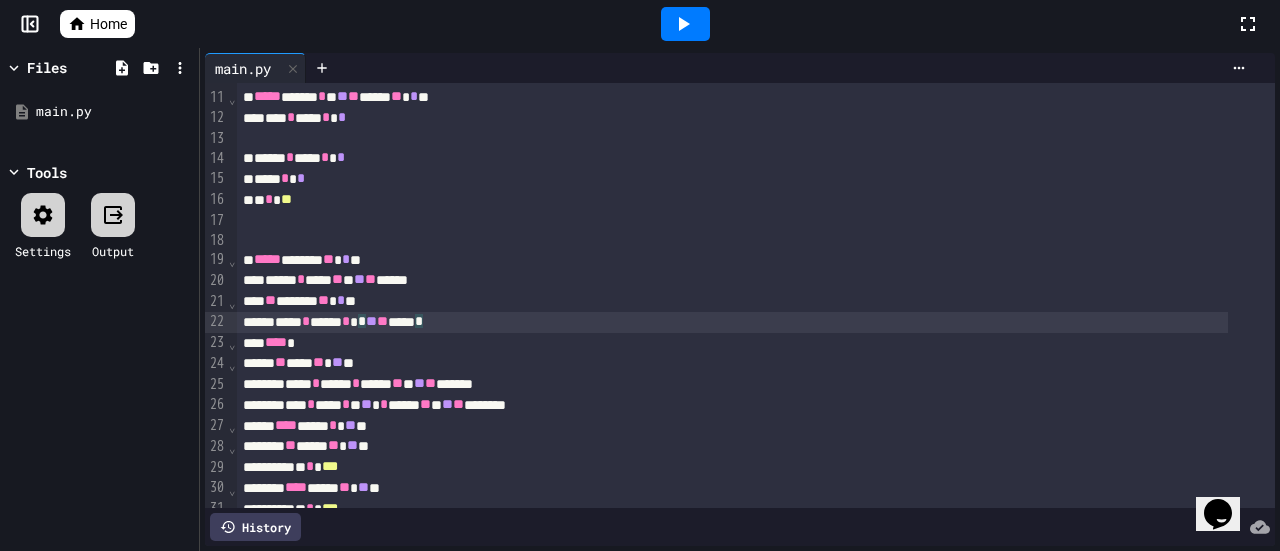click on "**** * **** *   * ** ** ***** *" at bounding box center (732, 322) 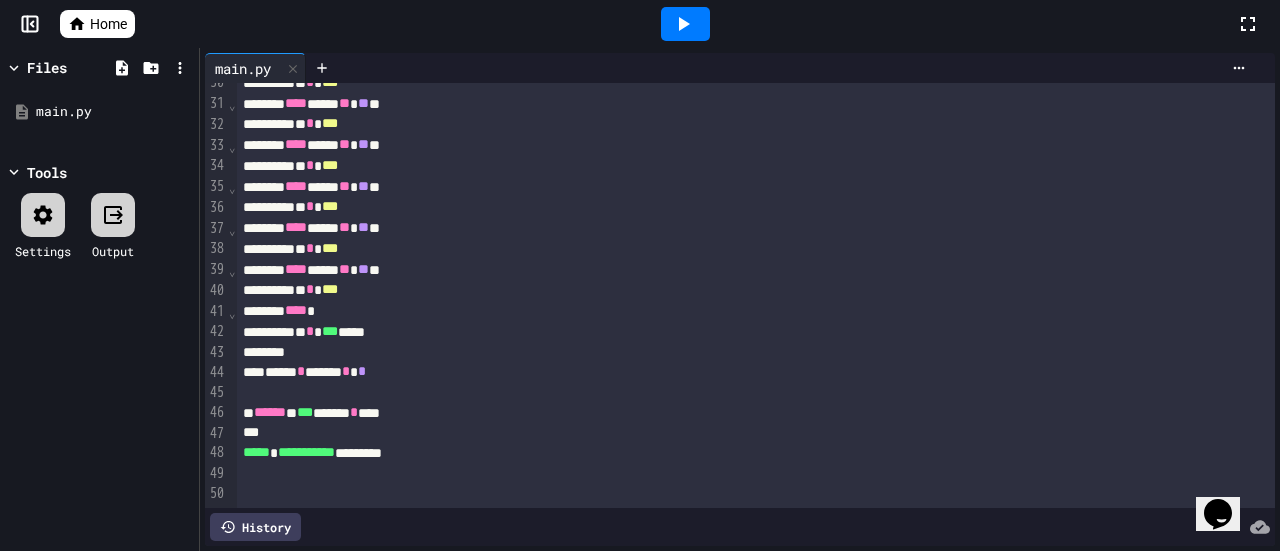 scroll, scrollTop: 634, scrollLeft: 0, axis: vertical 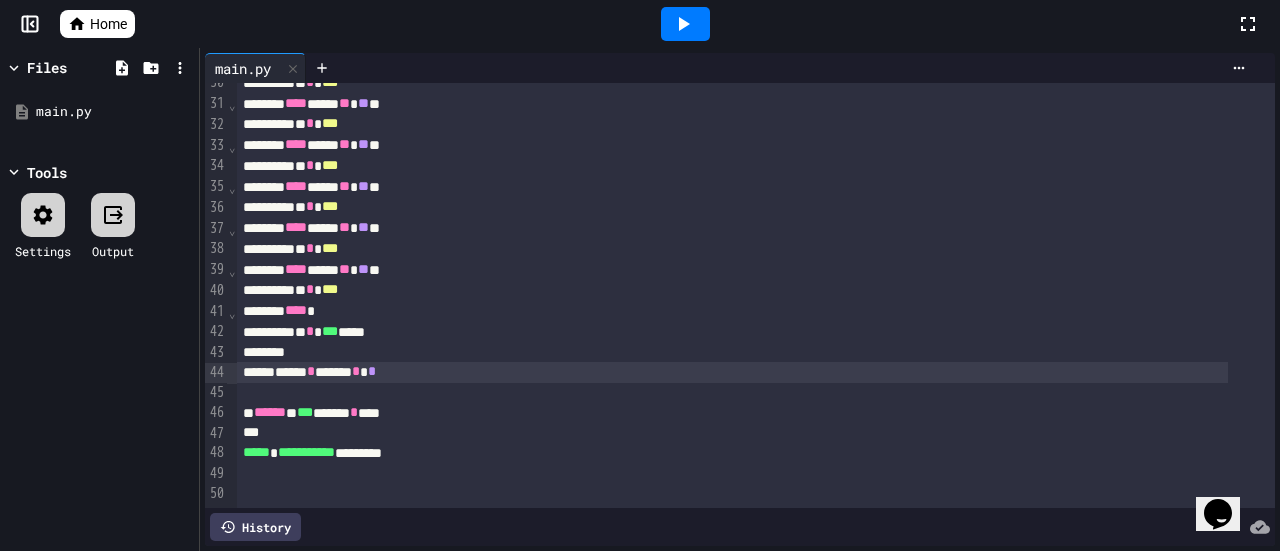 click 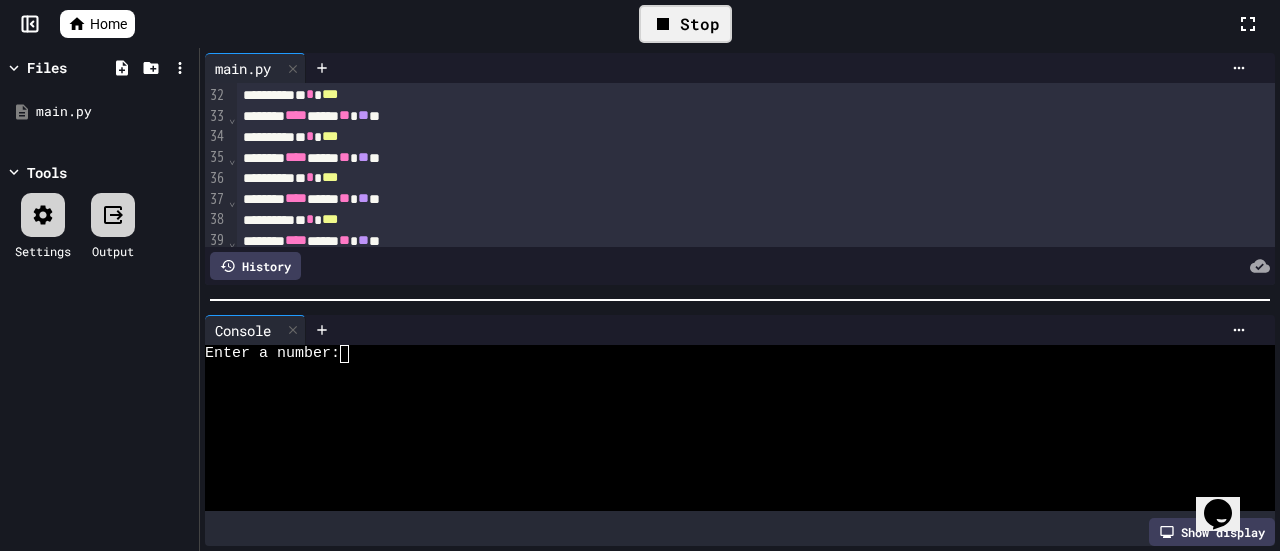 click at bounding box center (353, 354) 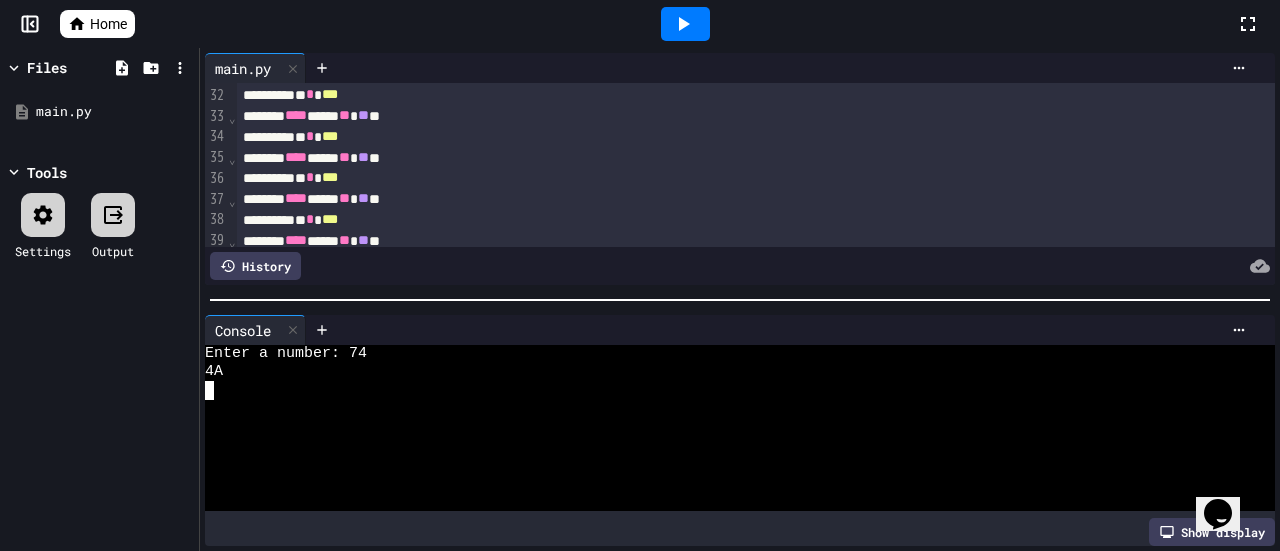 click at bounding box center (685, 24) 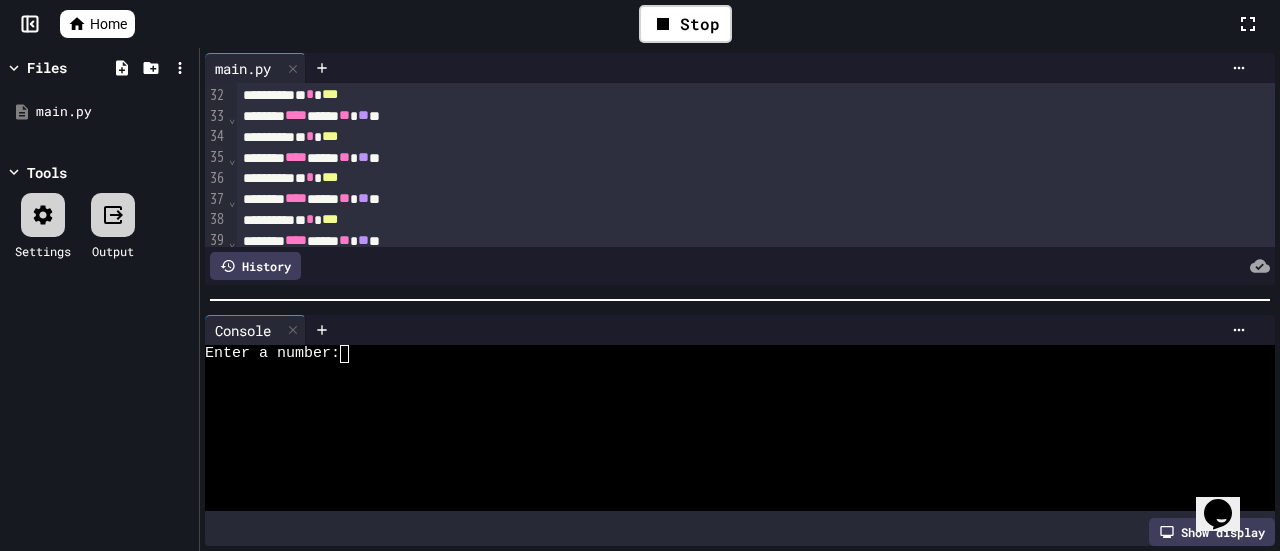 click at bounding box center [353, 354] 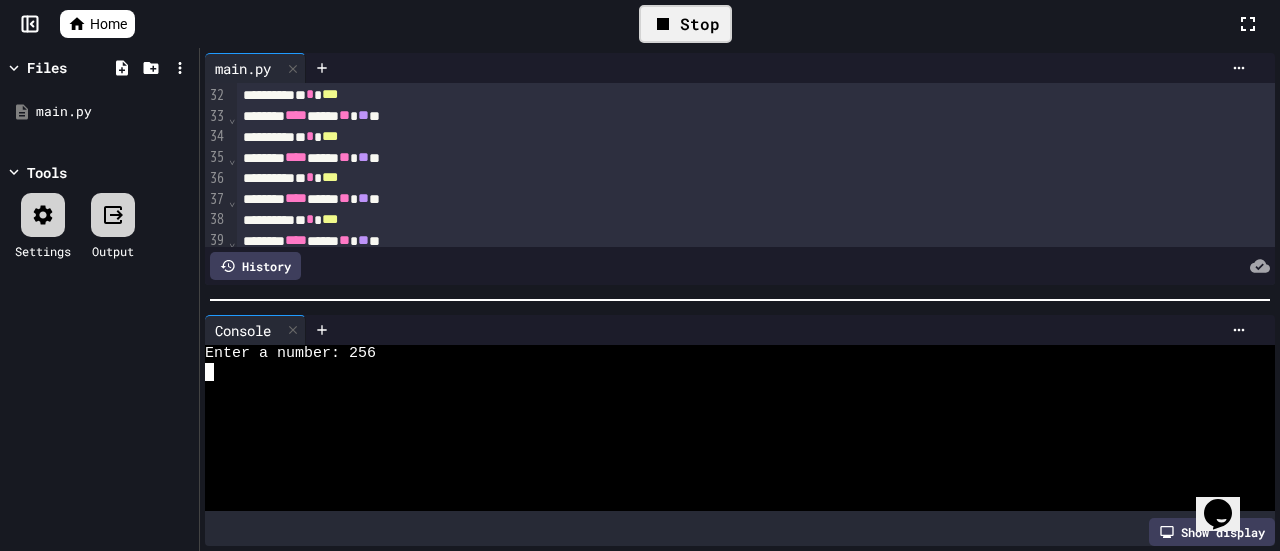 click on "Stop" at bounding box center (685, 24) 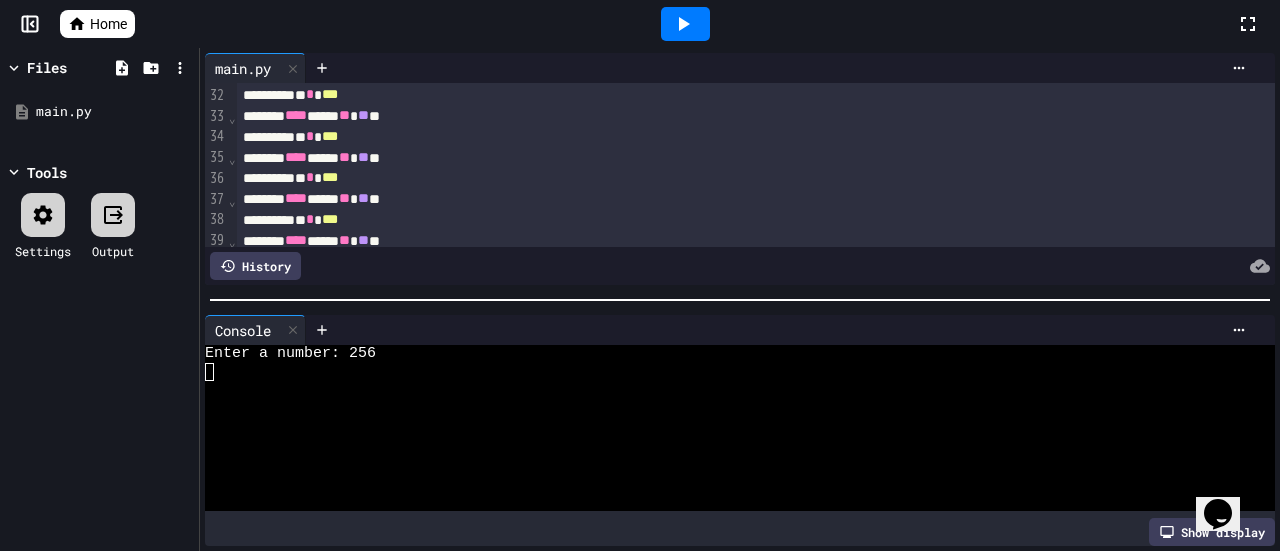 drag, startPoint x: 676, startPoint y: 27, endPoint x: 676, endPoint y: 40, distance: 13 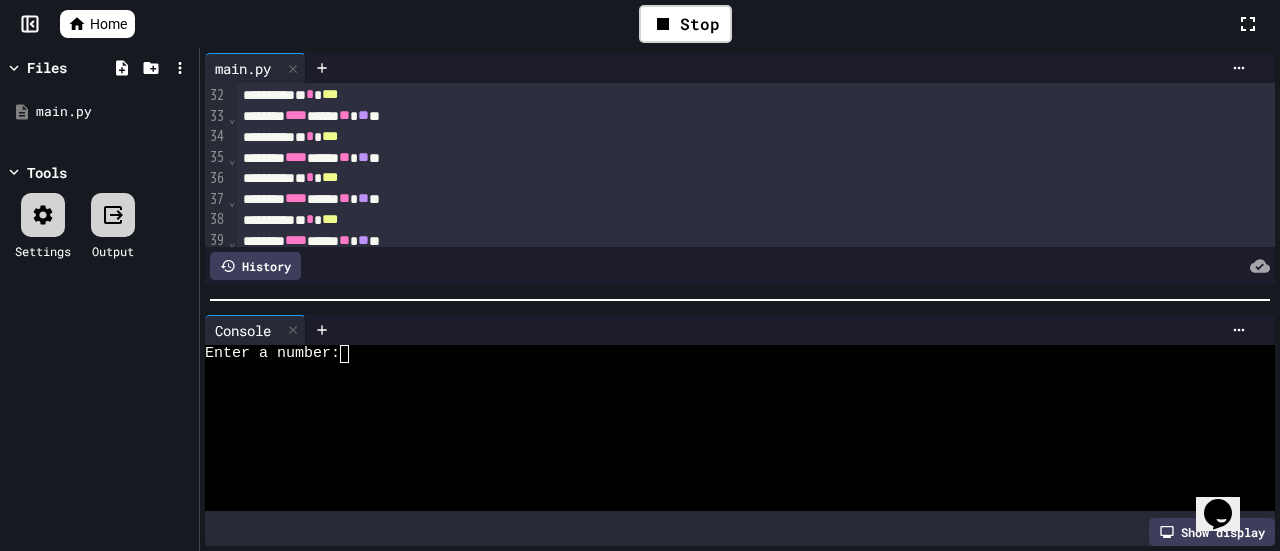 click at bounding box center [353, 354] 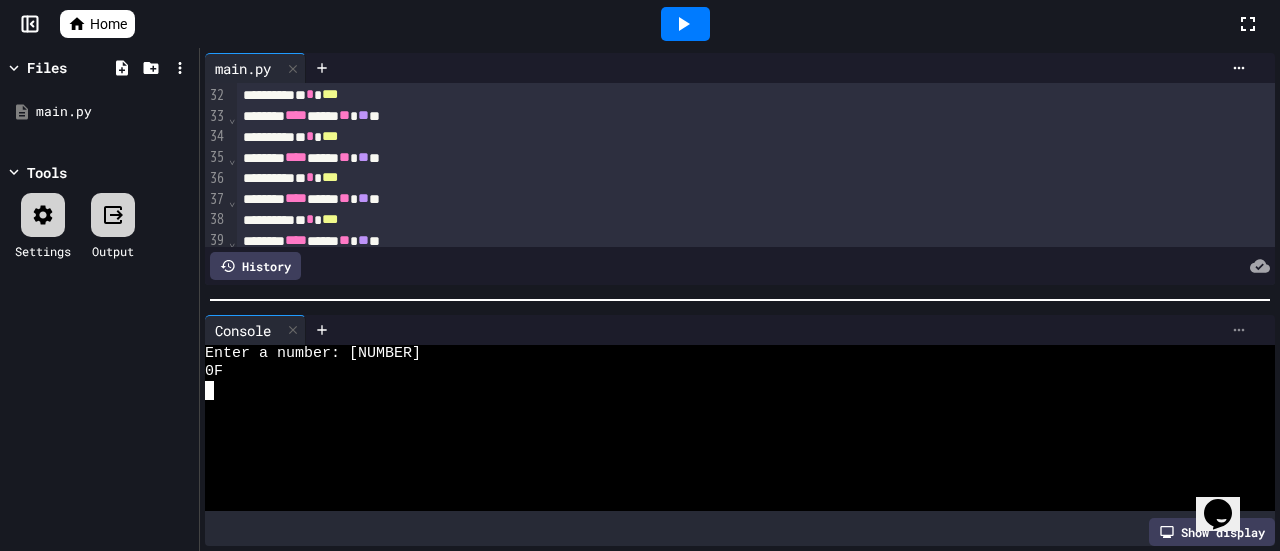 click 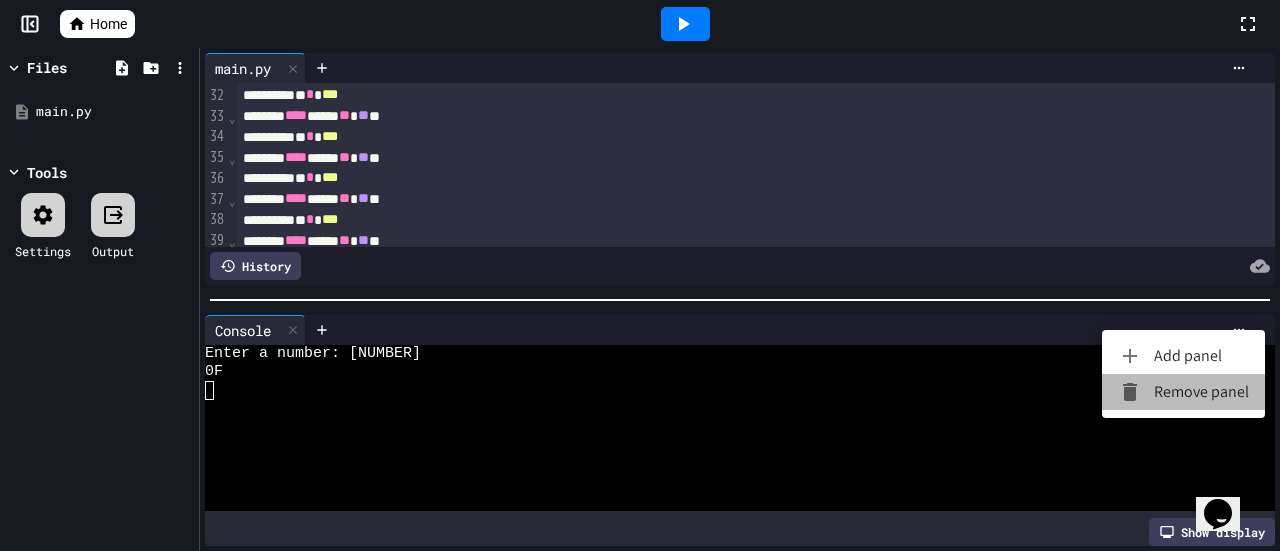 drag, startPoint x: 1191, startPoint y: 403, endPoint x: 1152, endPoint y: 383, distance: 43.829212 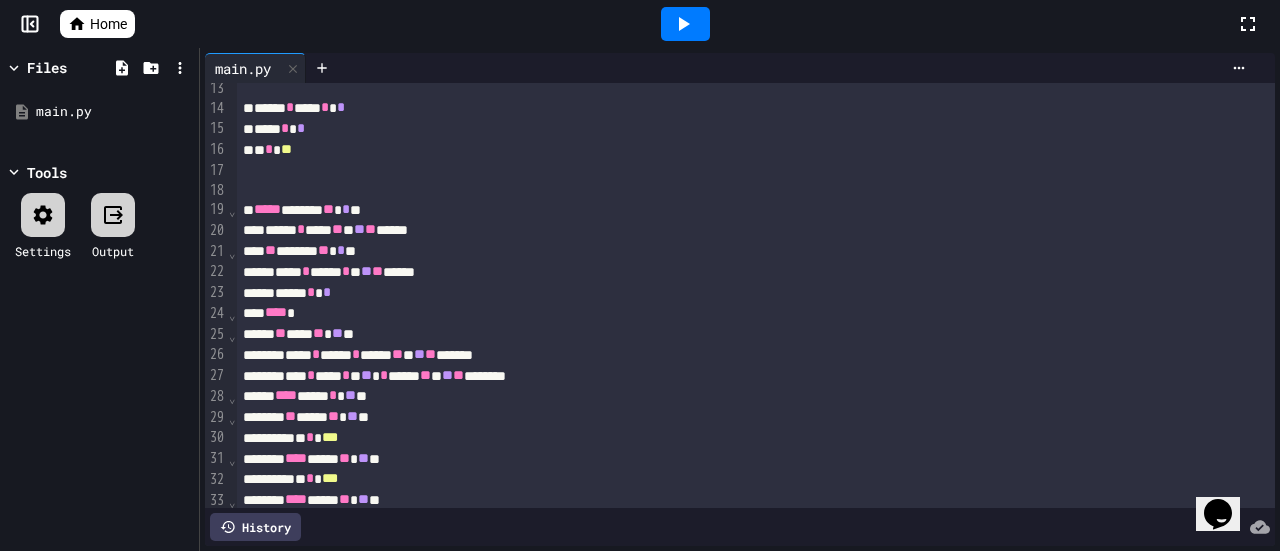 scroll, scrollTop: 300, scrollLeft: 0, axis: vertical 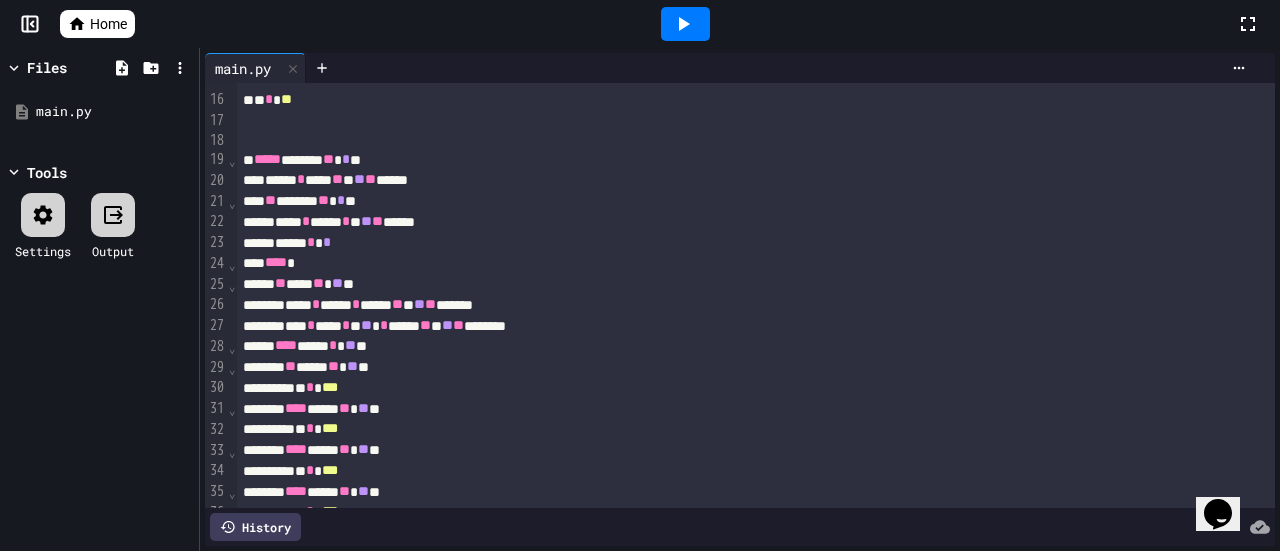 click 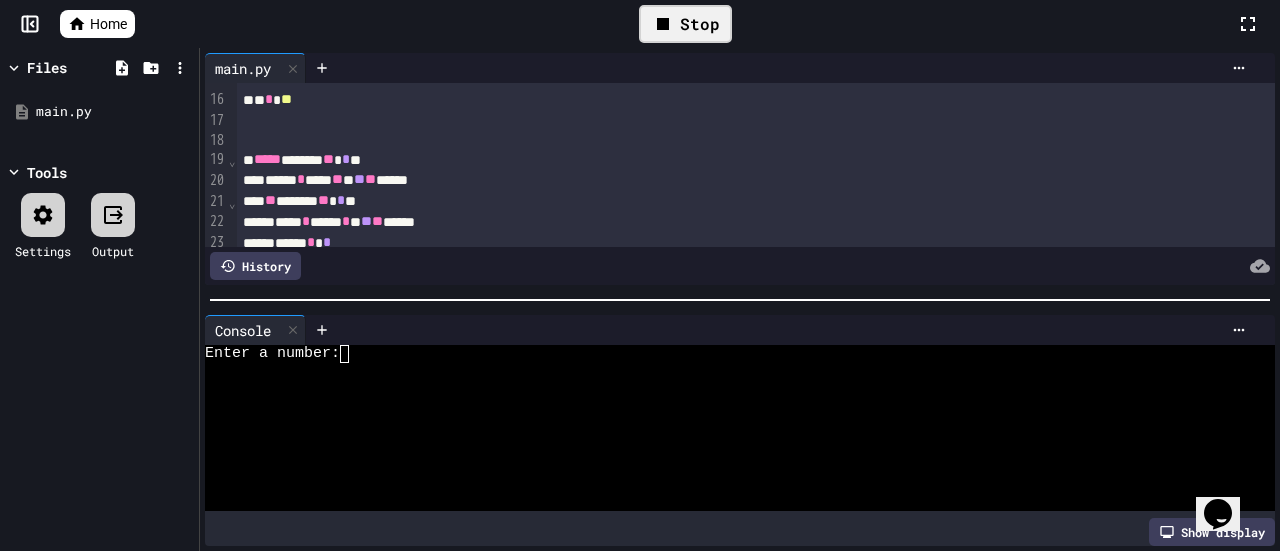 click at bounding box center [353, 354] 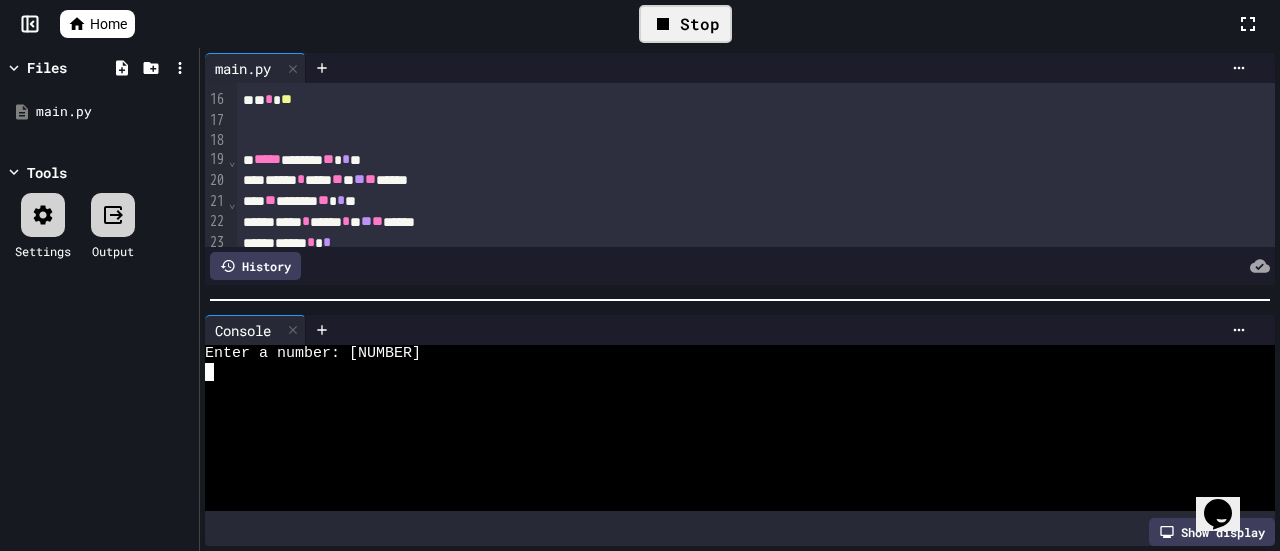 click on "Stop" at bounding box center (685, 24) 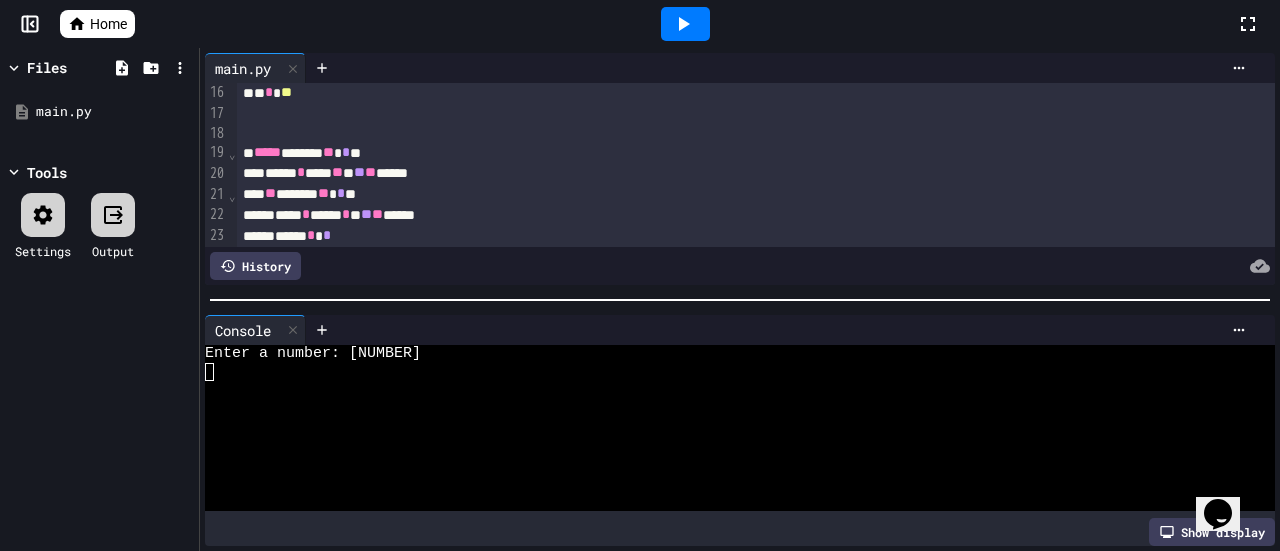 scroll, scrollTop: 600, scrollLeft: 0, axis: vertical 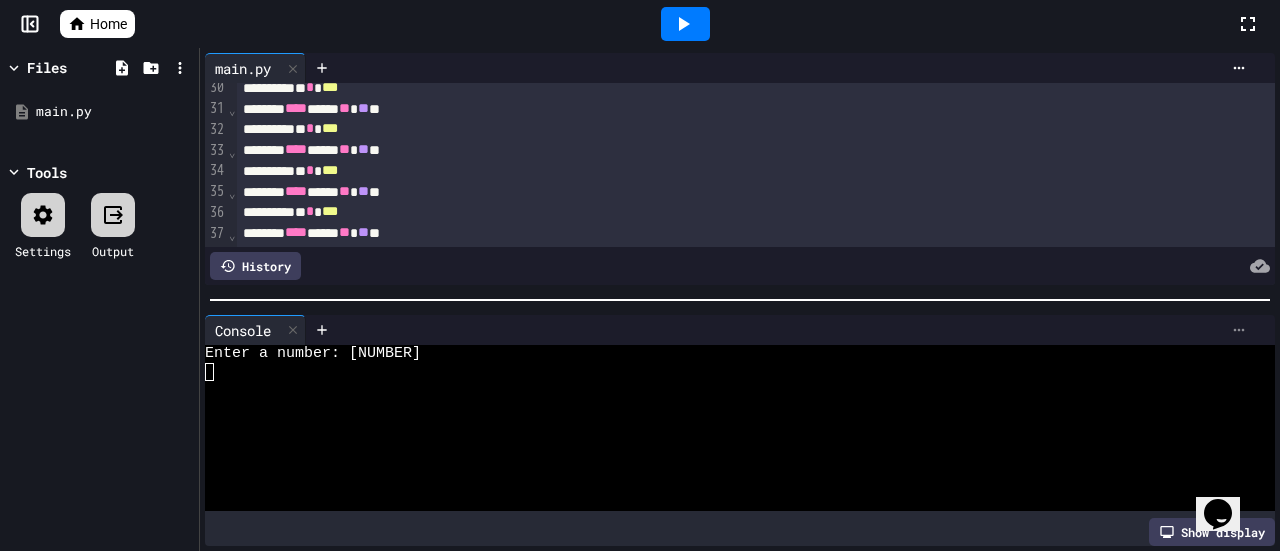 click at bounding box center (1239, 330) 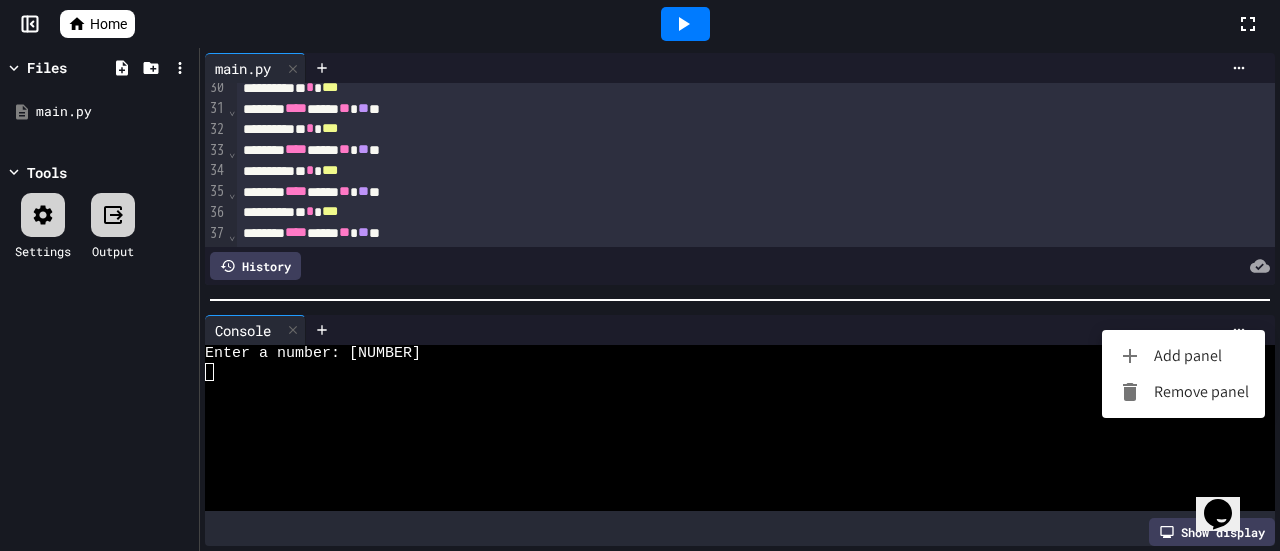 click on "Remove panel" at bounding box center (1183, 392) 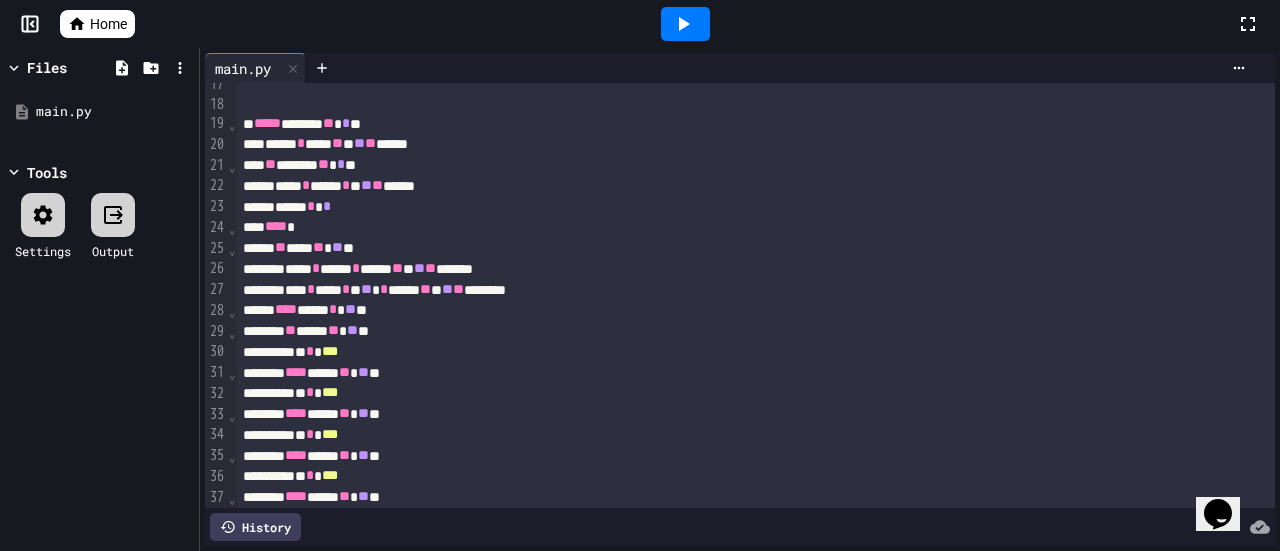 scroll, scrollTop: 600, scrollLeft: 0, axis: vertical 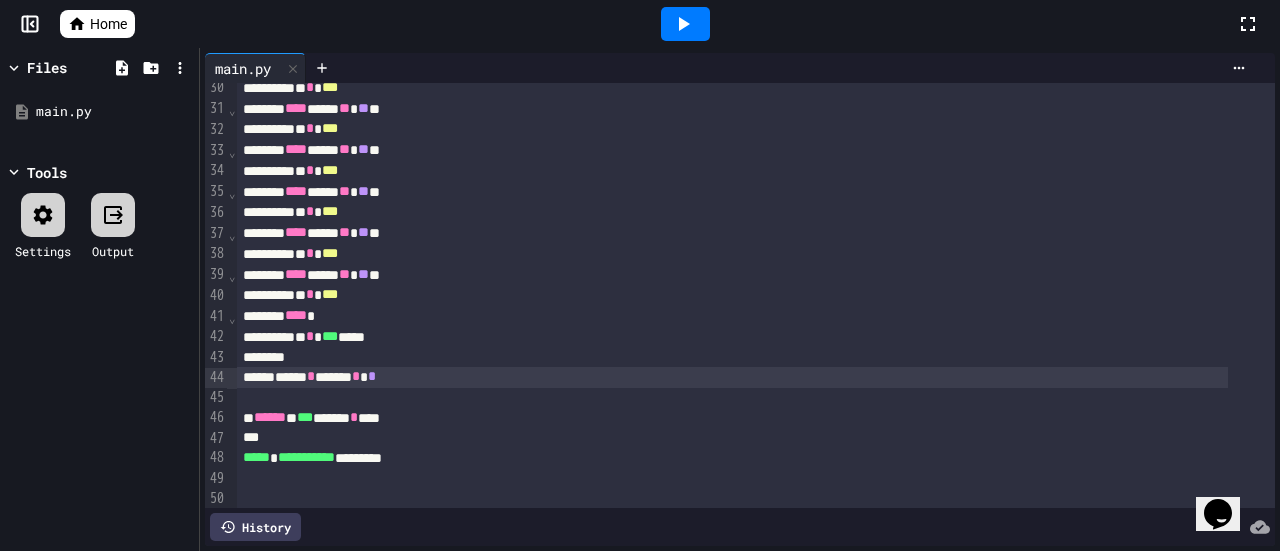 click on "***** * ***** *   *" at bounding box center [732, 377] 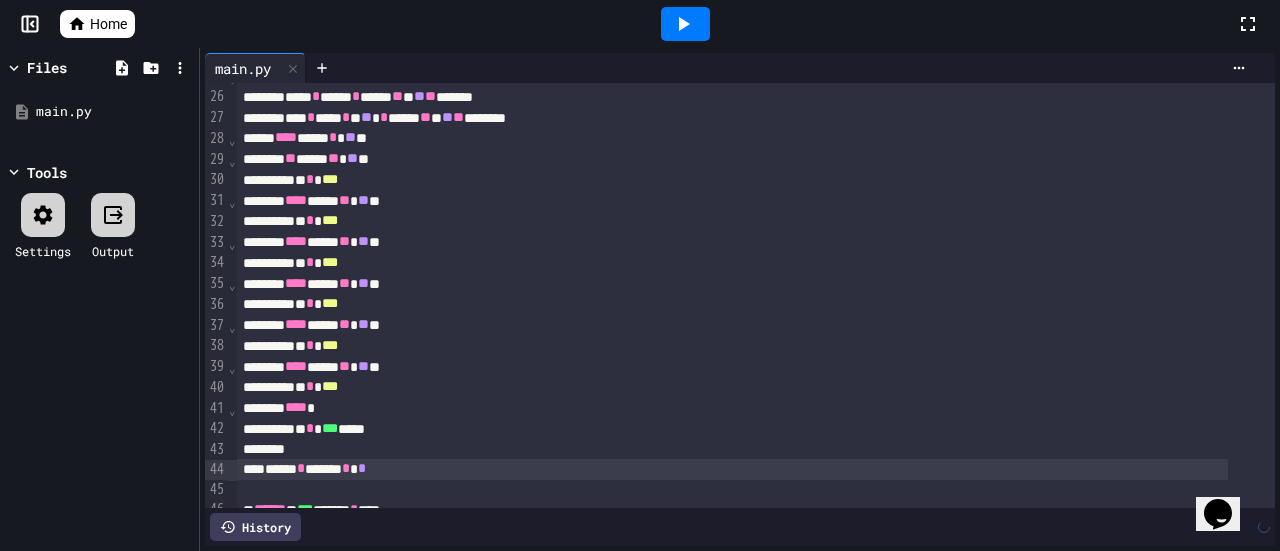 scroll, scrollTop: 300, scrollLeft: 0, axis: vertical 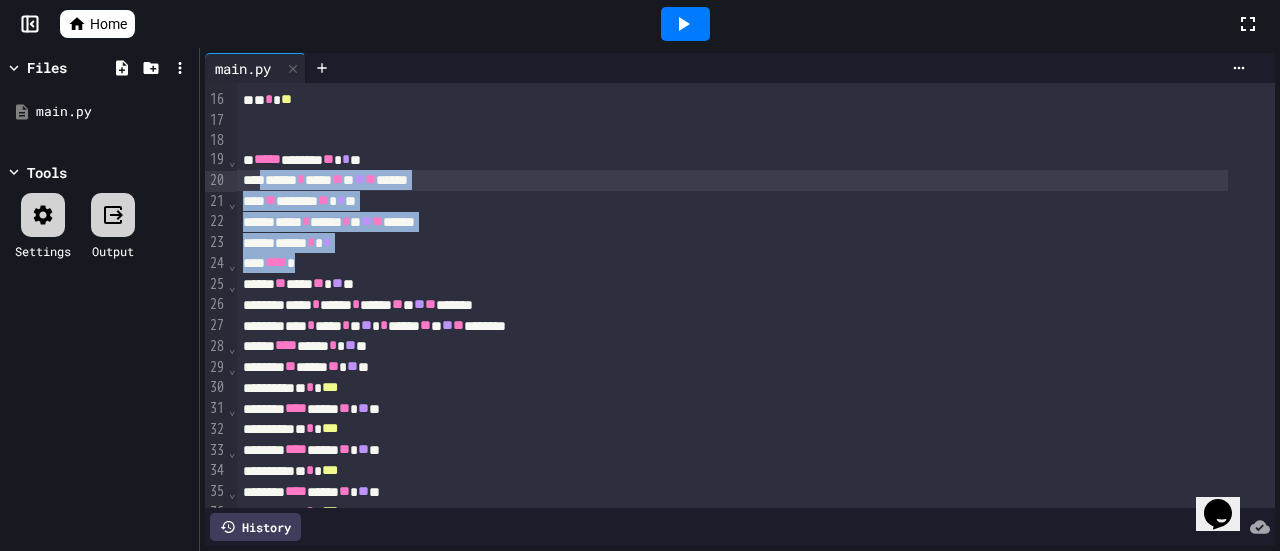 drag, startPoint x: 321, startPoint y: 263, endPoint x: 270, endPoint y: 185, distance: 93.193344 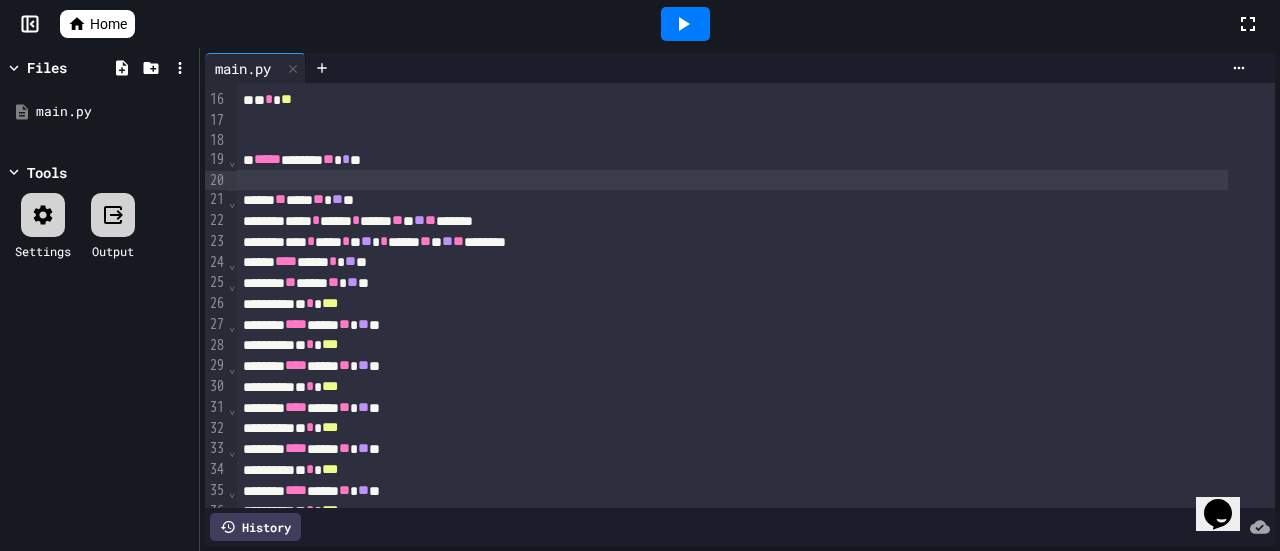 click at bounding box center [732, 180] 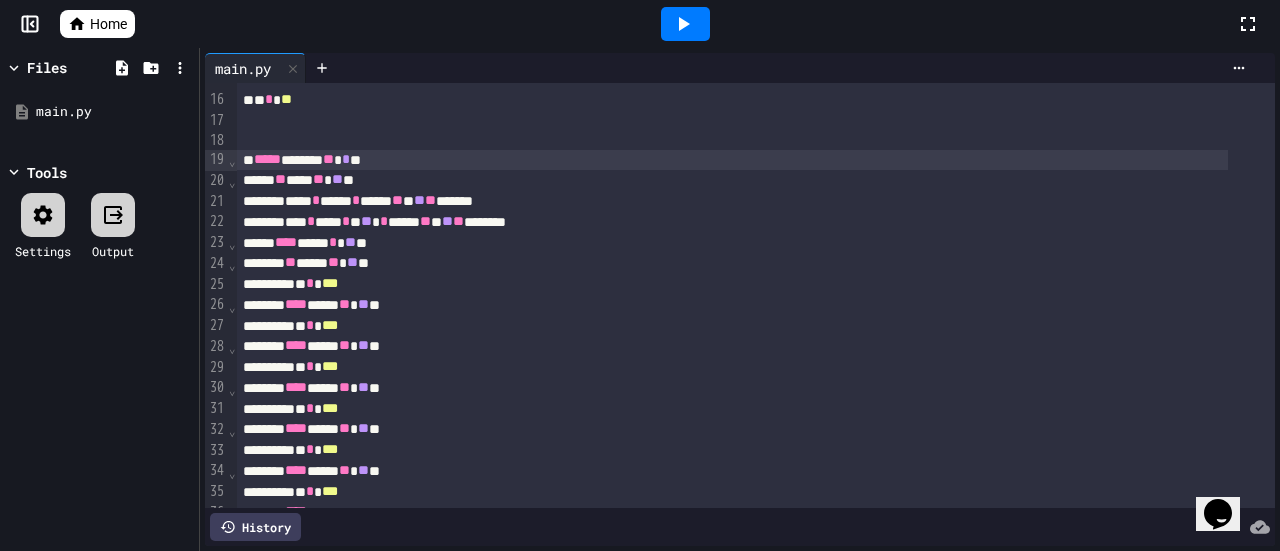 click on "** **** **   ** **" at bounding box center [732, 180] 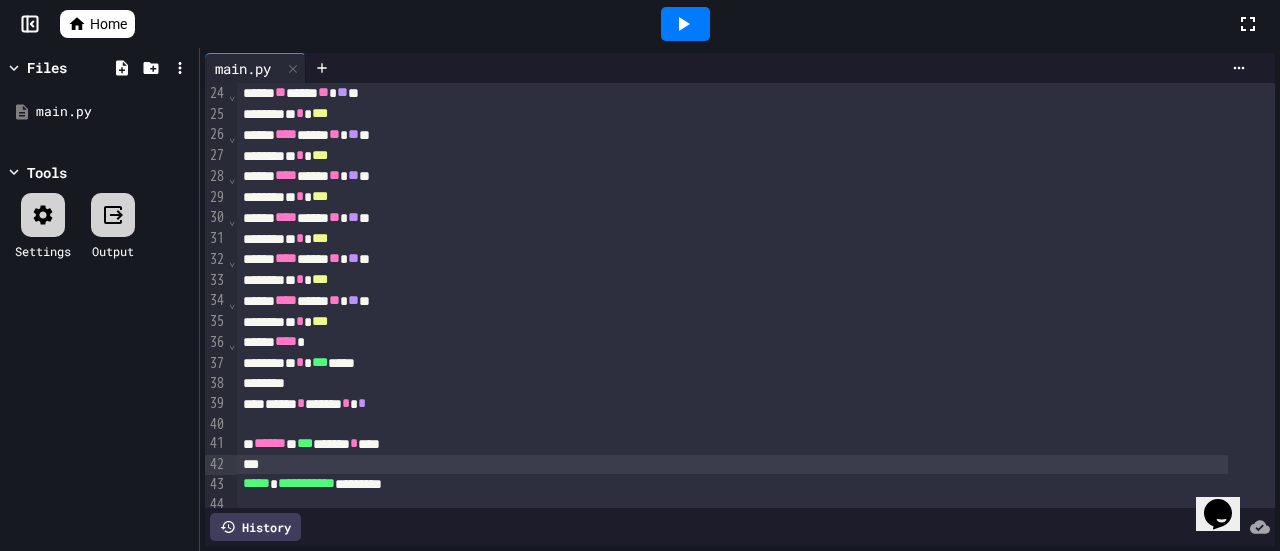 scroll, scrollTop: 491, scrollLeft: 0, axis: vertical 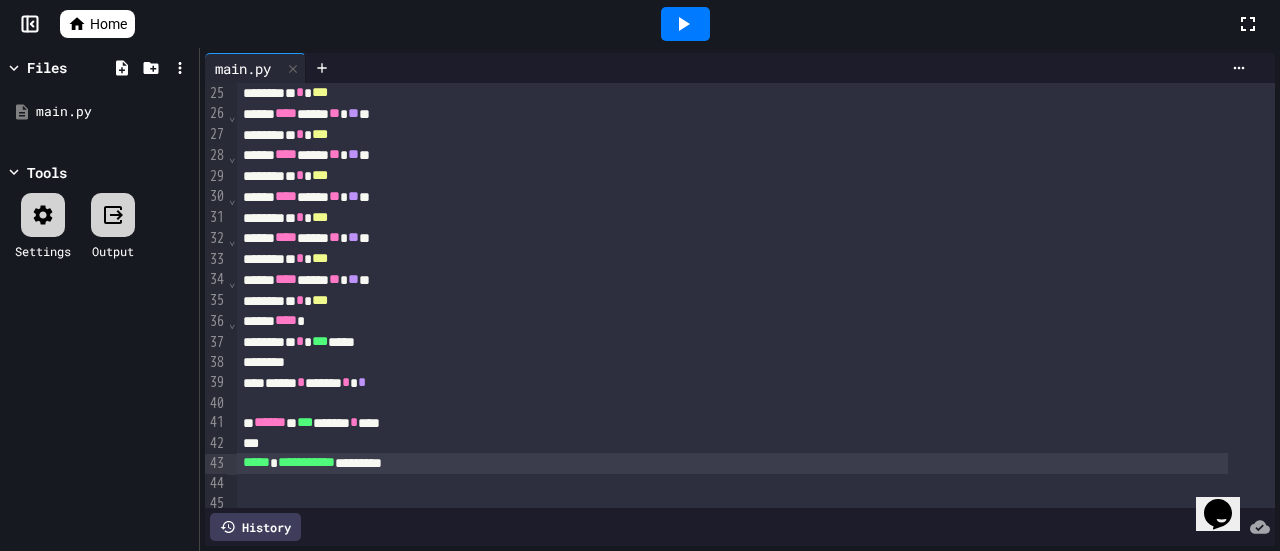 click 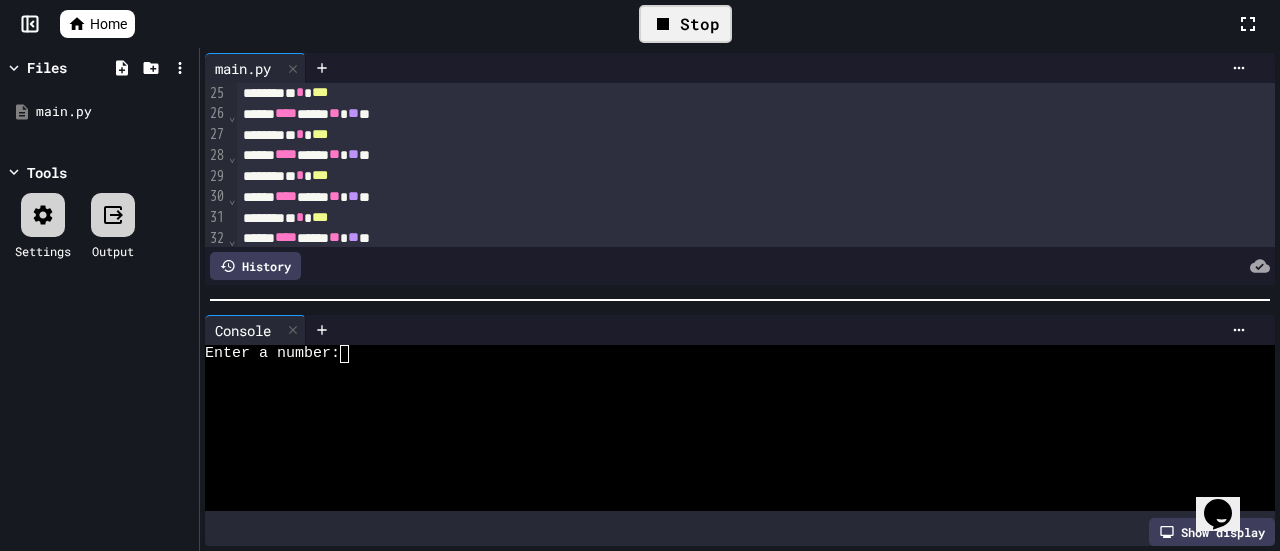 click at bounding box center (353, 354) 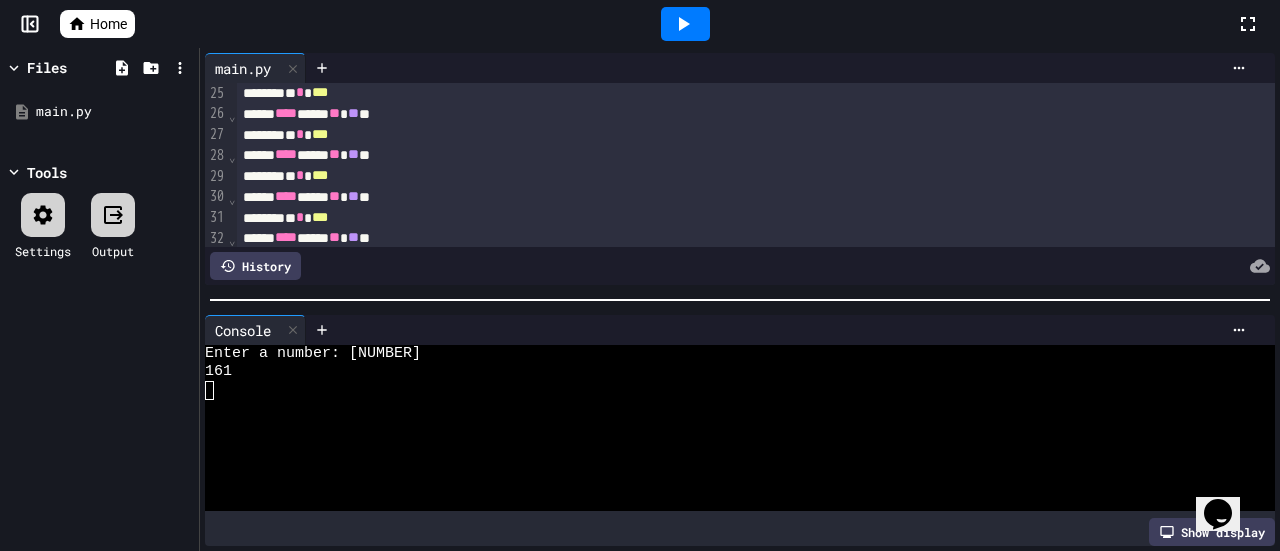 click 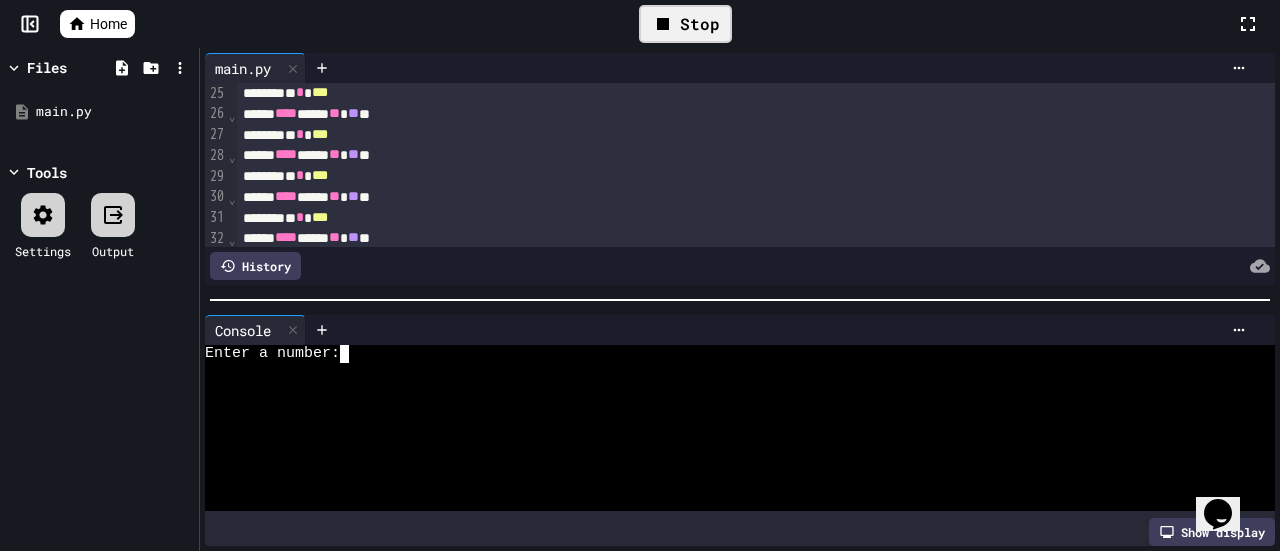click at bounding box center [353, 354] 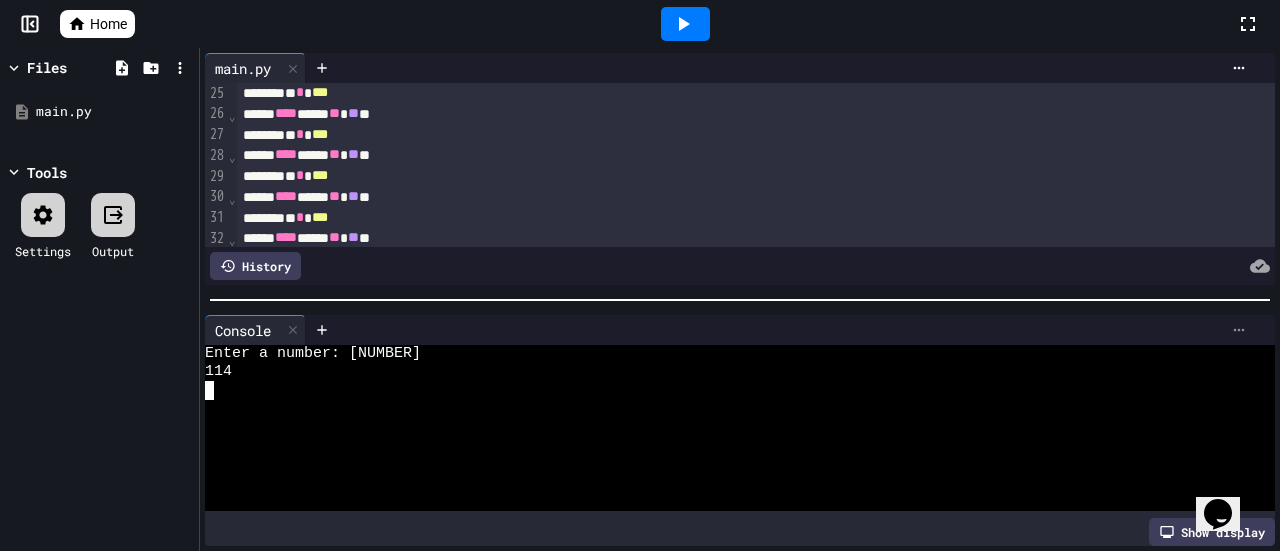 click 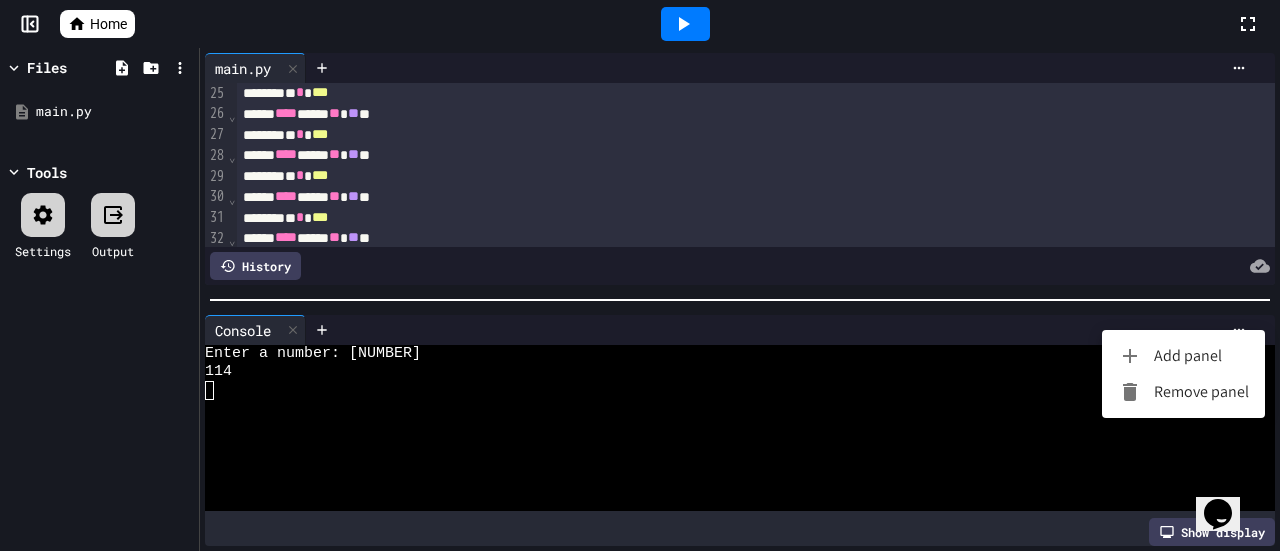 click at bounding box center (1136, 392) 